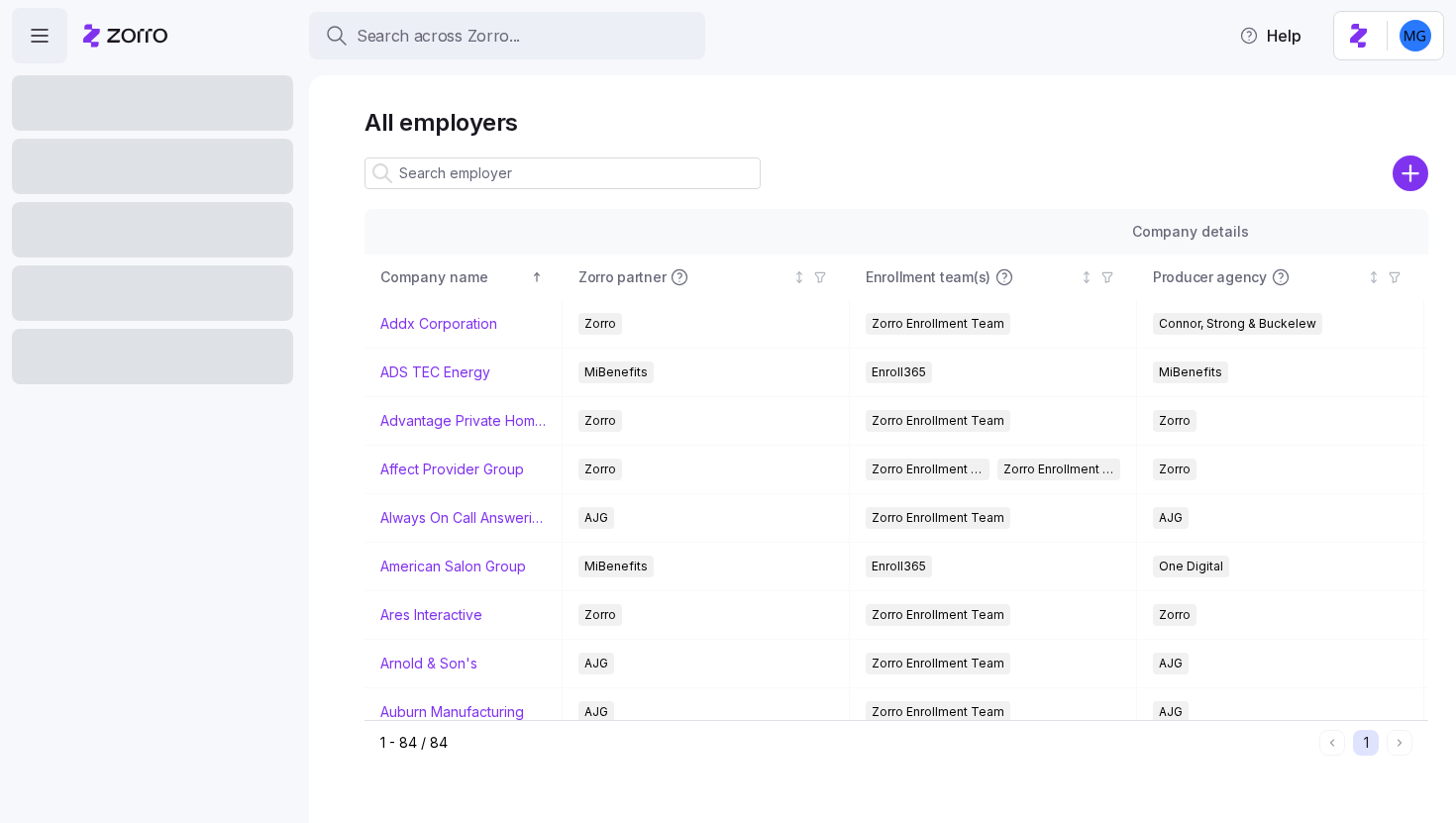 scroll, scrollTop: 0, scrollLeft: 0, axis: both 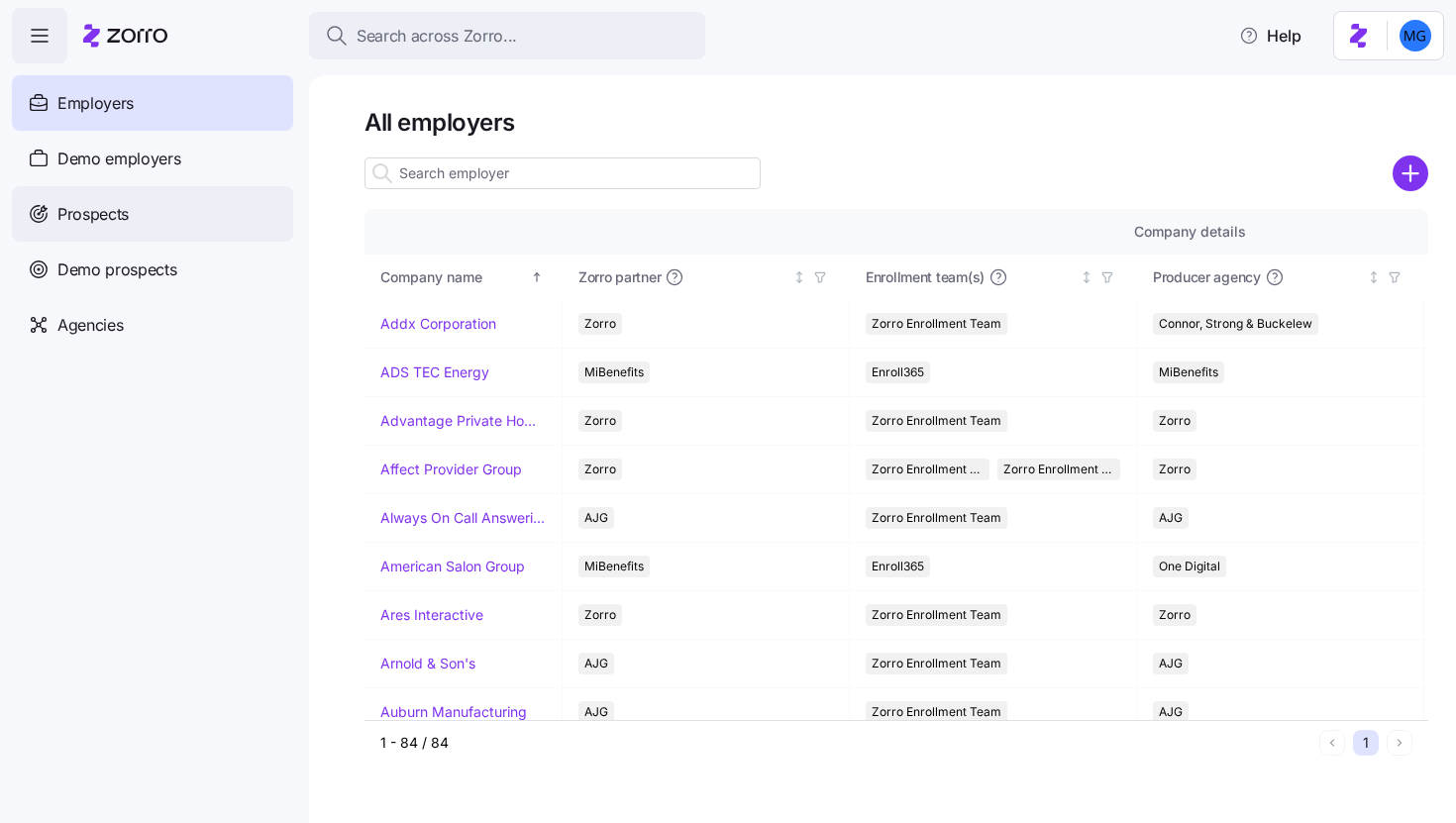 click on "Prospects" at bounding box center [93, 214] 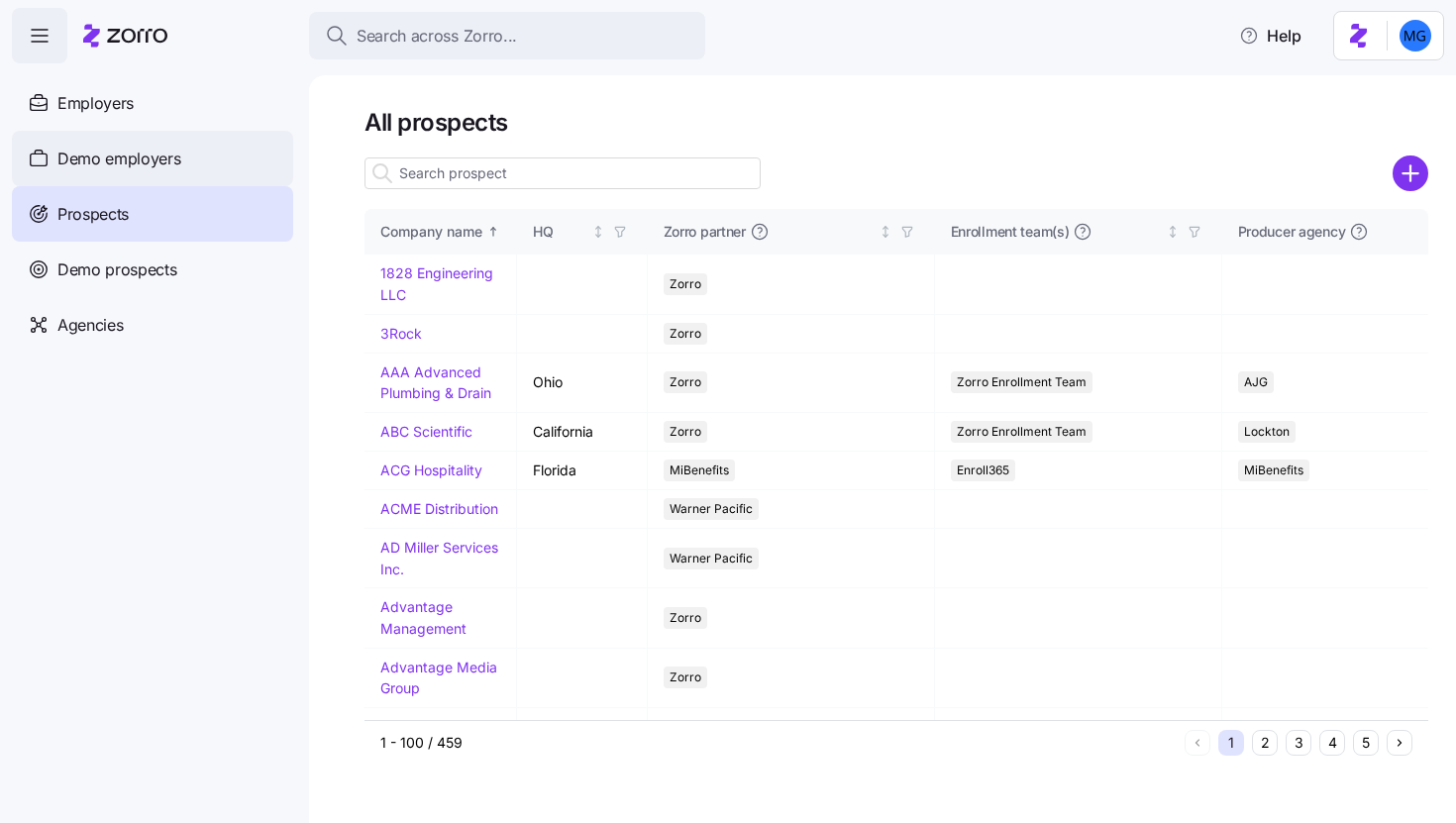 click on "Demo employers" at bounding box center [119, 158] 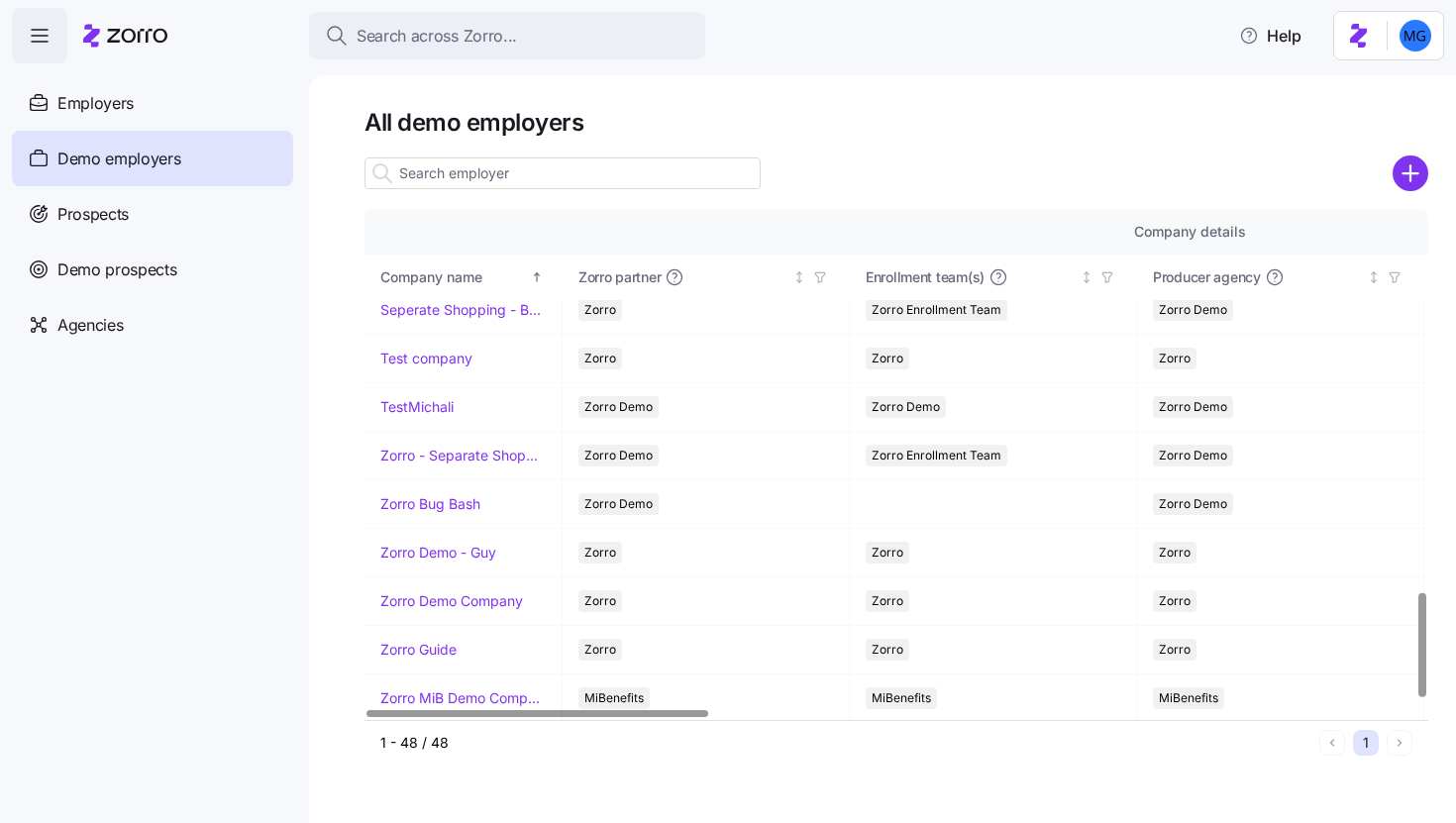 scroll, scrollTop: 1908, scrollLeft: 0, axis: vertical 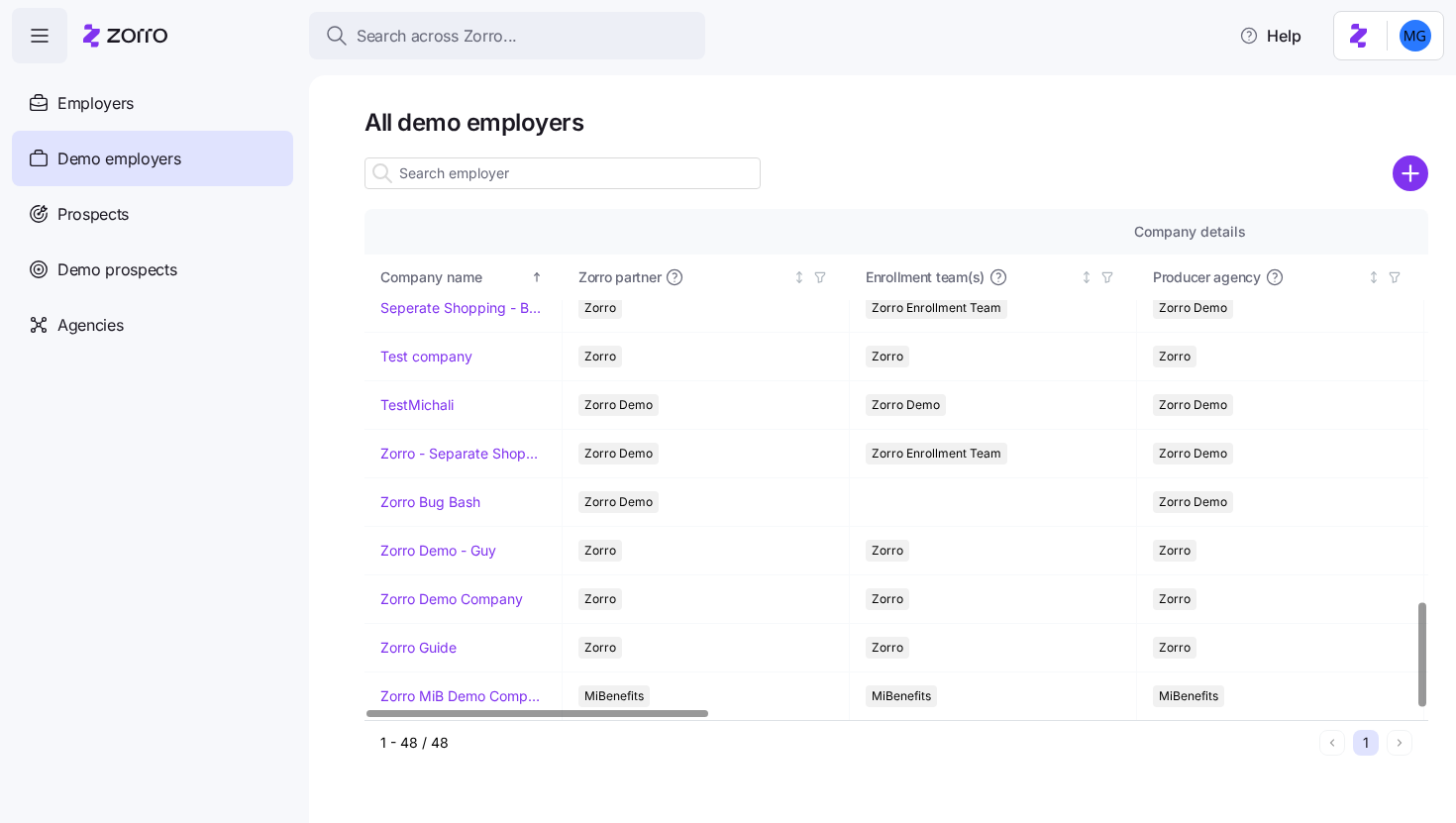 click at bounding box center (563, 173) 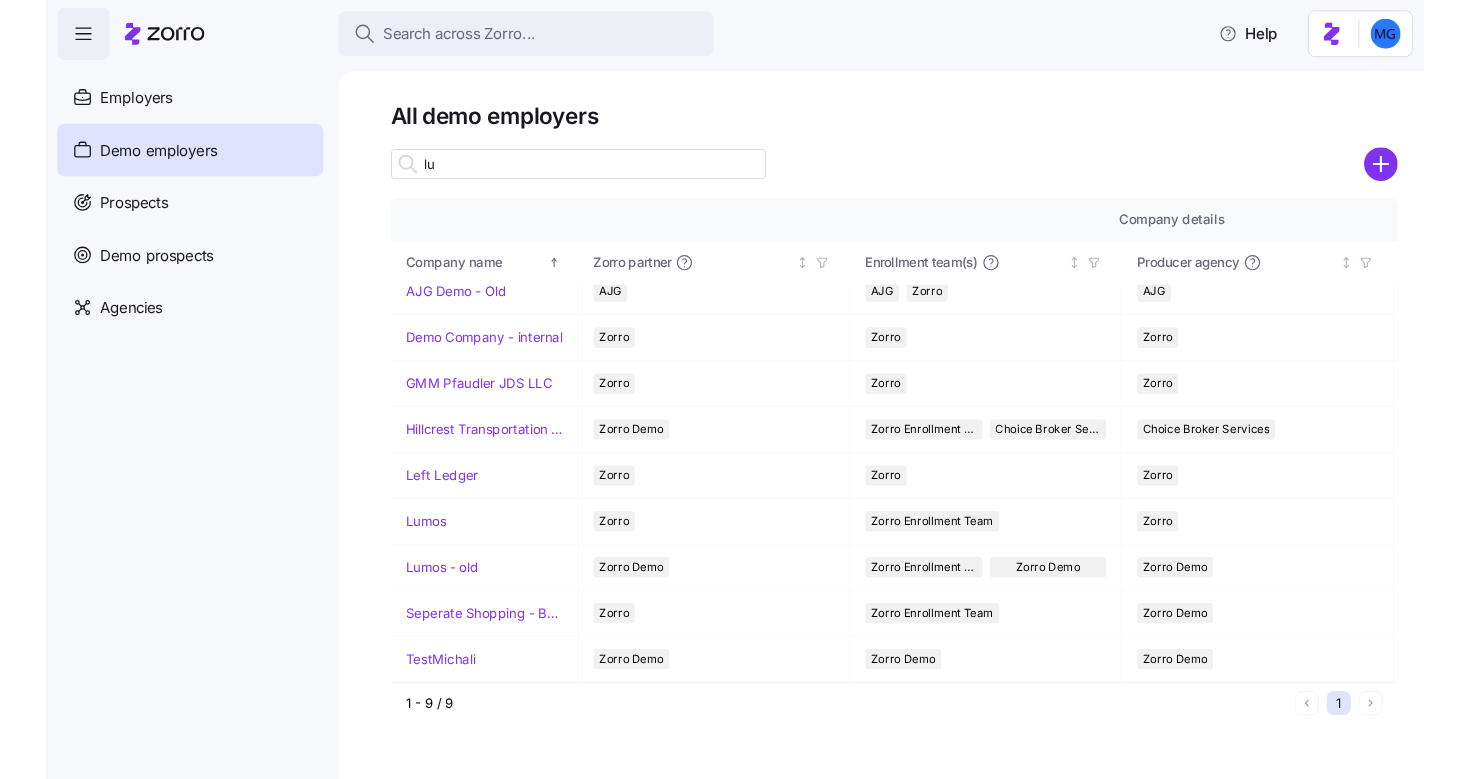 scroll, scrollTop: 0, scrollLeft: 0, axis: both 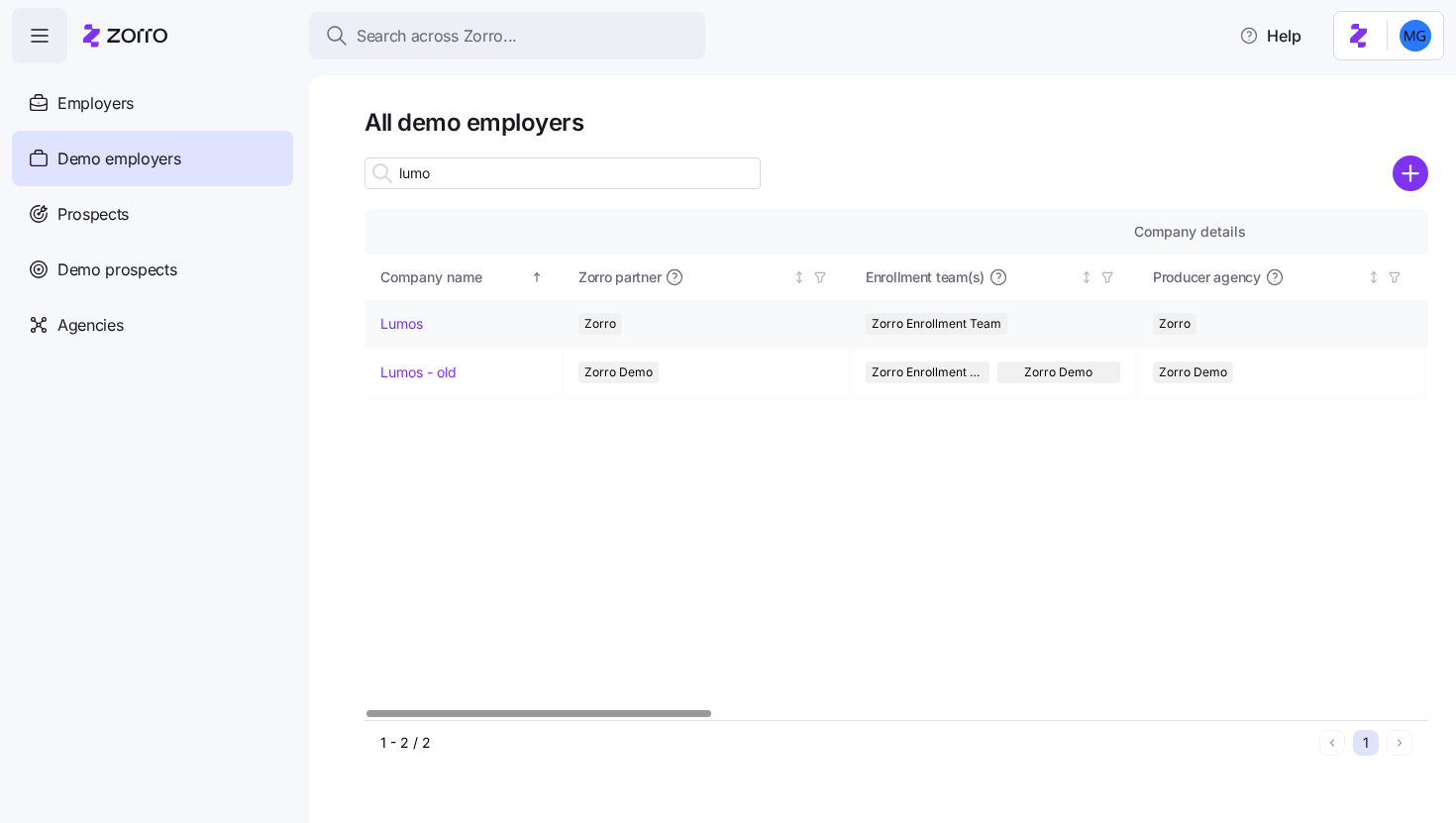 type on "lumo" 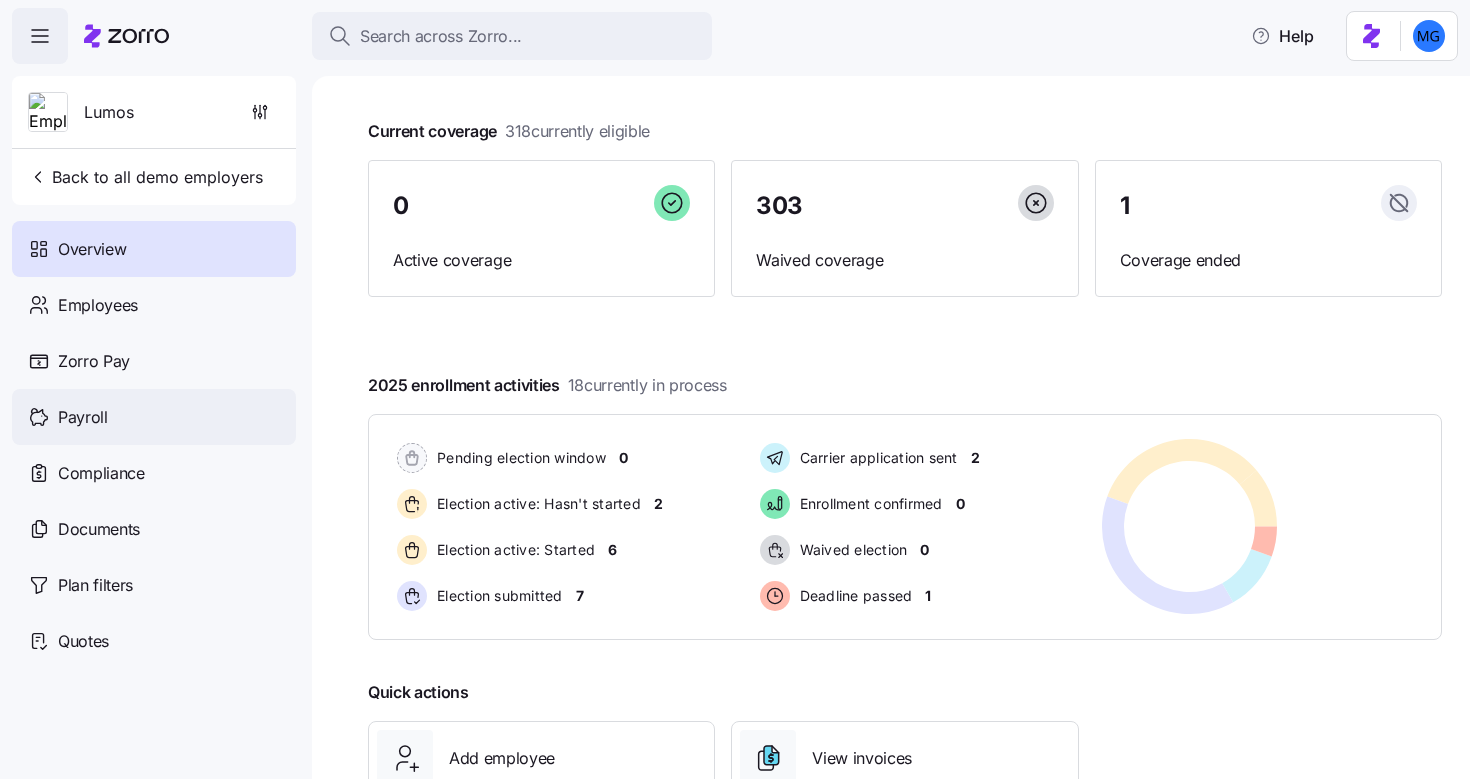 scroll, scrollTop: 0, scrollLeft: 0, axis: both 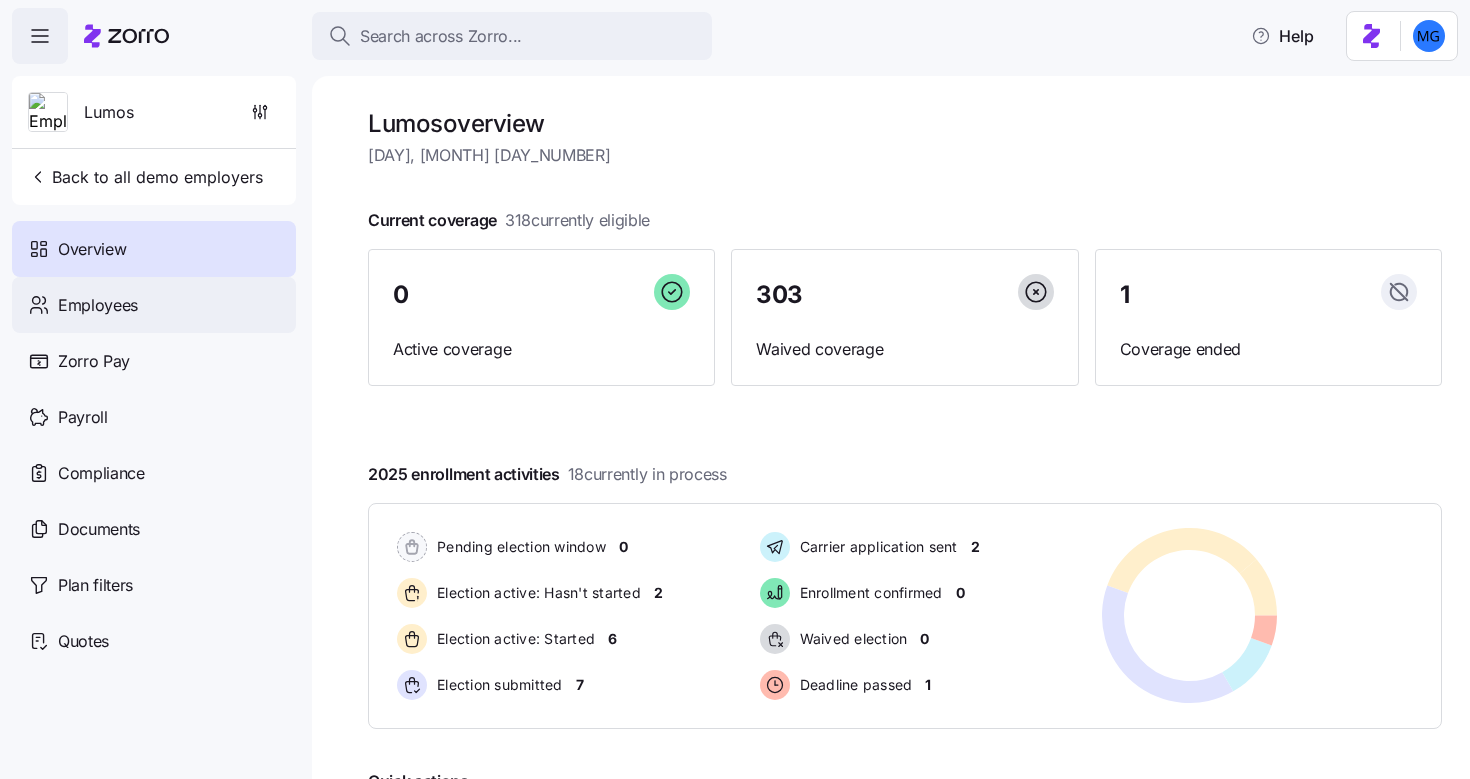 click on "Employees" at bounding box center [98, 305] 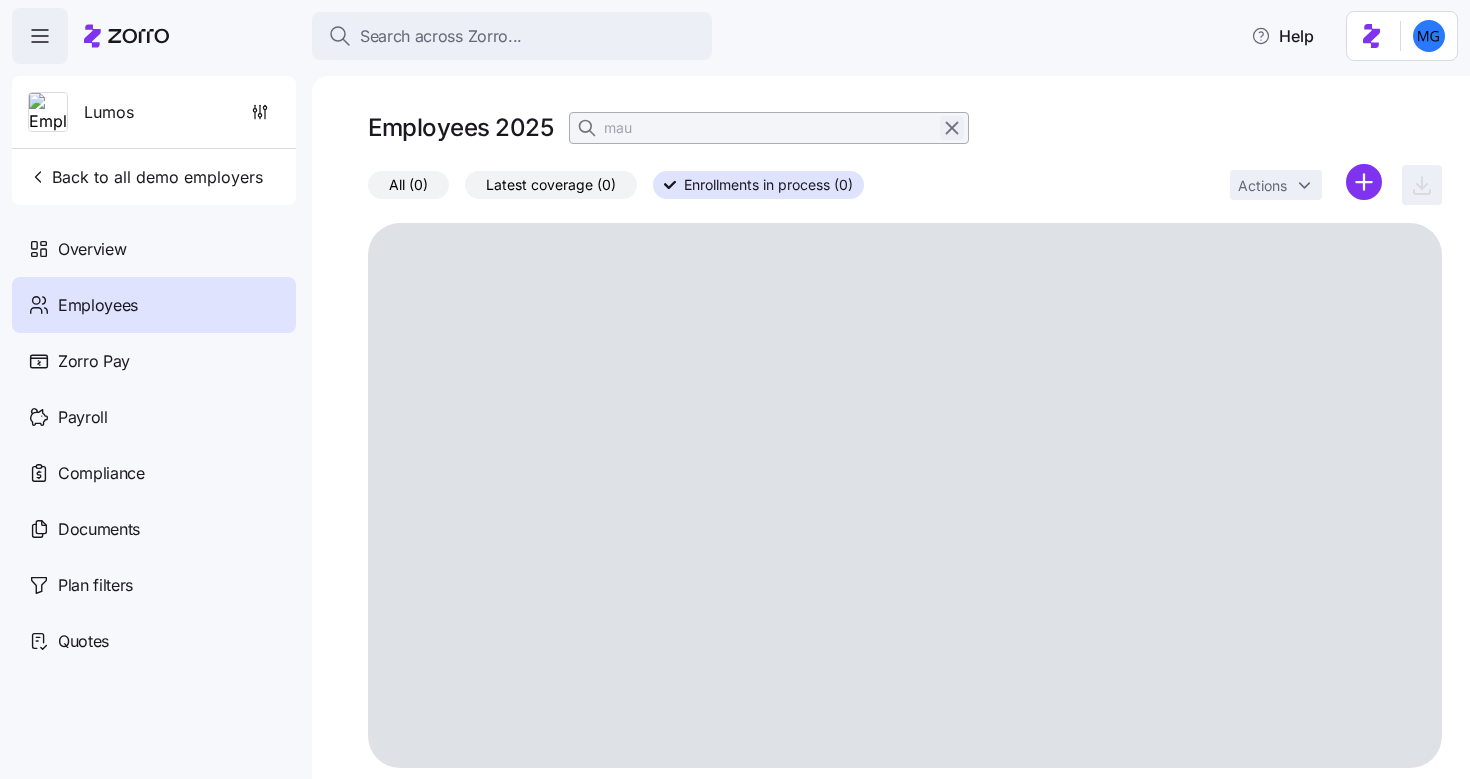 click 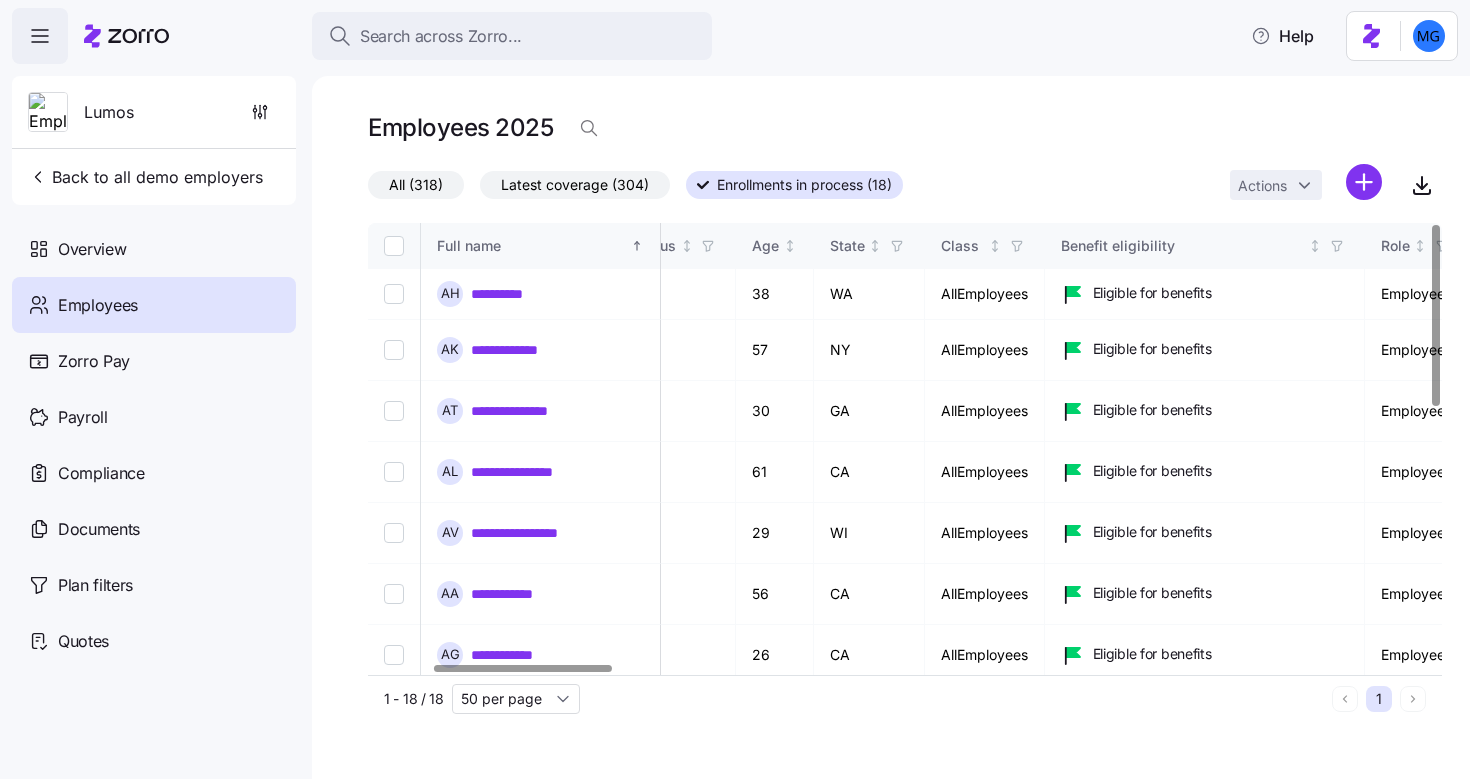 scroll, scrollTop: 0, scrollLeft: 391, axis: horizontal 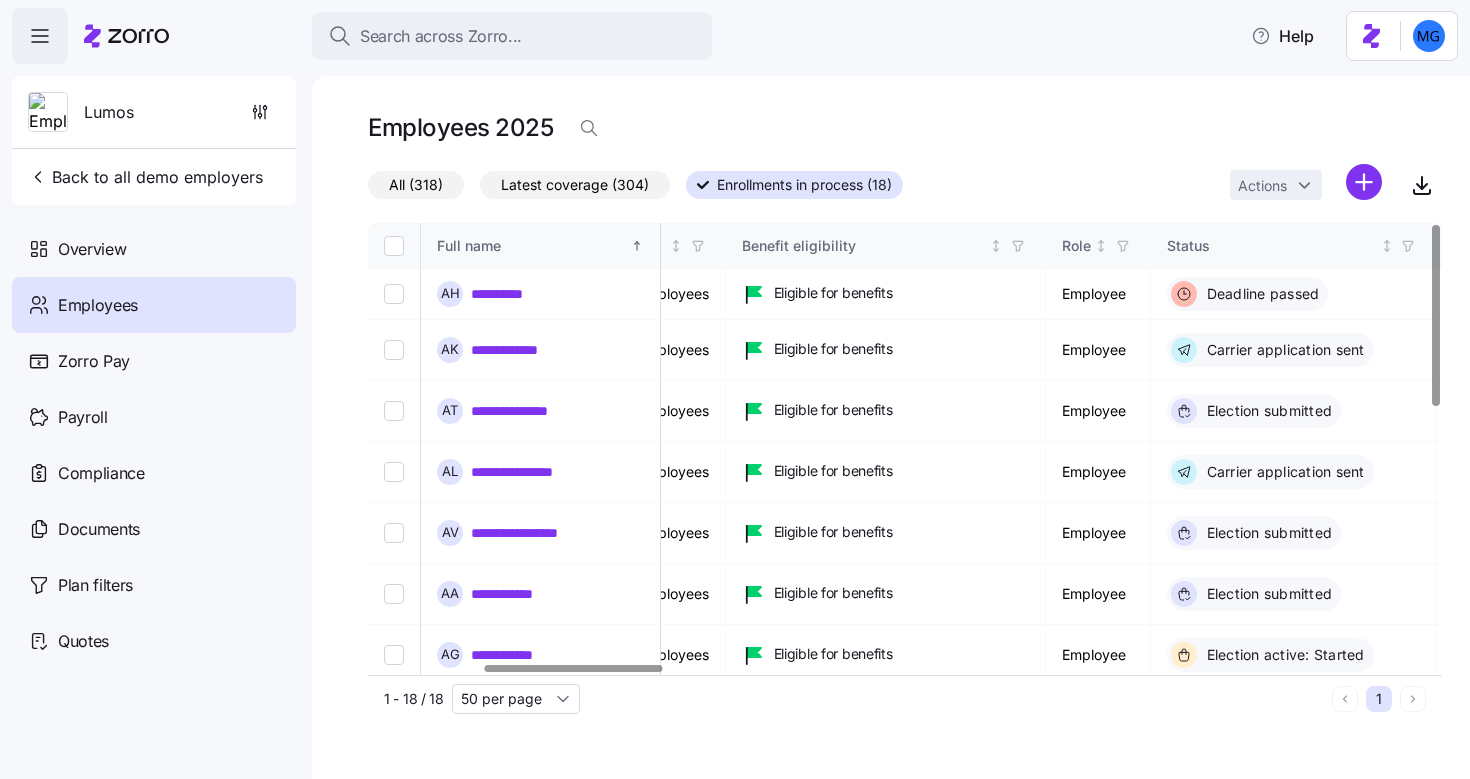 click at bounding box center [573, 668] 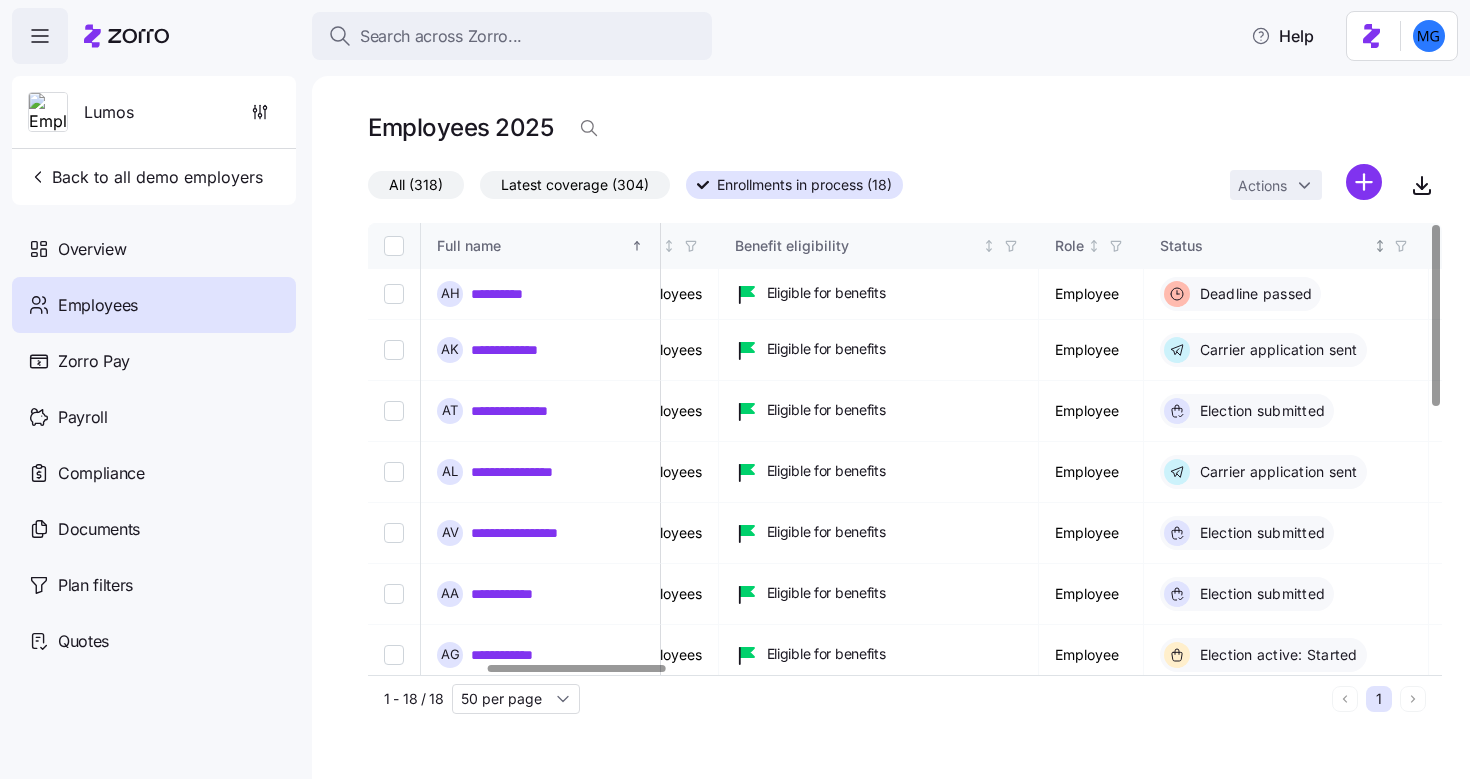 click 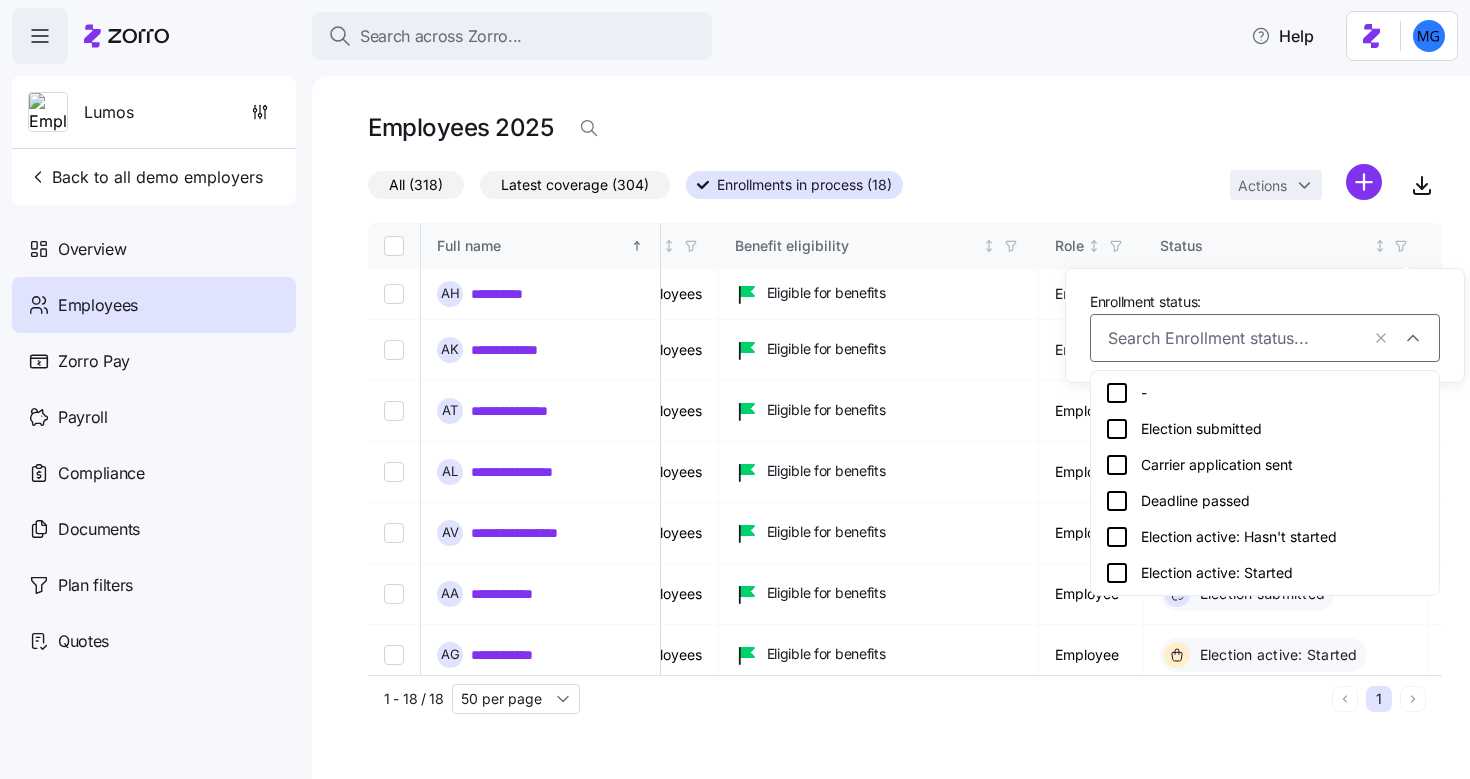 click on "Election active: Hasn't started" at bounding box center (1265, 537) 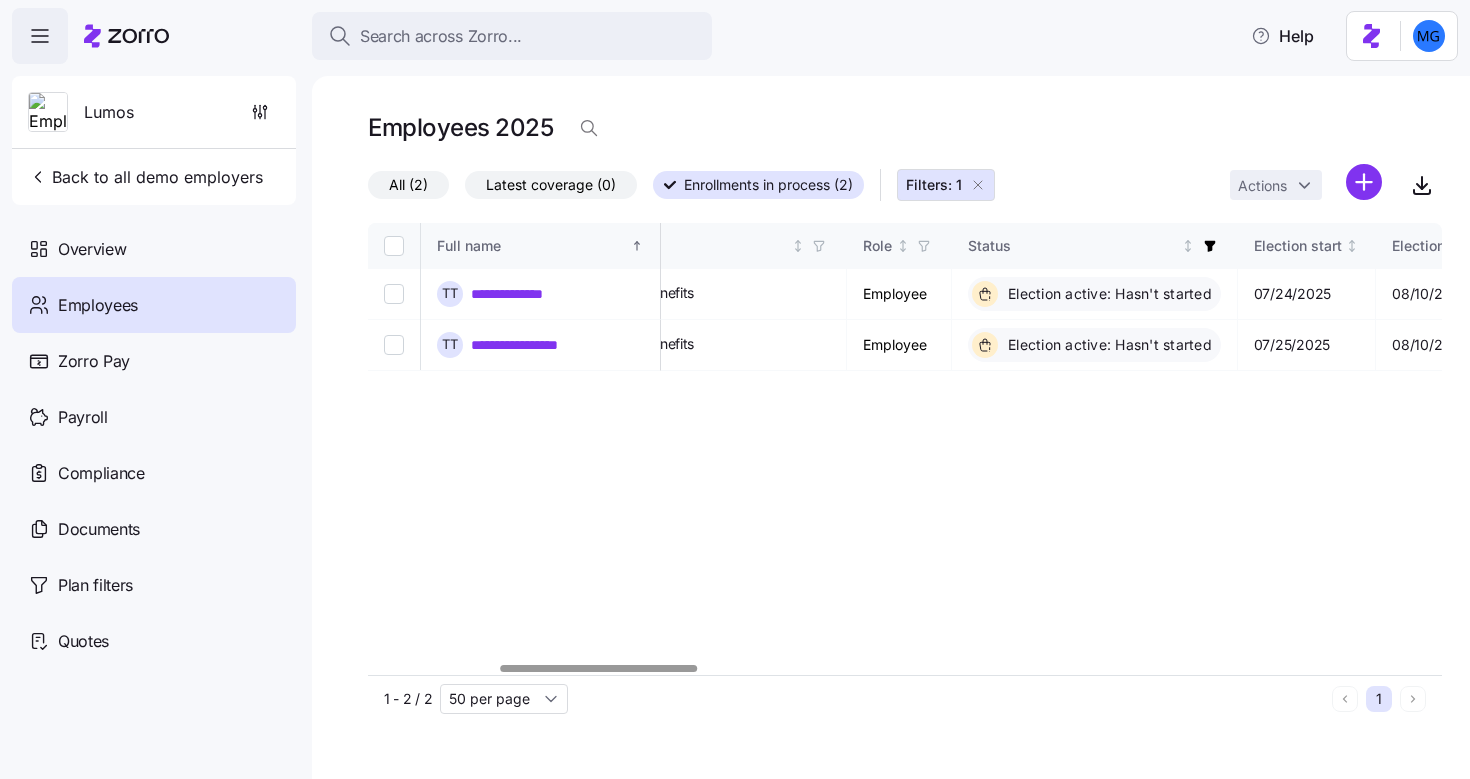 click at bounding box center (394, 246) 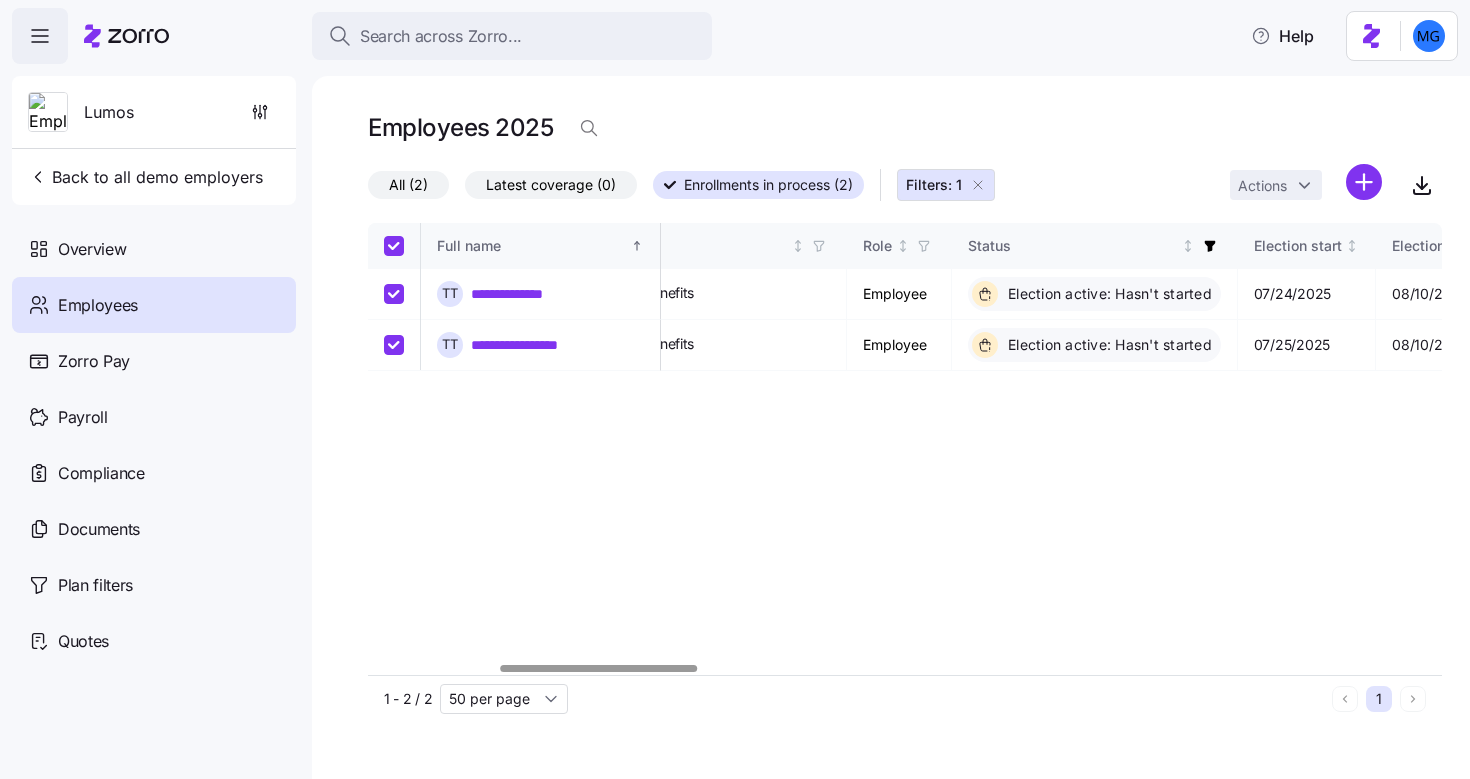 checkbox on "true" 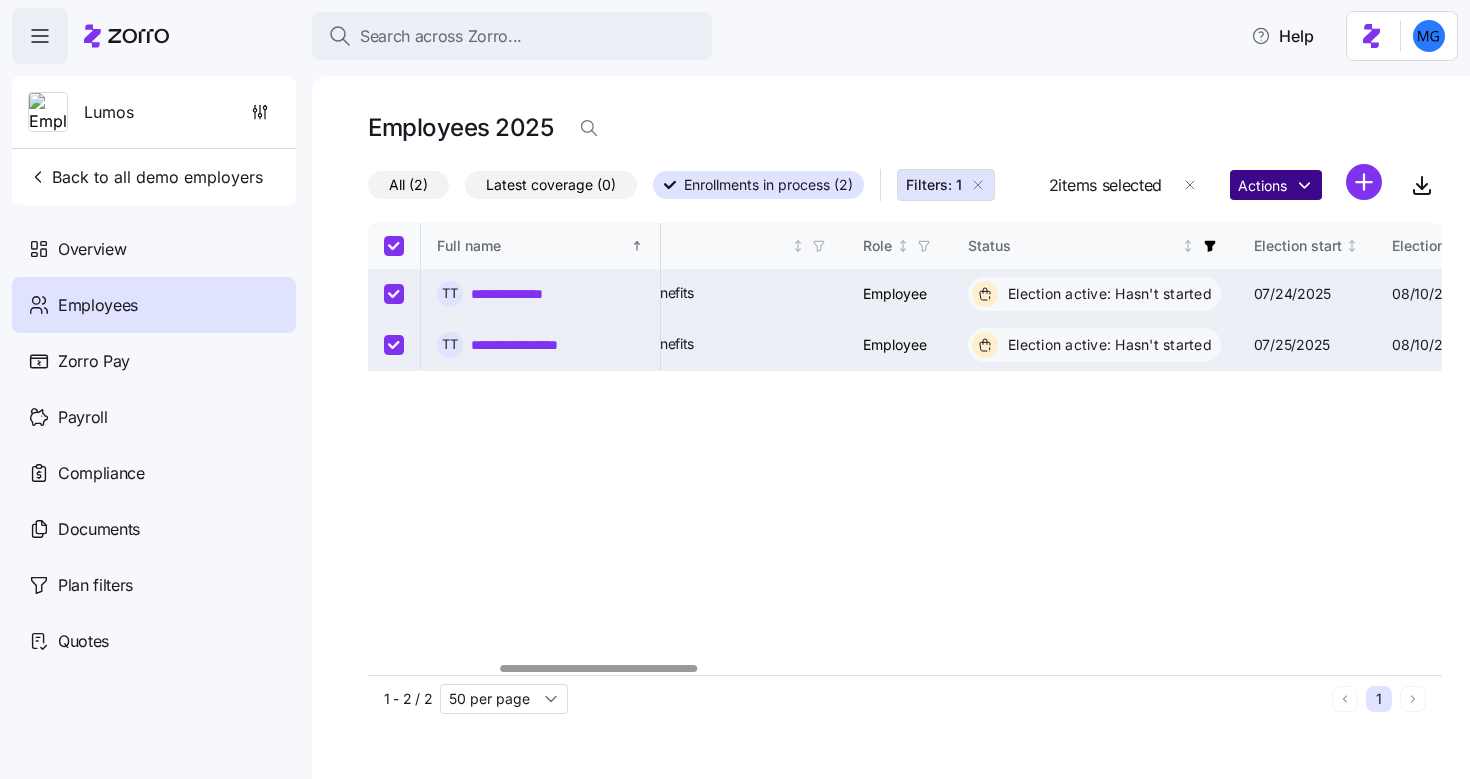 click on "**********" at bounding box center [735, 383] 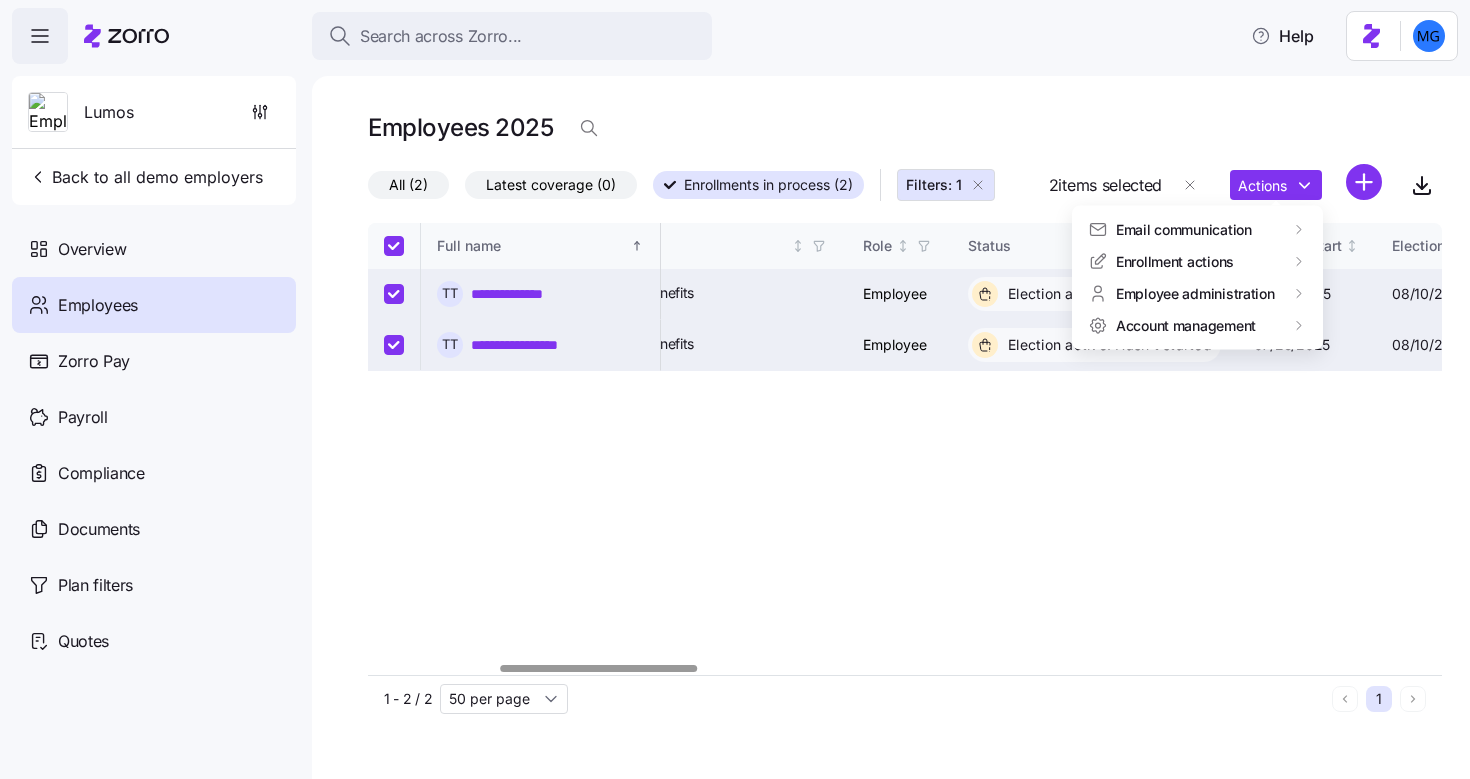 click on "**********" at bounding box center (735, 383) 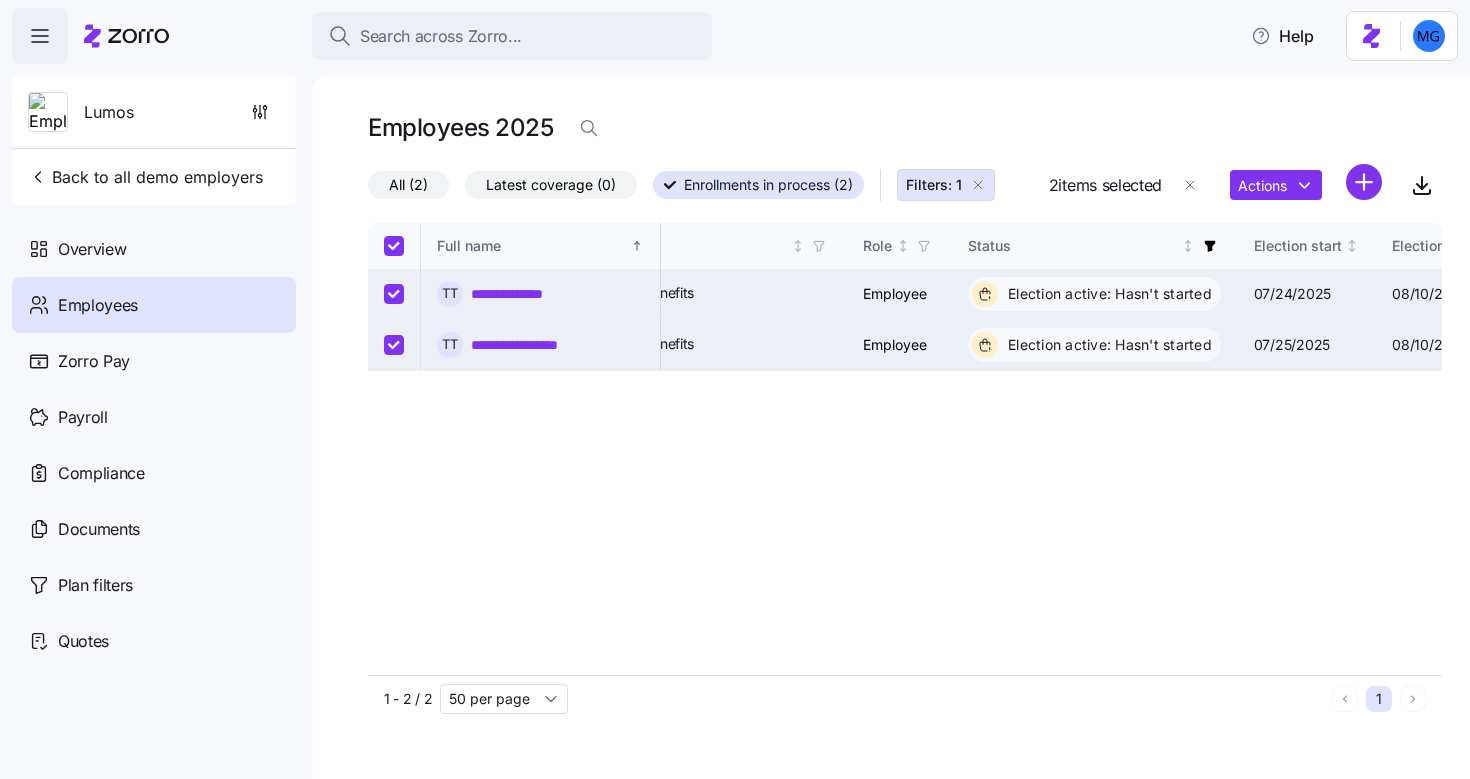 click 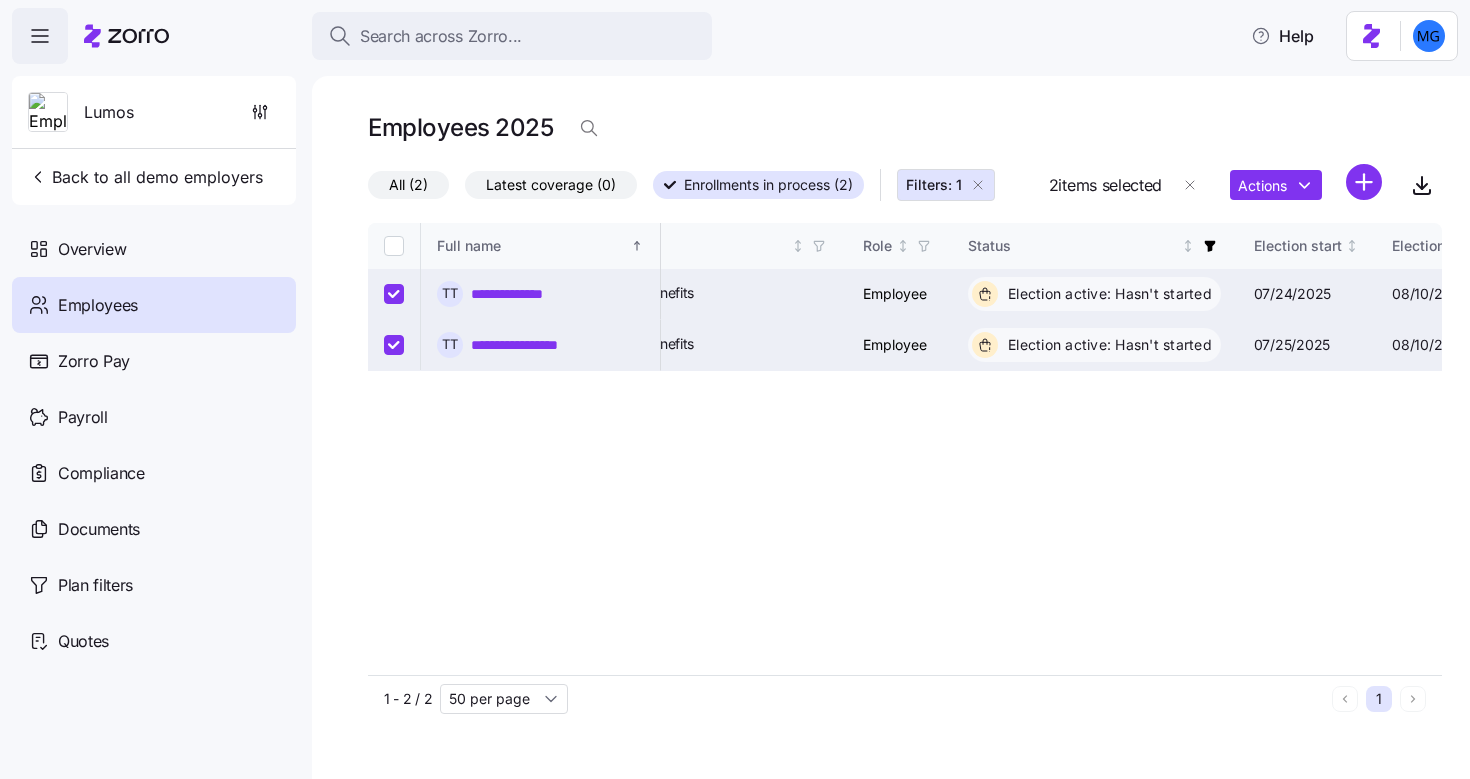 checkbox on "false" 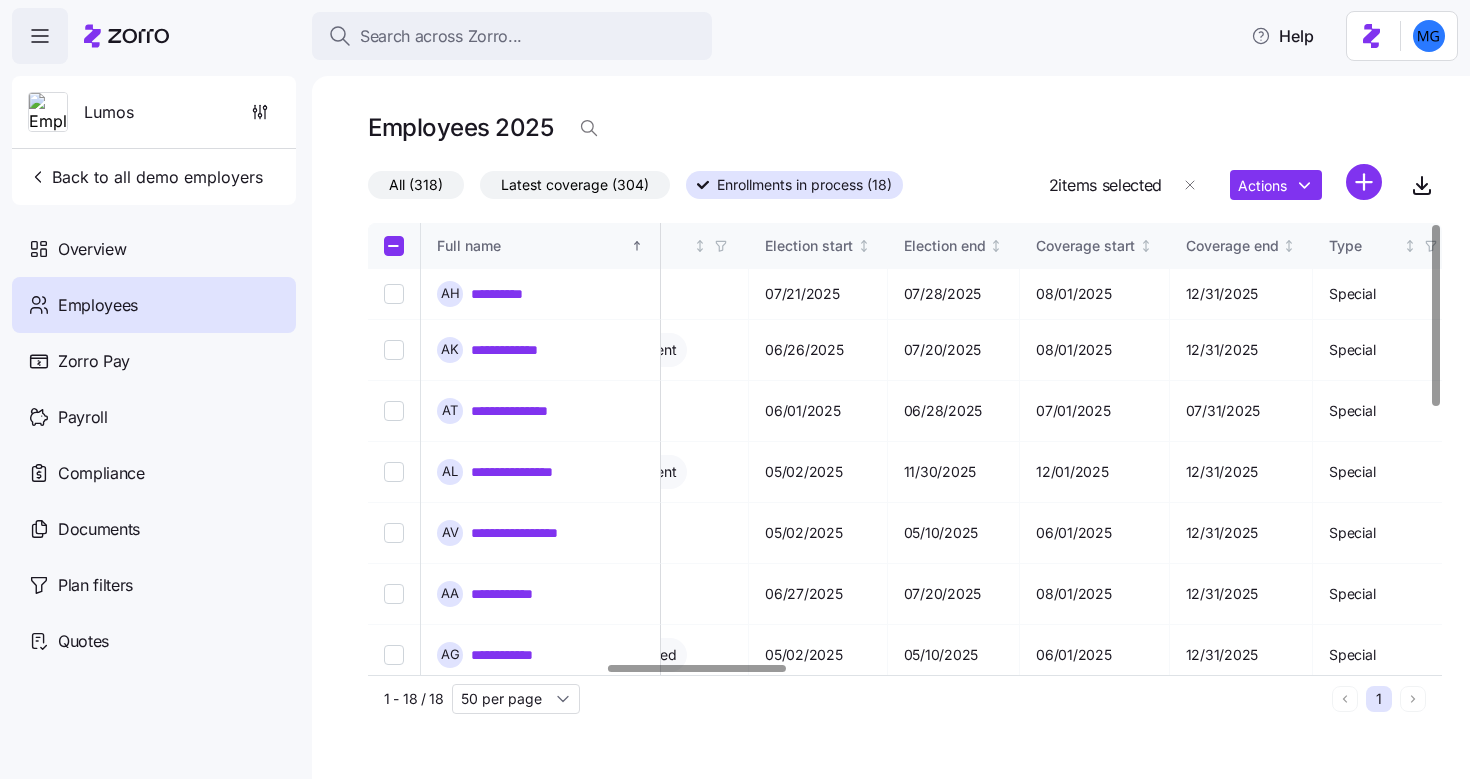 scroll, scrollTop: 0, scrollLeft: 1456, axis: horizontal 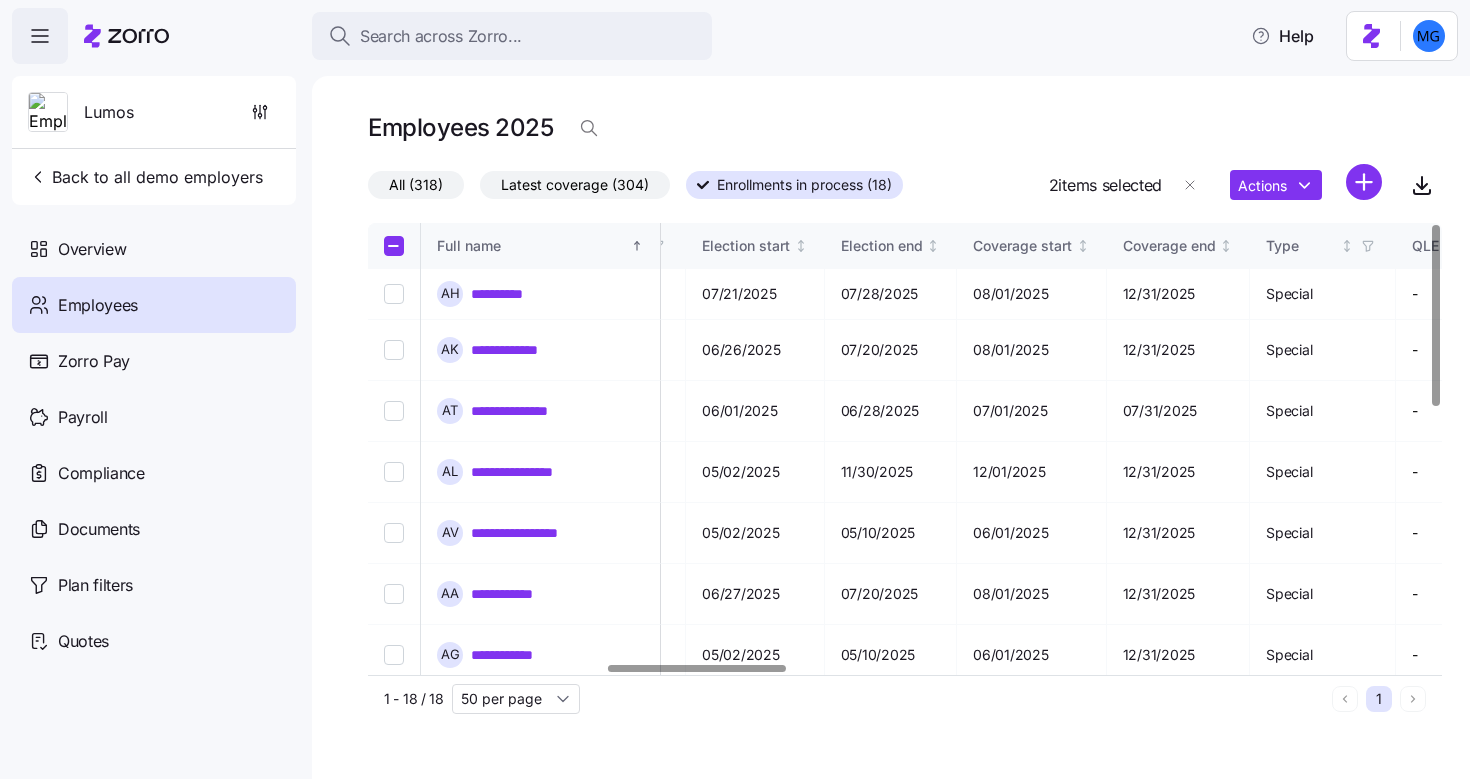 click at bounding box center [696, 668] 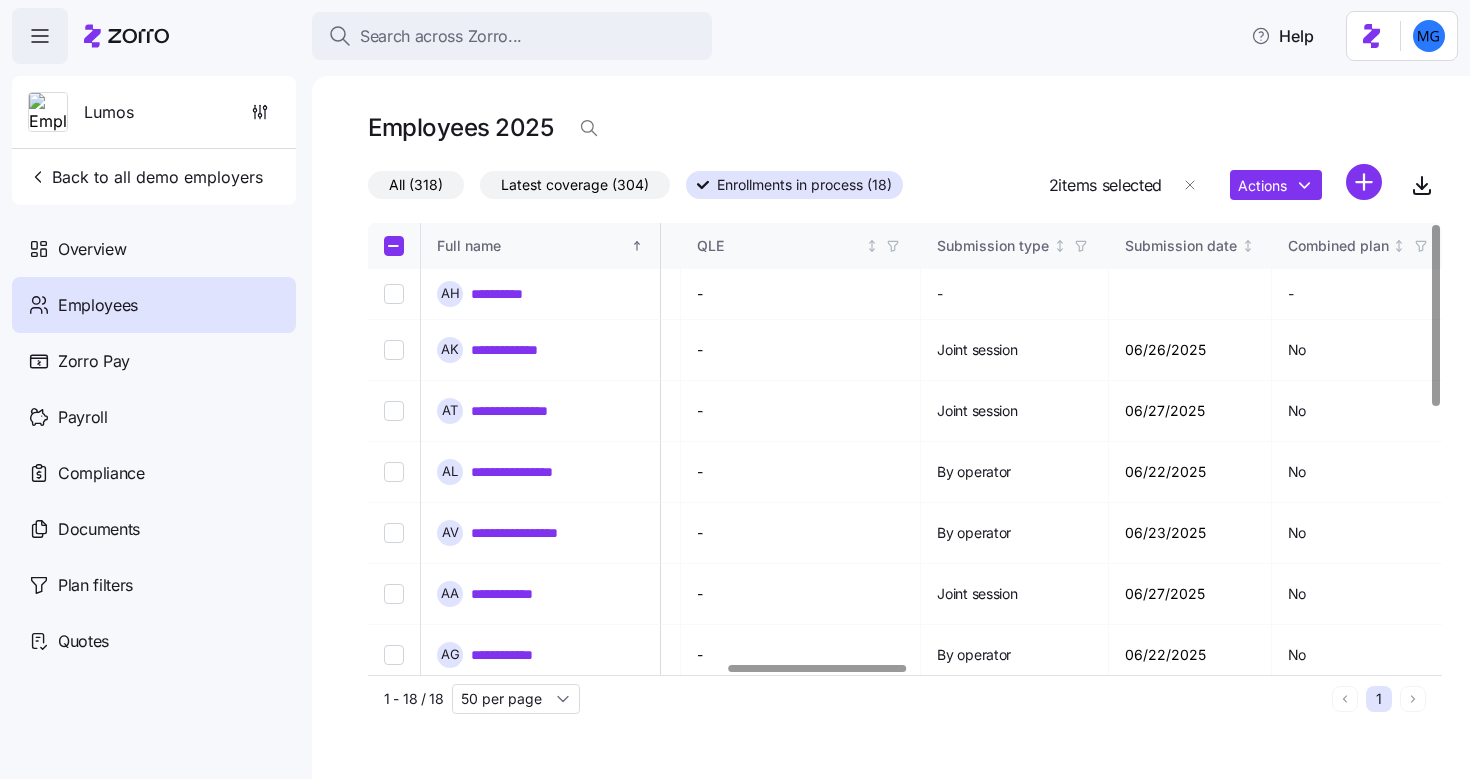 scroll, scrollTop: 0, scrollLeft: 2205, axis: horizontal 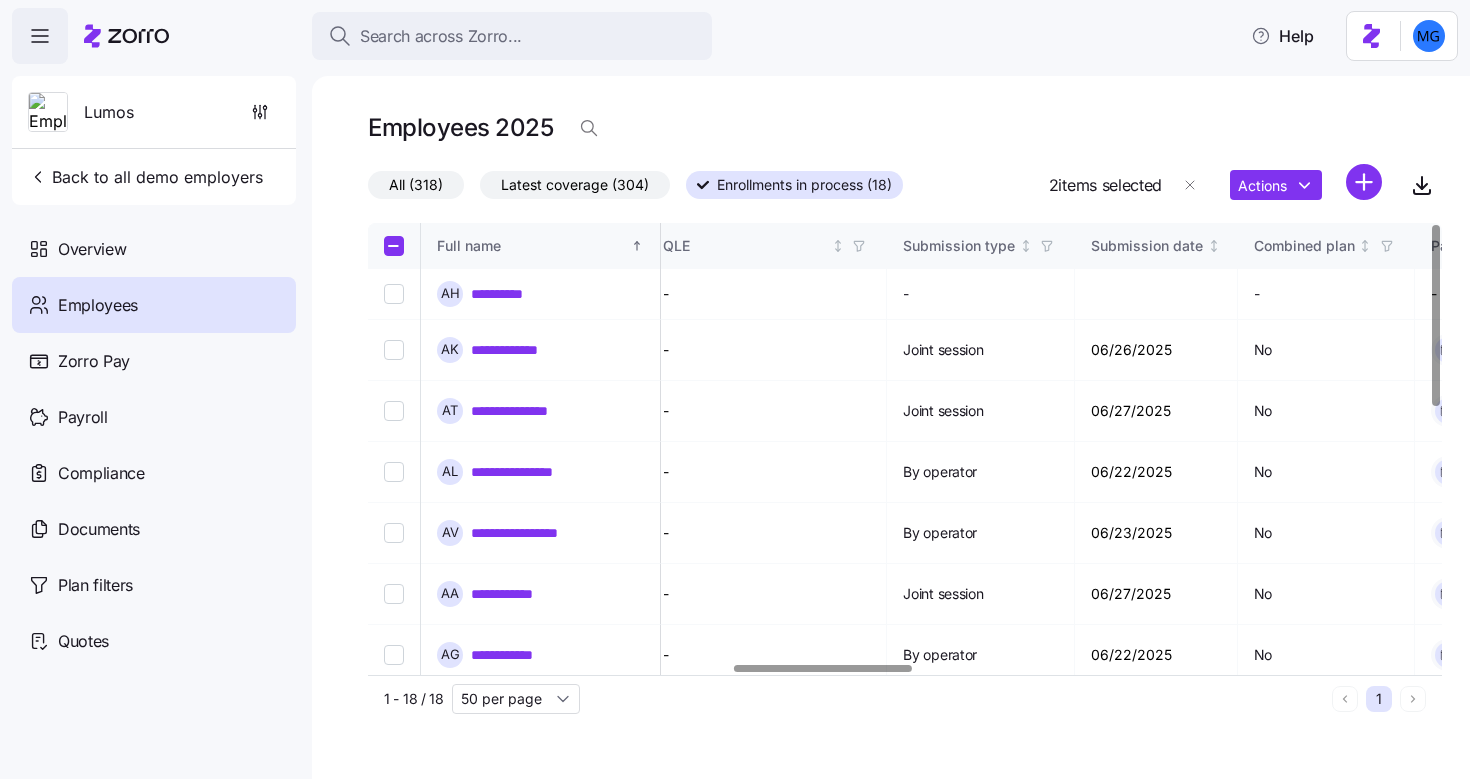 click at bounding box center (899, 669) 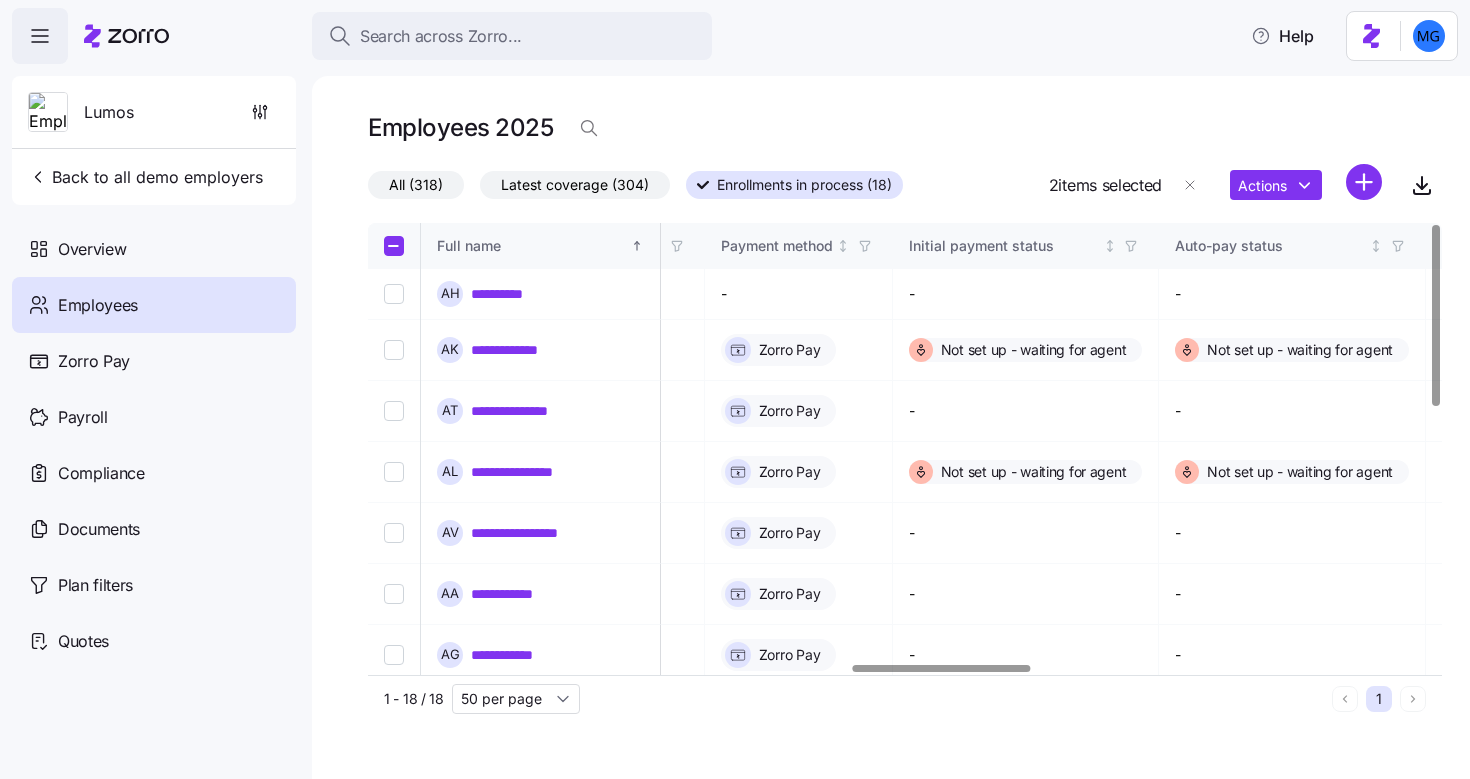 scroll, scrollTop: 0, scrollLeft: 2926, axis: horizontal 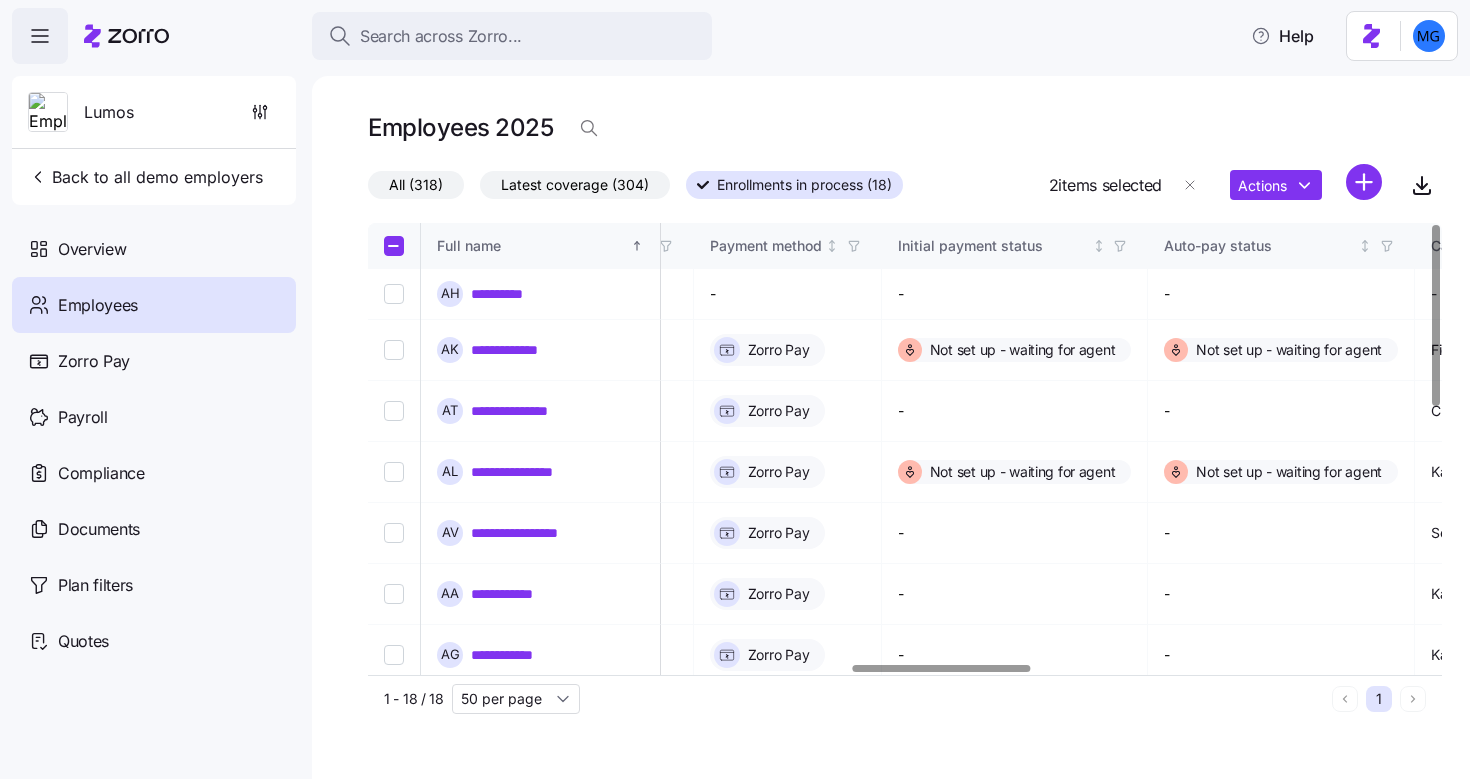 click at bounding box center [941, 668] 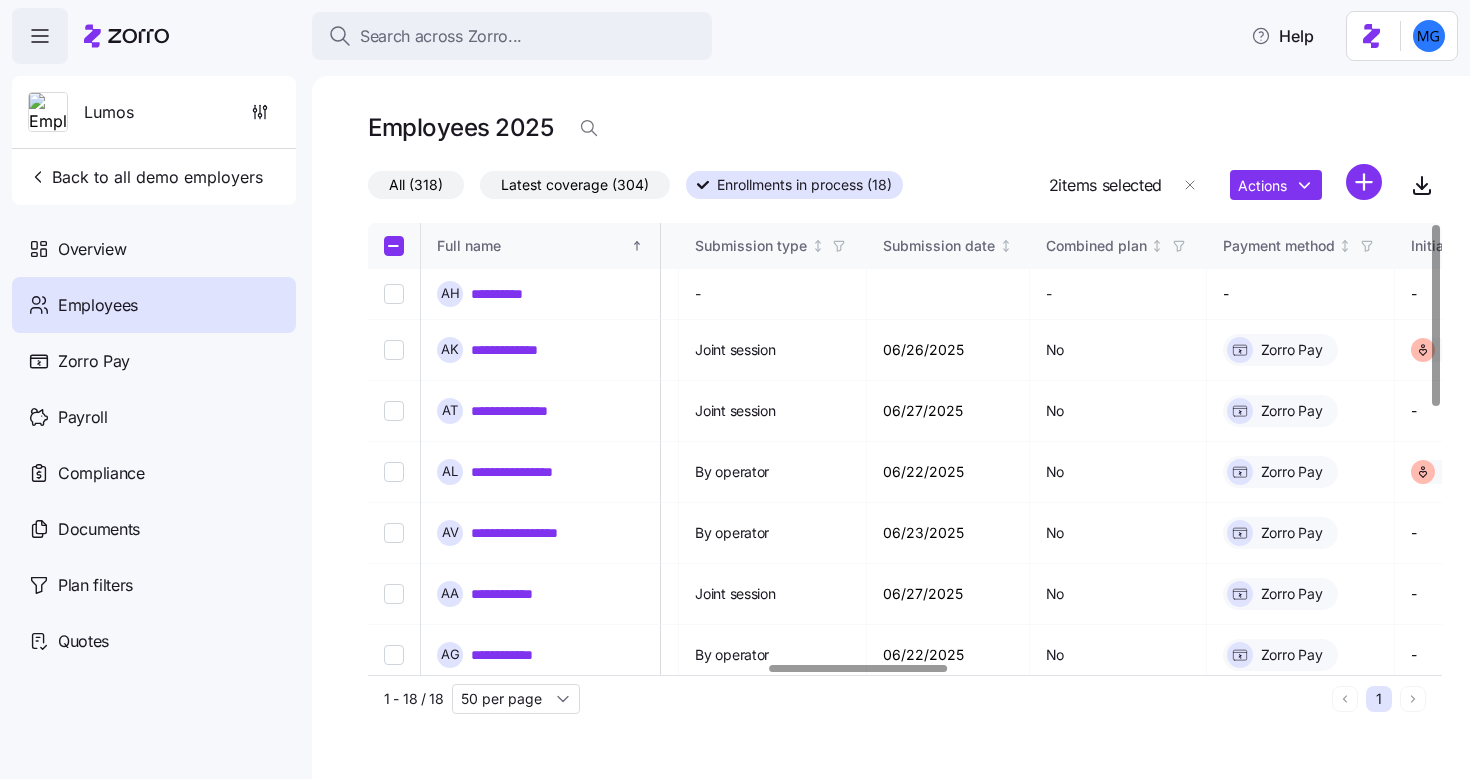 scroll, scrollTop: 0, scrollLeft: 2419, axis: horizontal 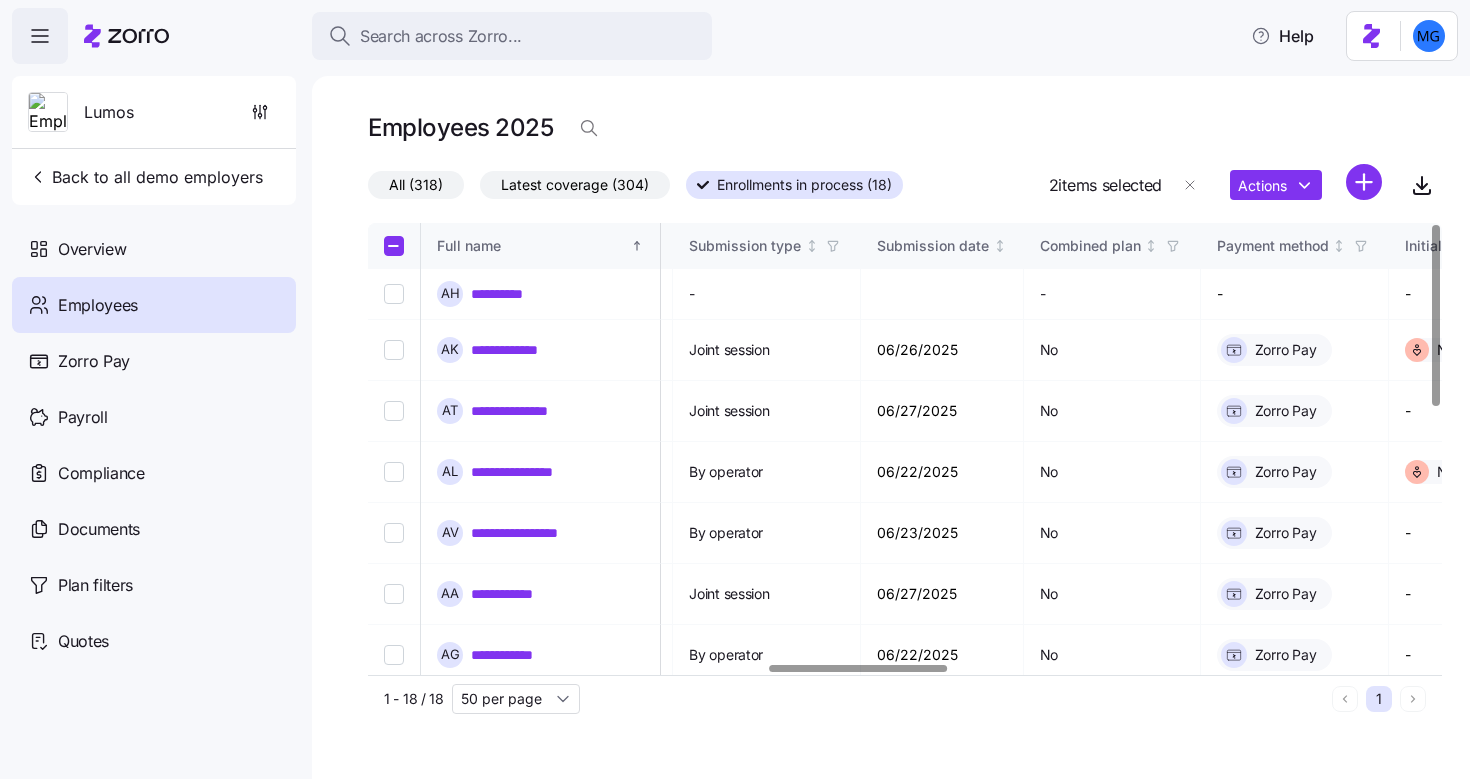 click at bounding box center [858, 668] 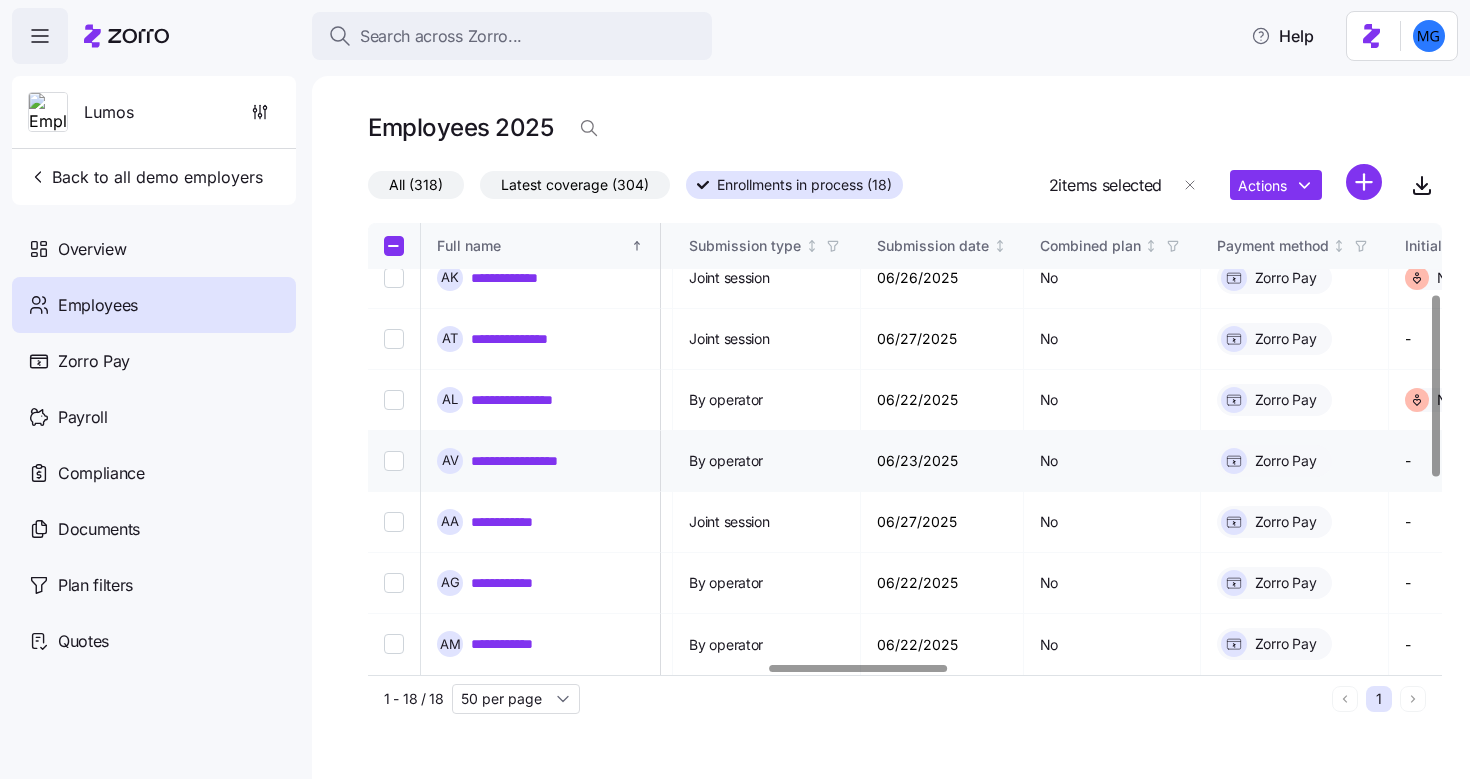 scroll, scrollTop: 0, scrollLeft: 2419, axis: horizontal 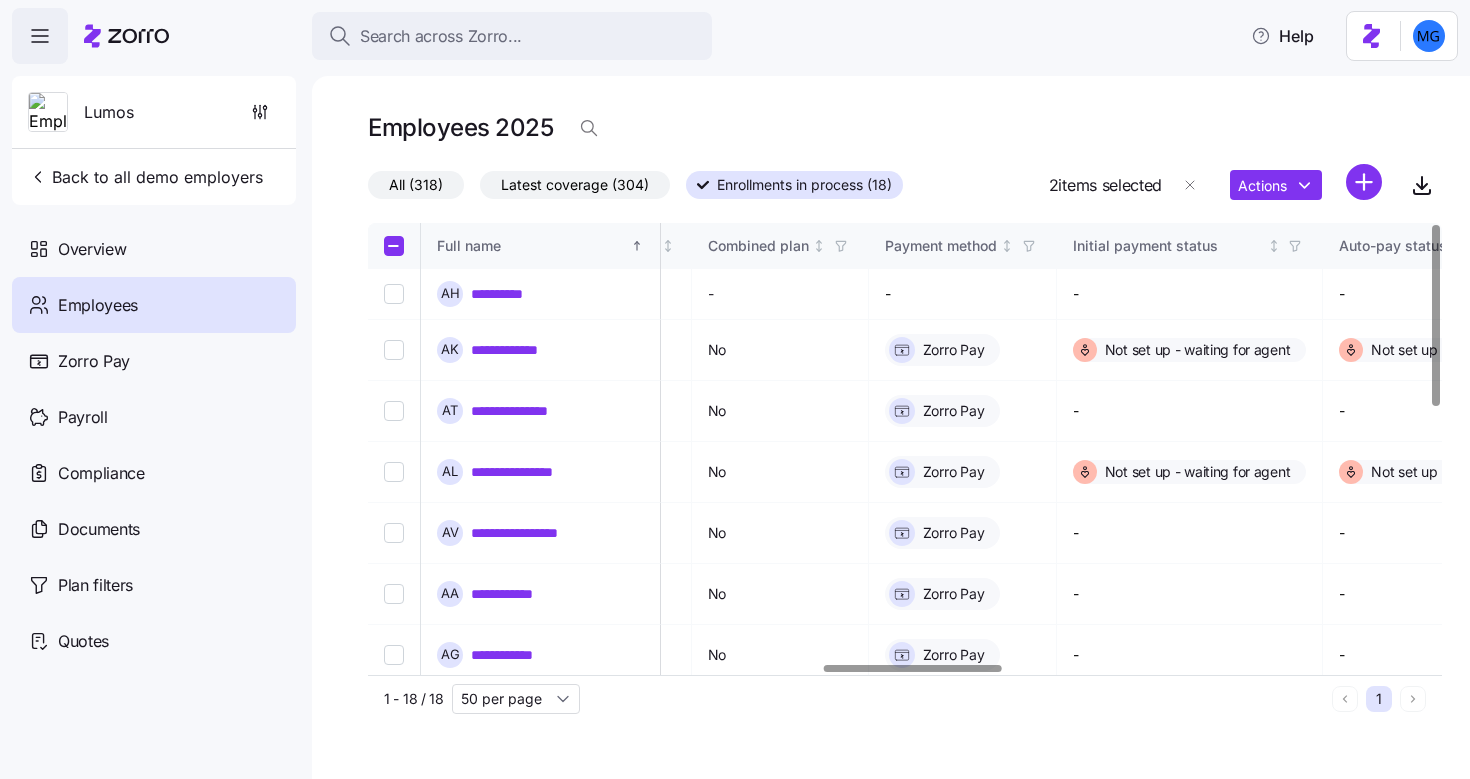 click at bounding box center [912, 668] 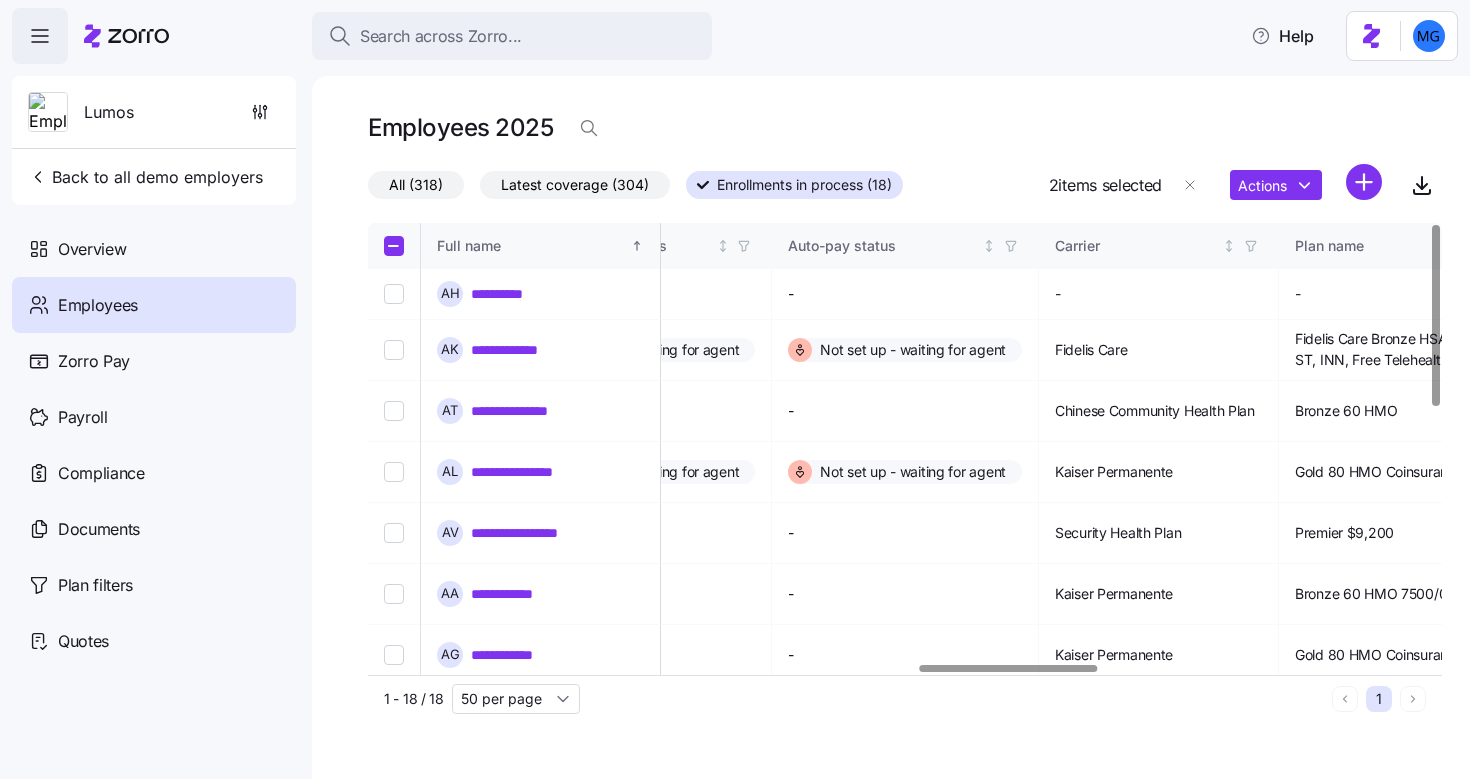 scroll, scrollTop: 0, scrollLeft: 3356, axis: horizontal 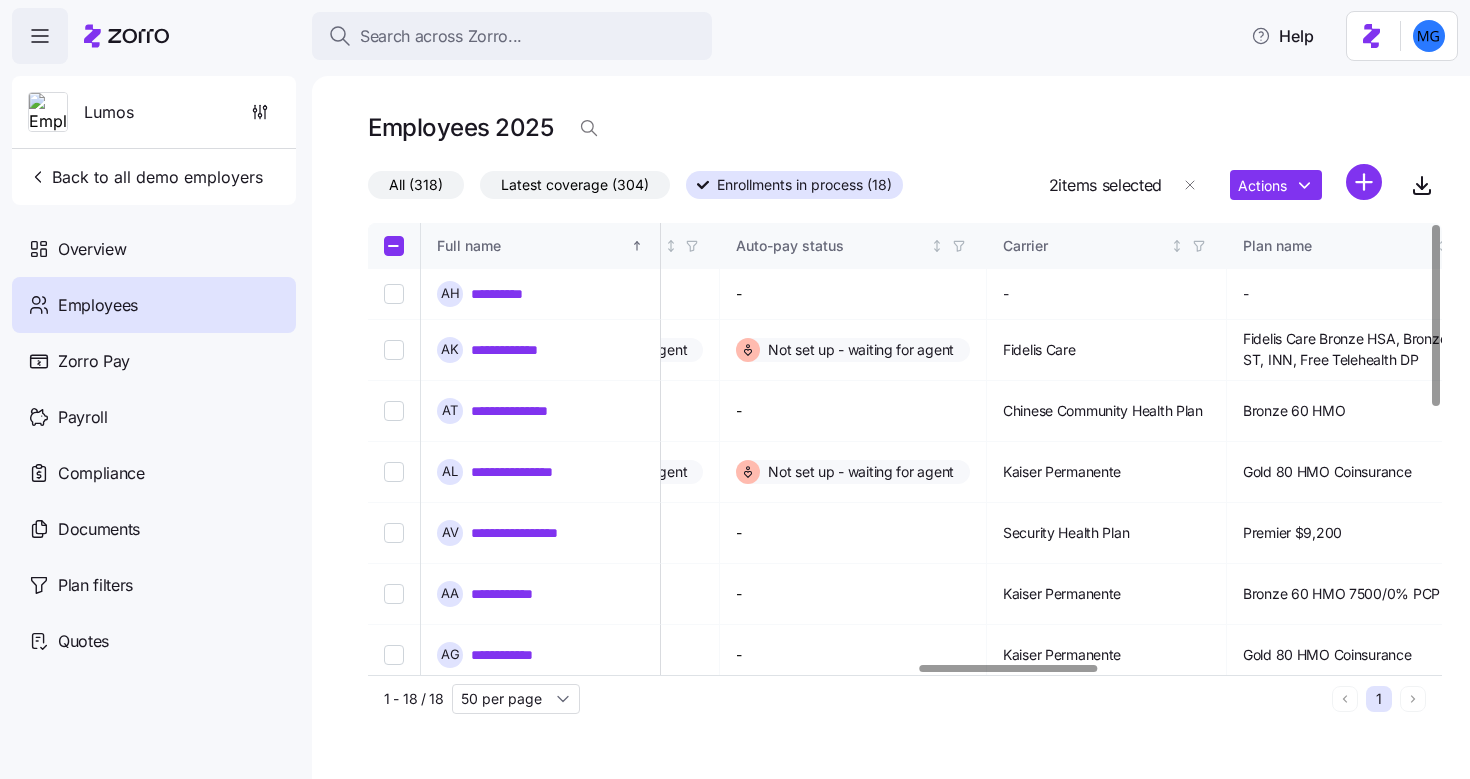 click at bounding box center [899, 669] 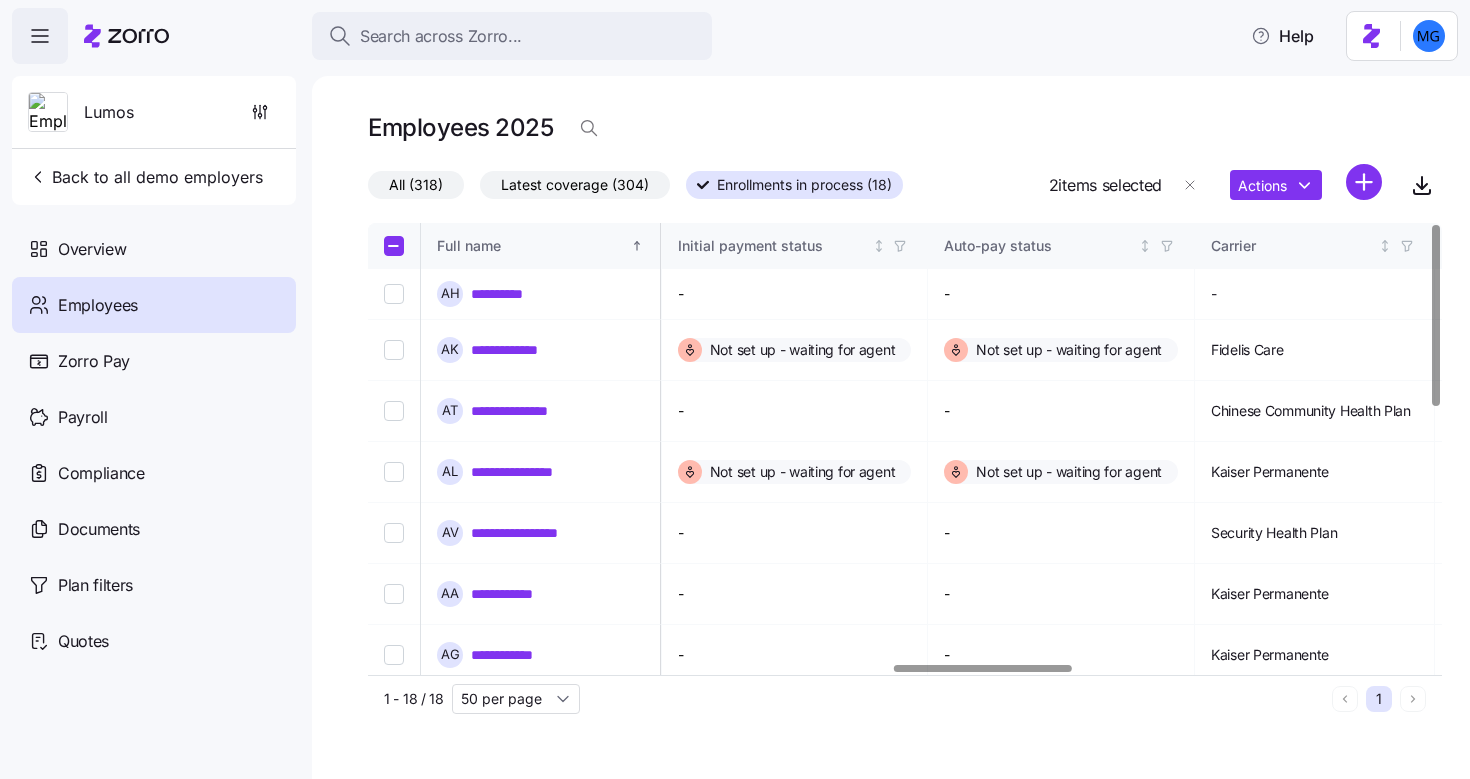 scroll, scrollTop: 0, scrollLeft: 3121, axis: horizontal 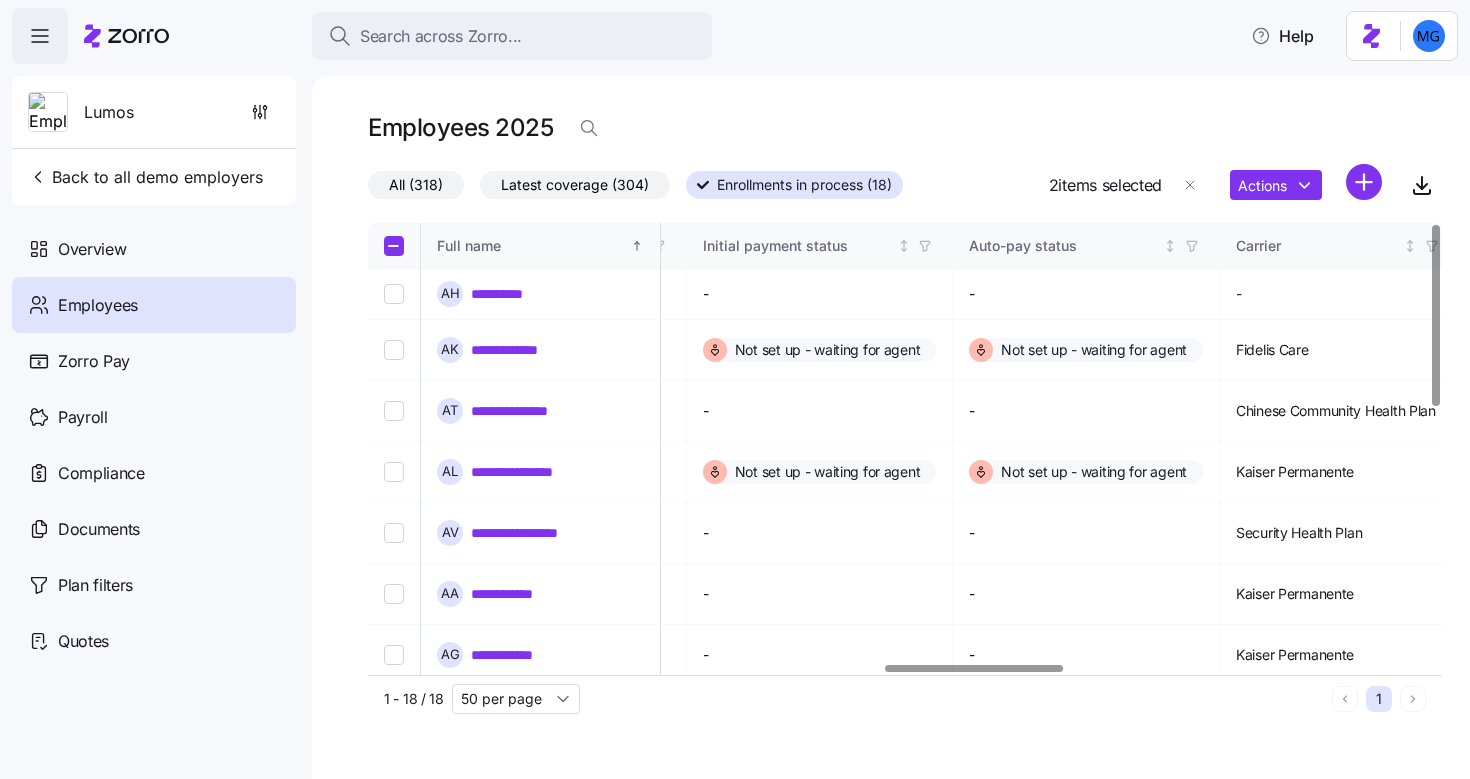 click at bounding box center (973, 668) 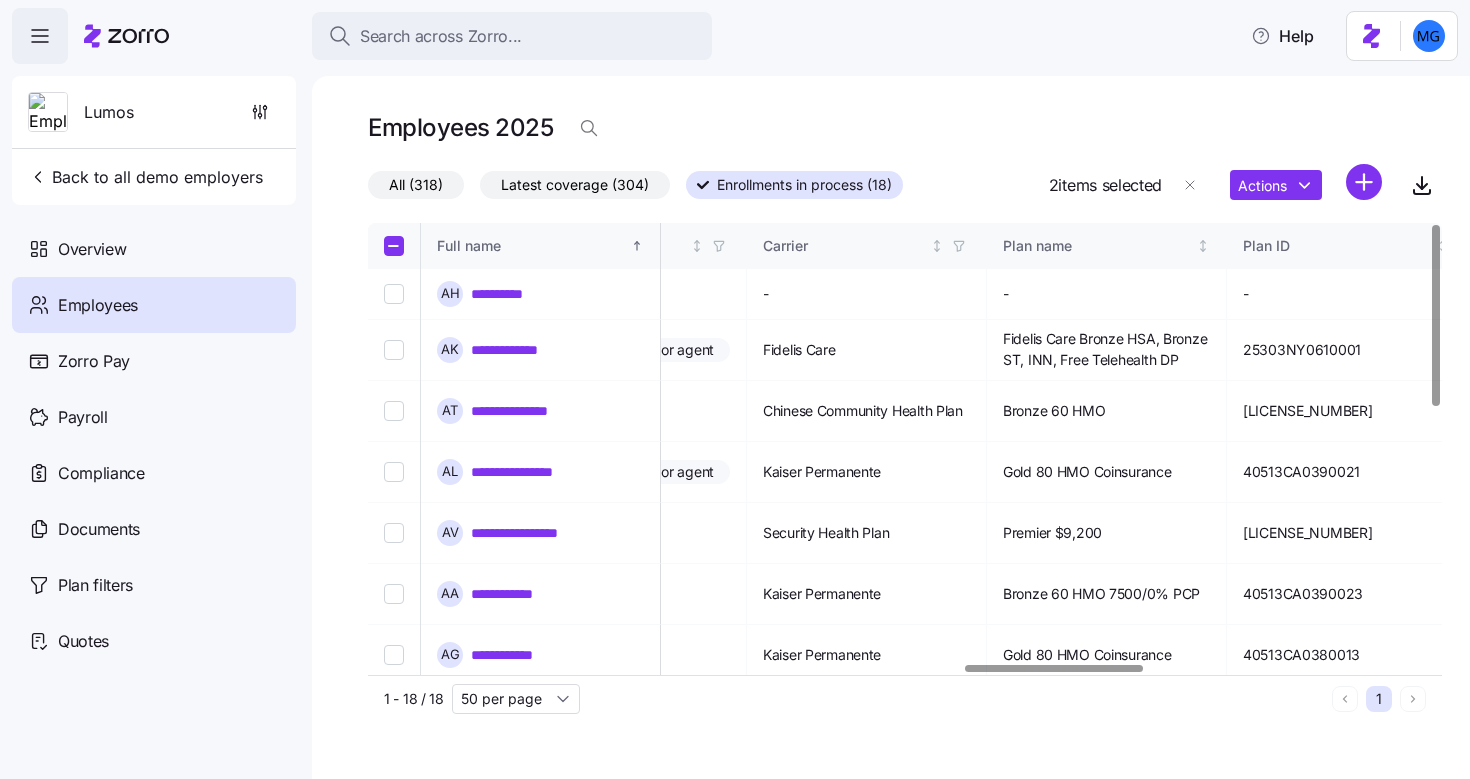 scroll, scrollTop: 0, scrollLeft: 3622, axis: horizontal 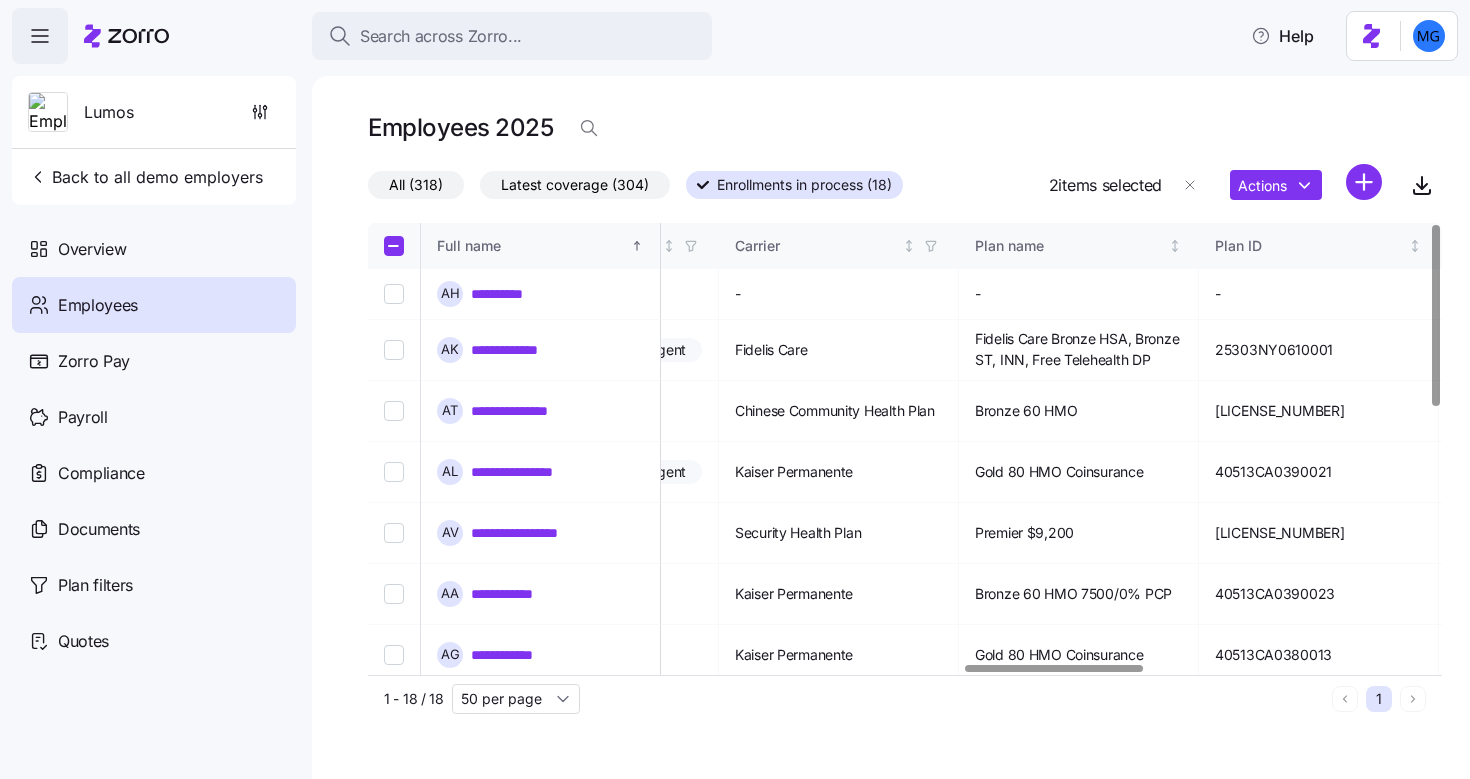 click at bounding box center [1053, 668] 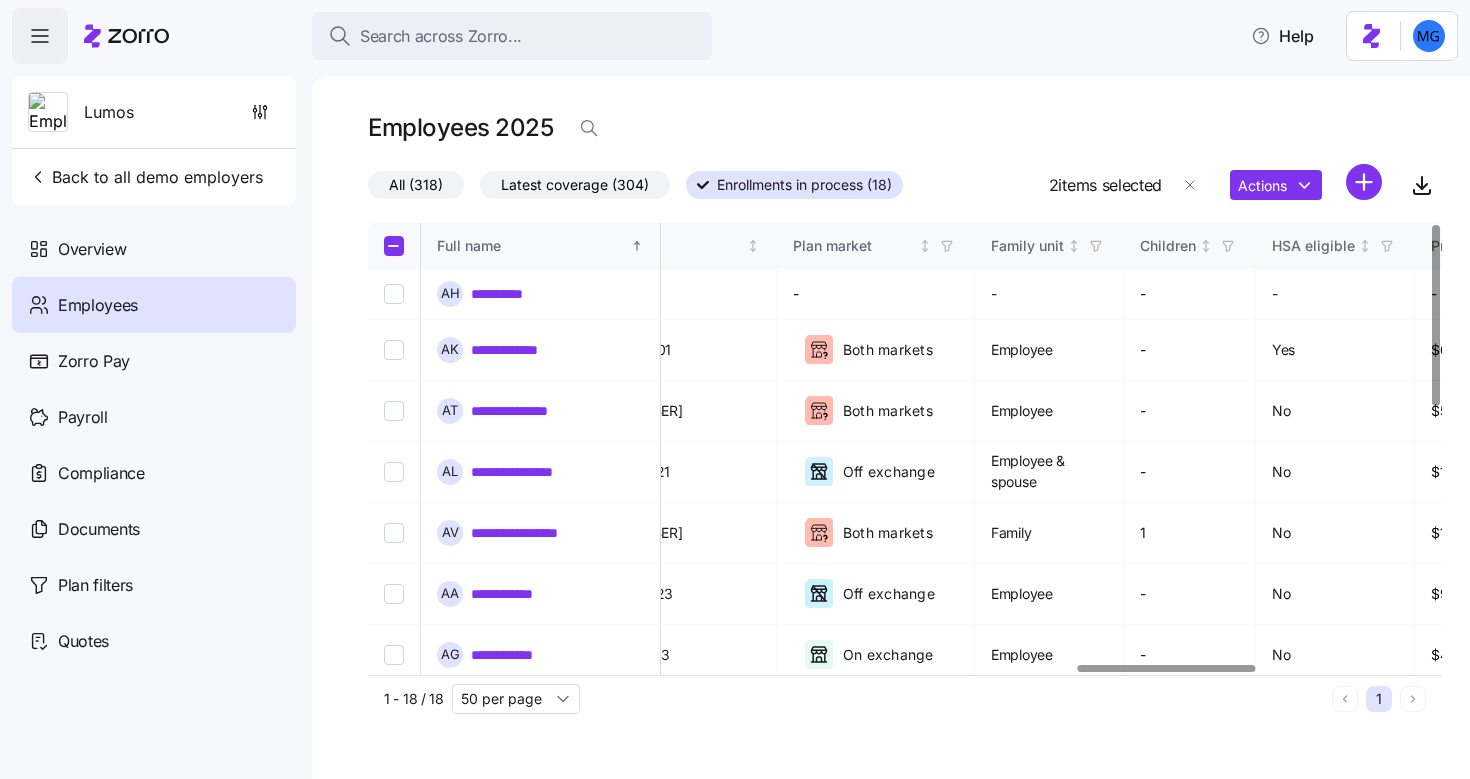 scroll, scrollTop: 0, scrollLeft: 4287, axis: horizontal 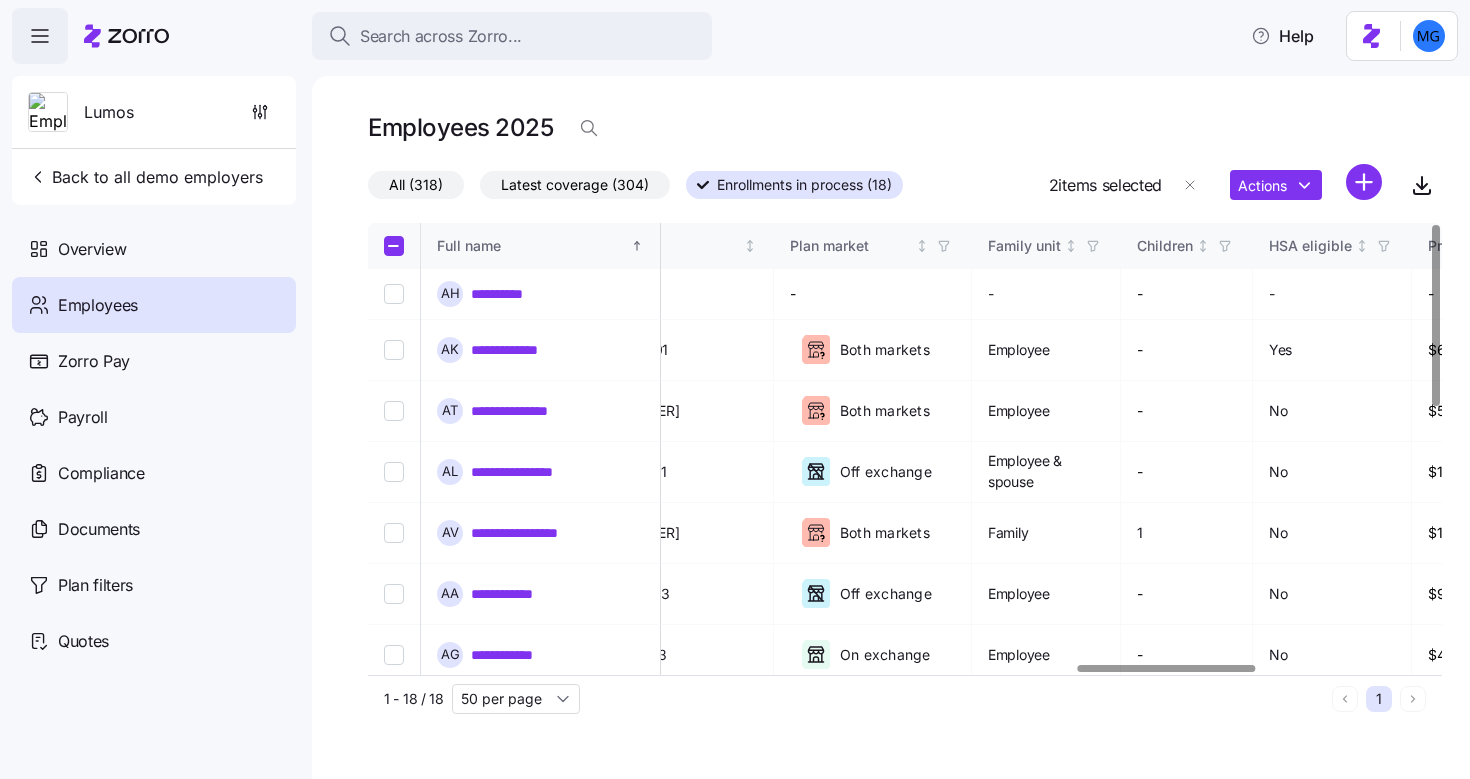 click at bounding box center [1166, 668] 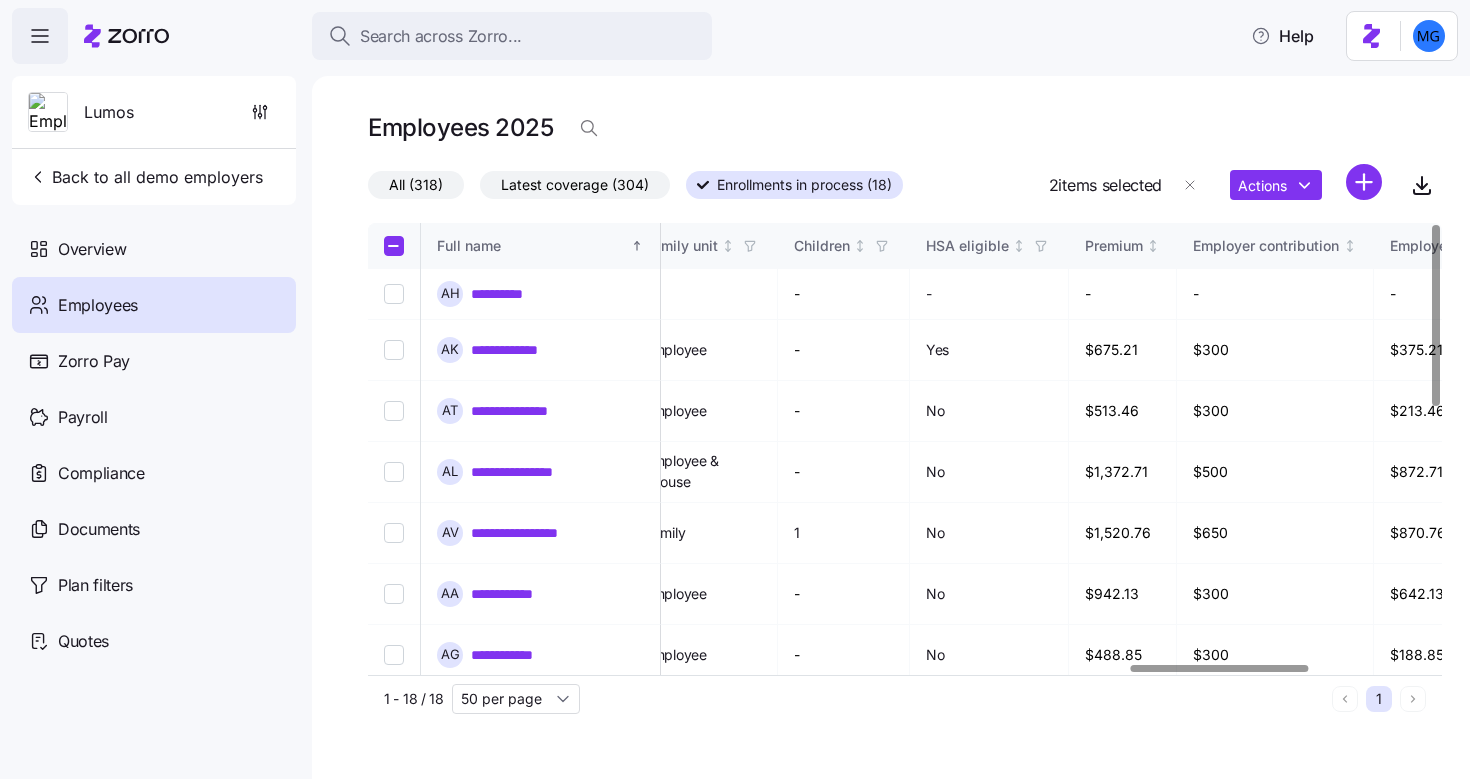 click at bounding box center [1219, 668] 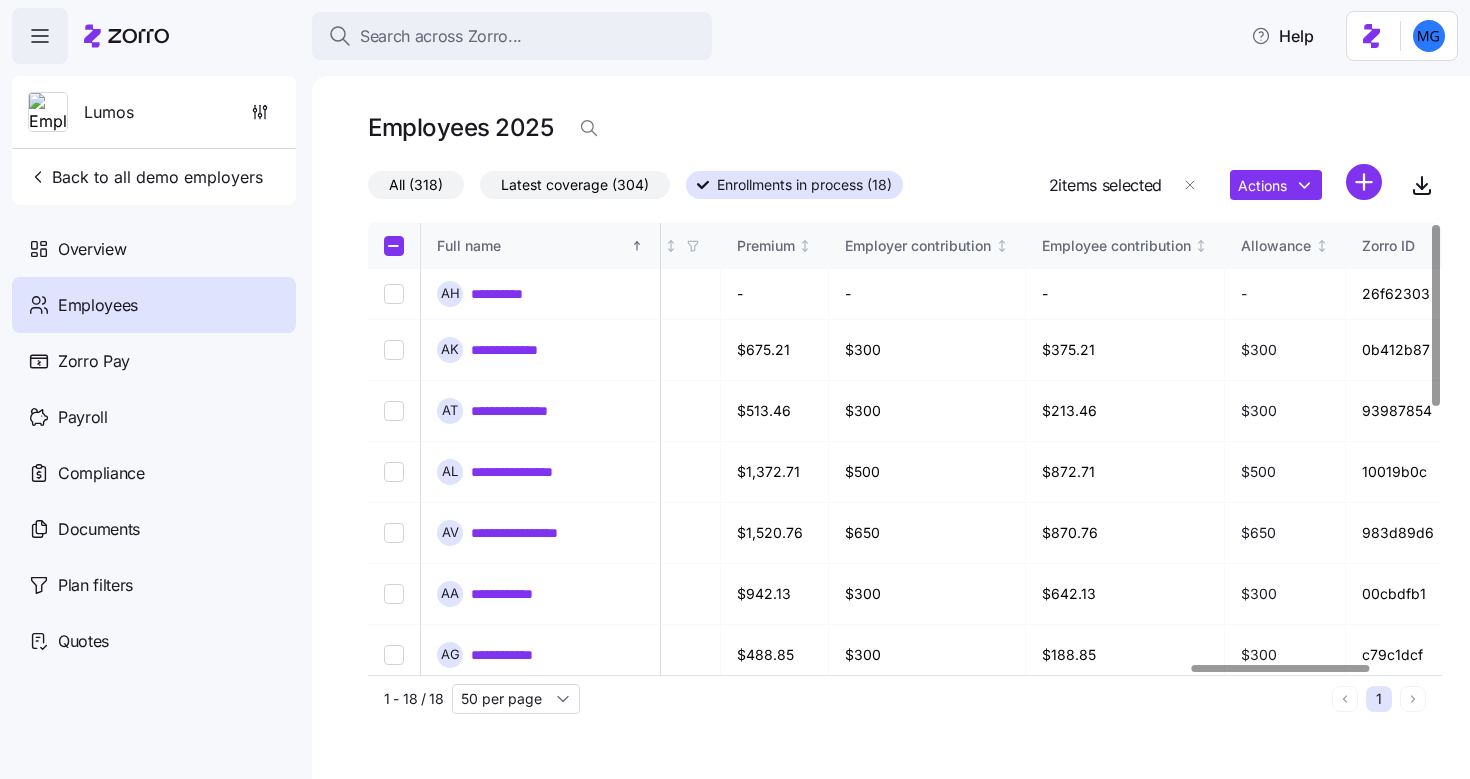 scroll, scrollTop: 0, scrollLeft: 4979, axis: horizontal 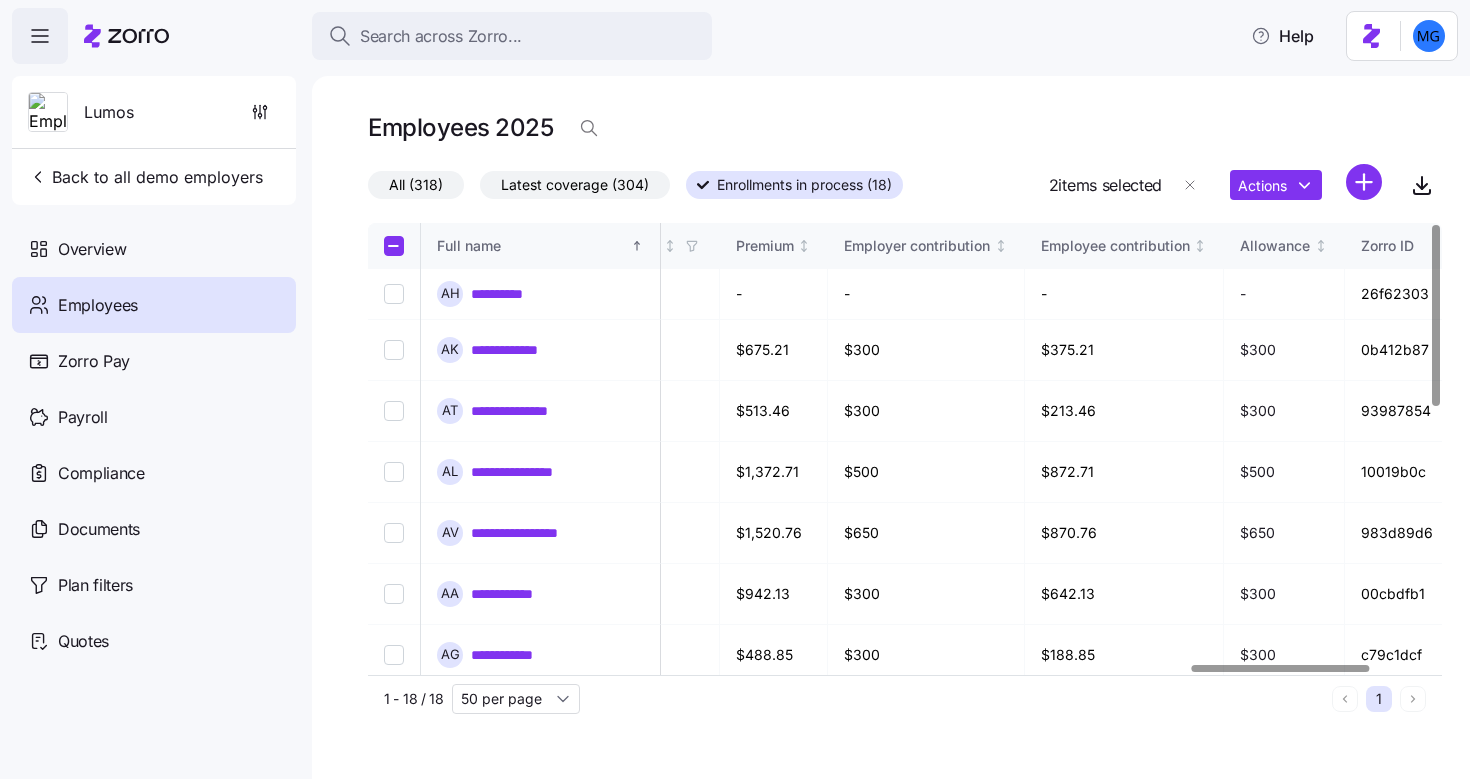 click at bounding box center (899, 669) 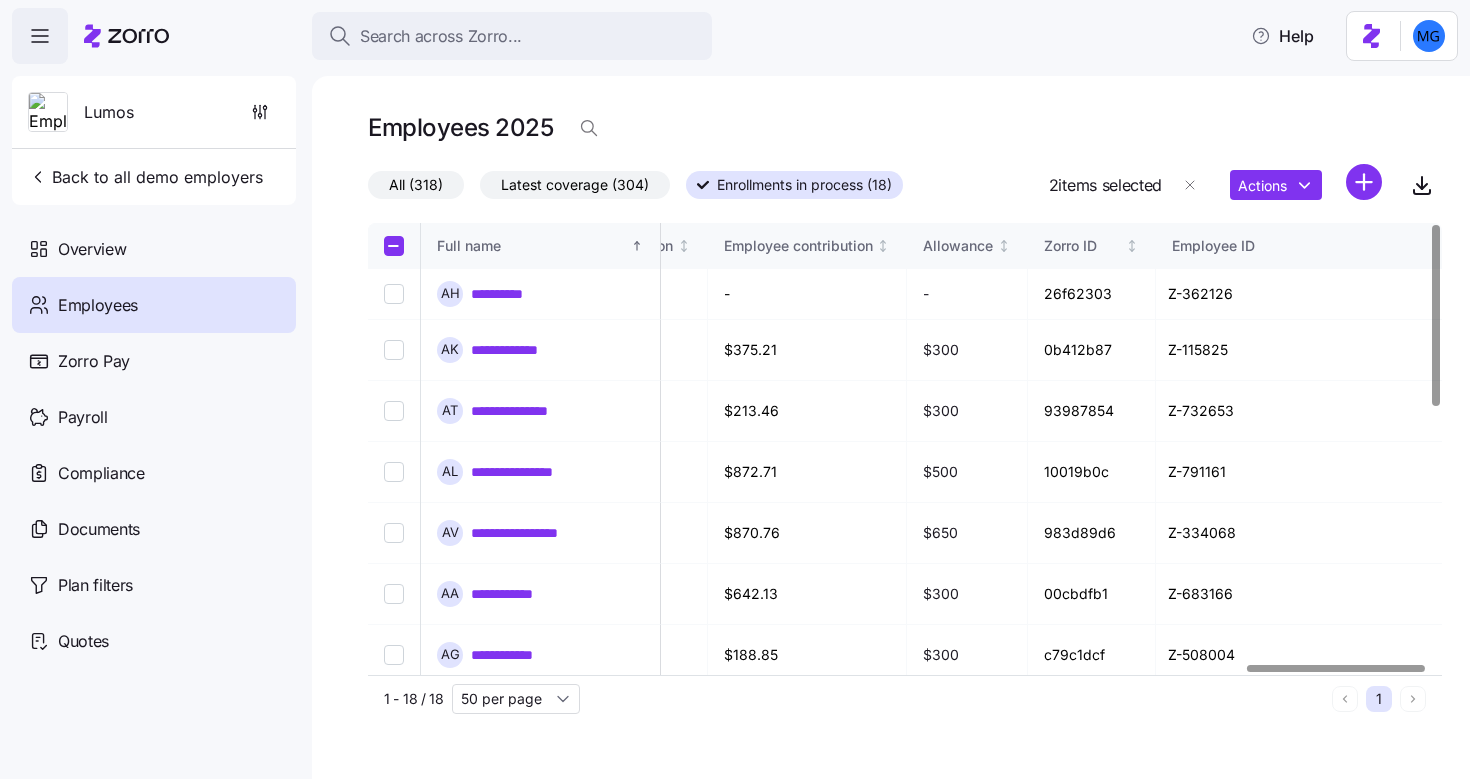 click at bounding box center [1335, 668] 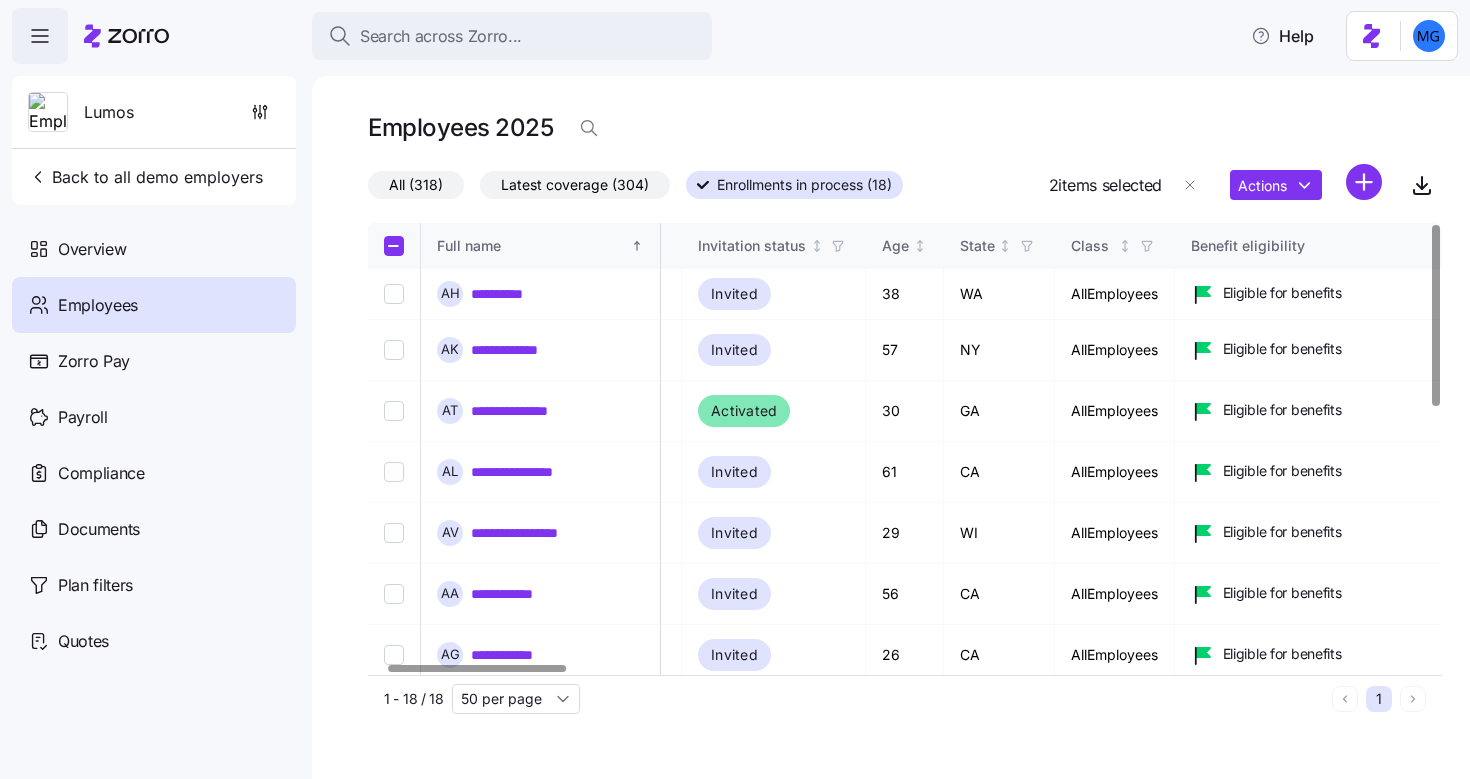 scroll, scrollTop: 0, scrollLeft: 0, axis: both 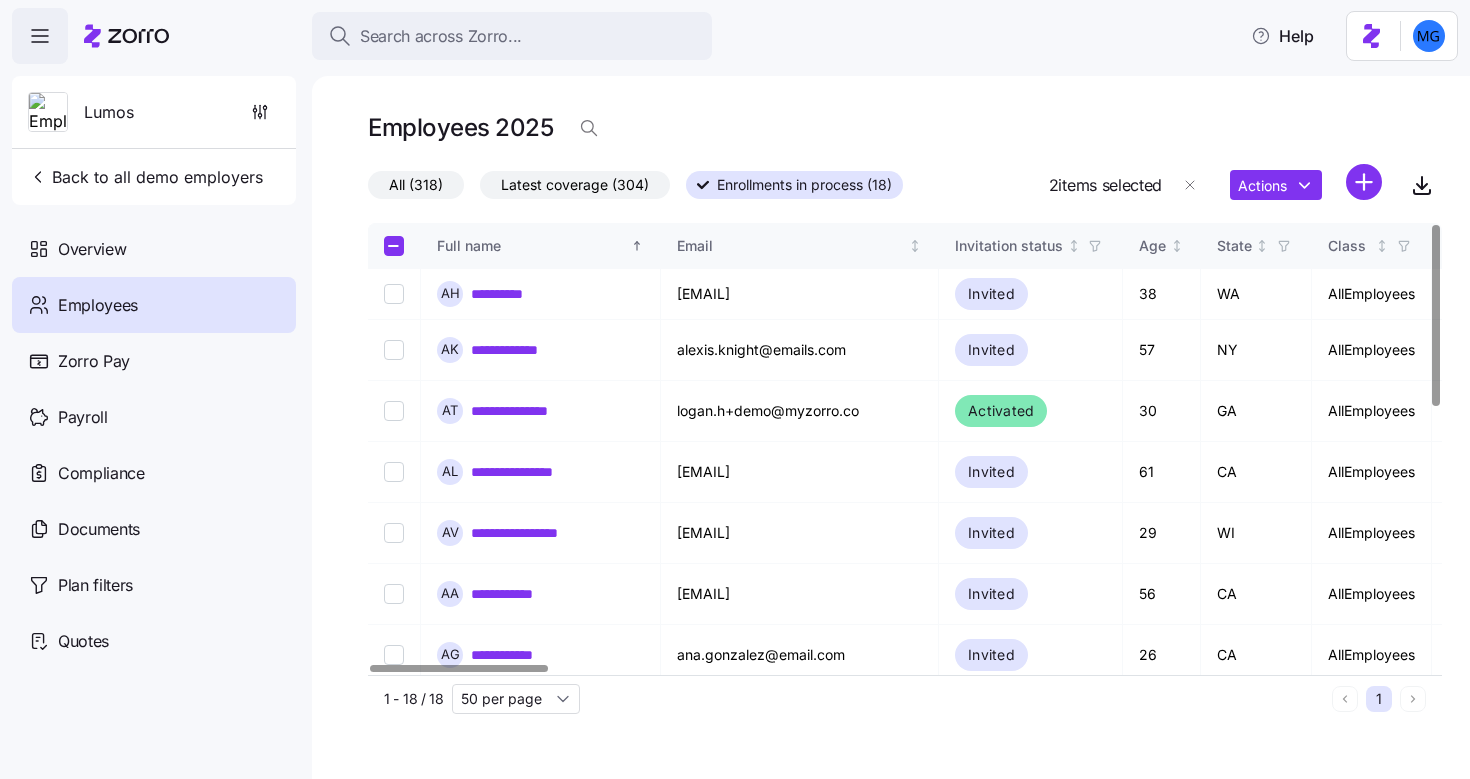 click at bounding box center (458, 668) 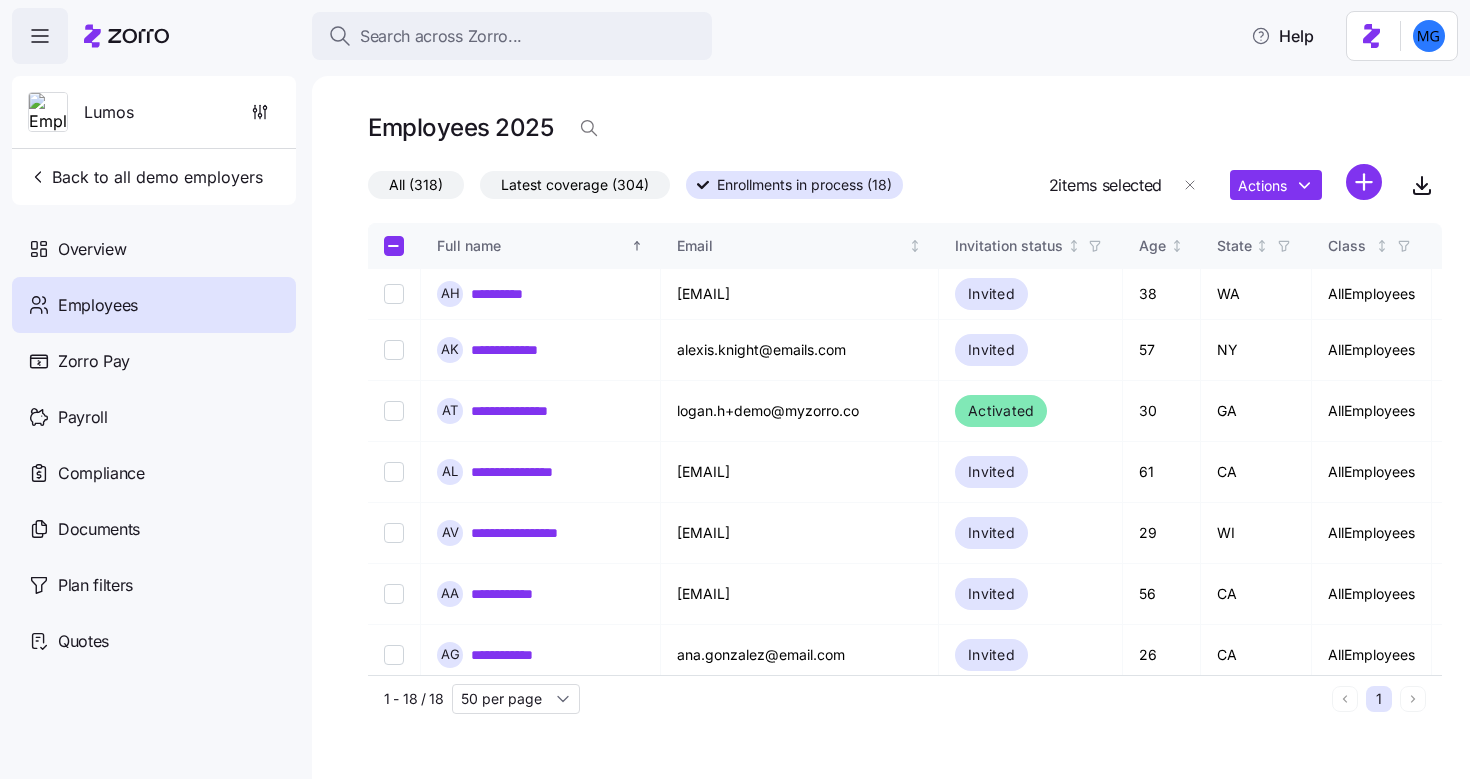 click 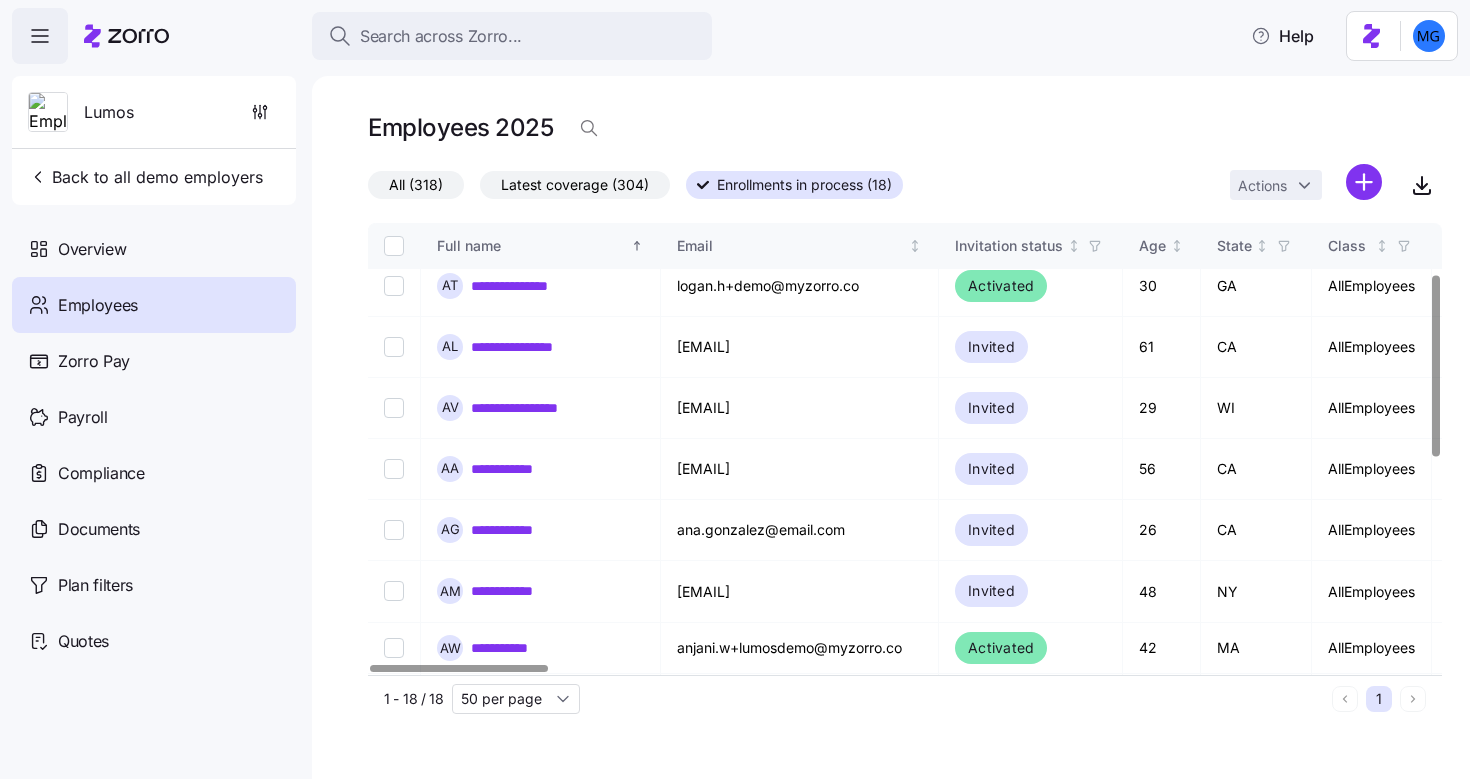 scroll, scrollTop: 126, scrollLeft: 0, axis: vertical 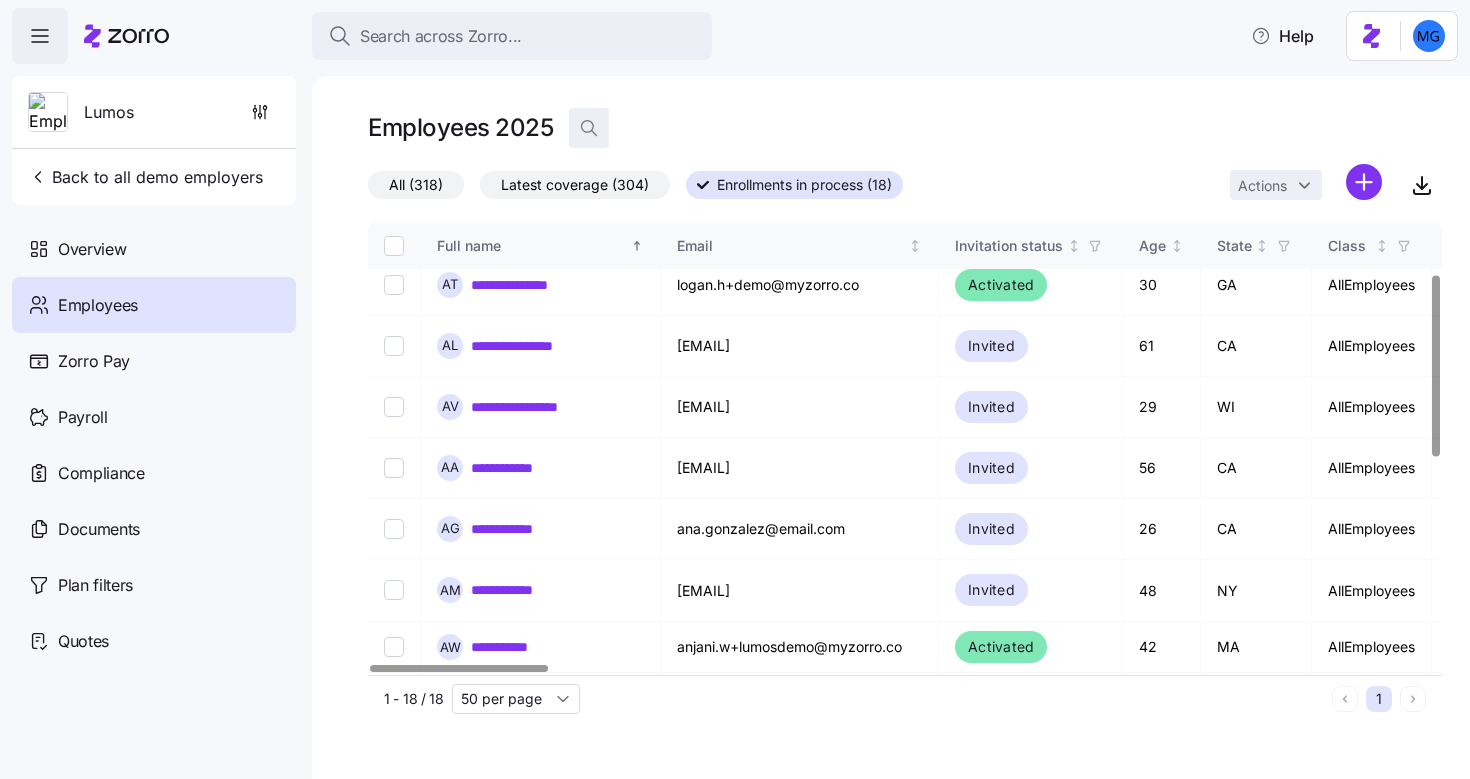 click at bounding box center [589, 128] 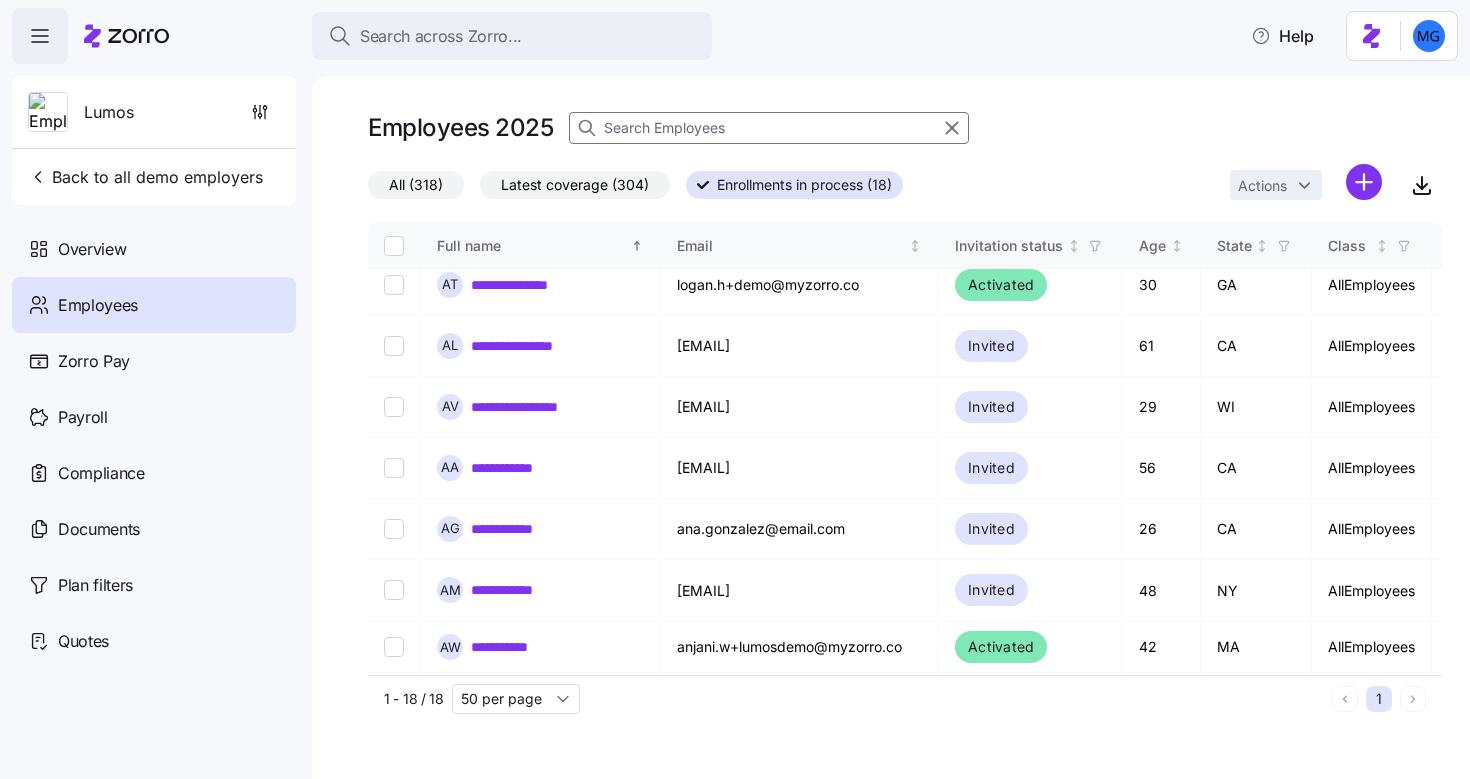 click on "Lumos Back to all demo employers Overview Employees Zorro Pay Payroll Compliance Documents Plan filters Quotes" at bounding box center [156, 421] 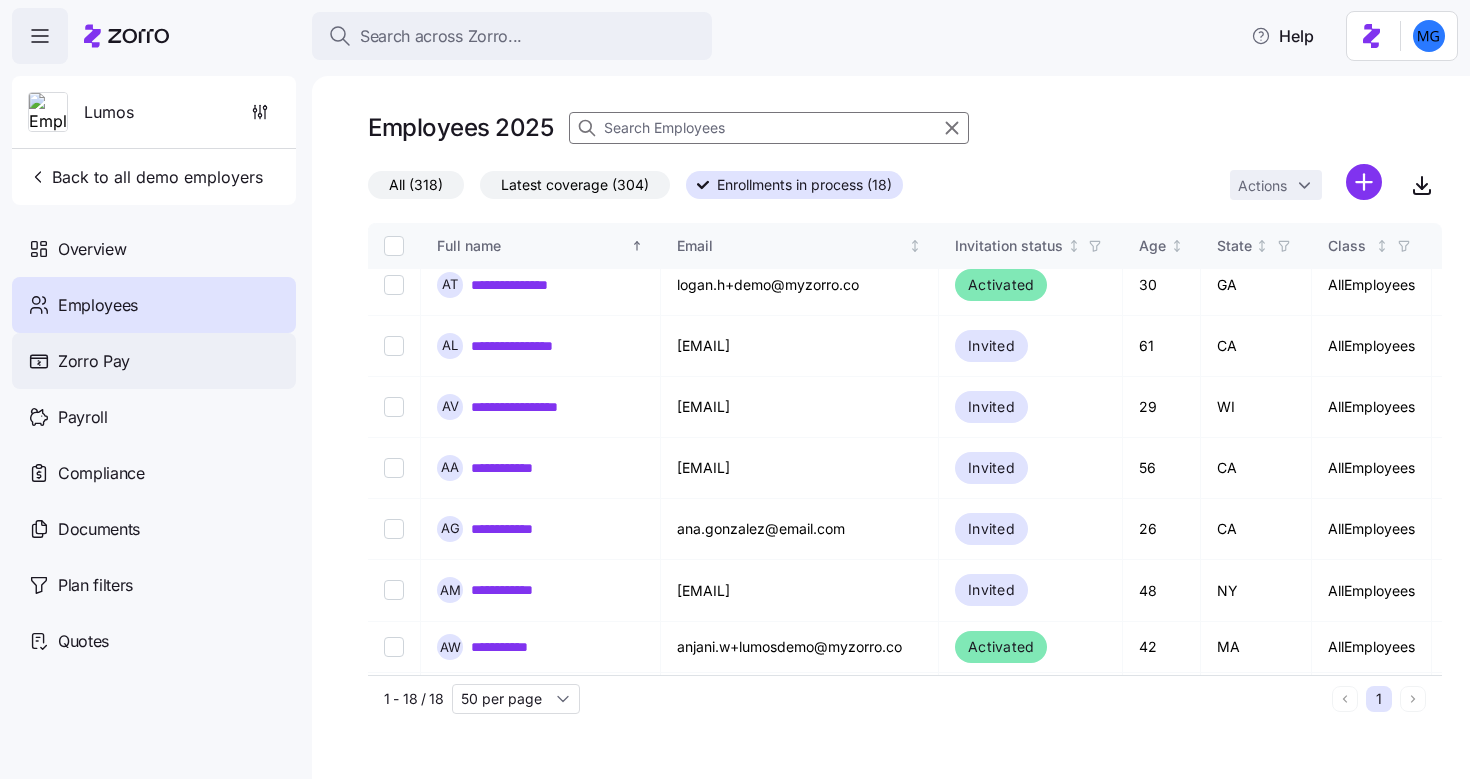 click on "Zorro Pay" at bounding box center [154, 361] 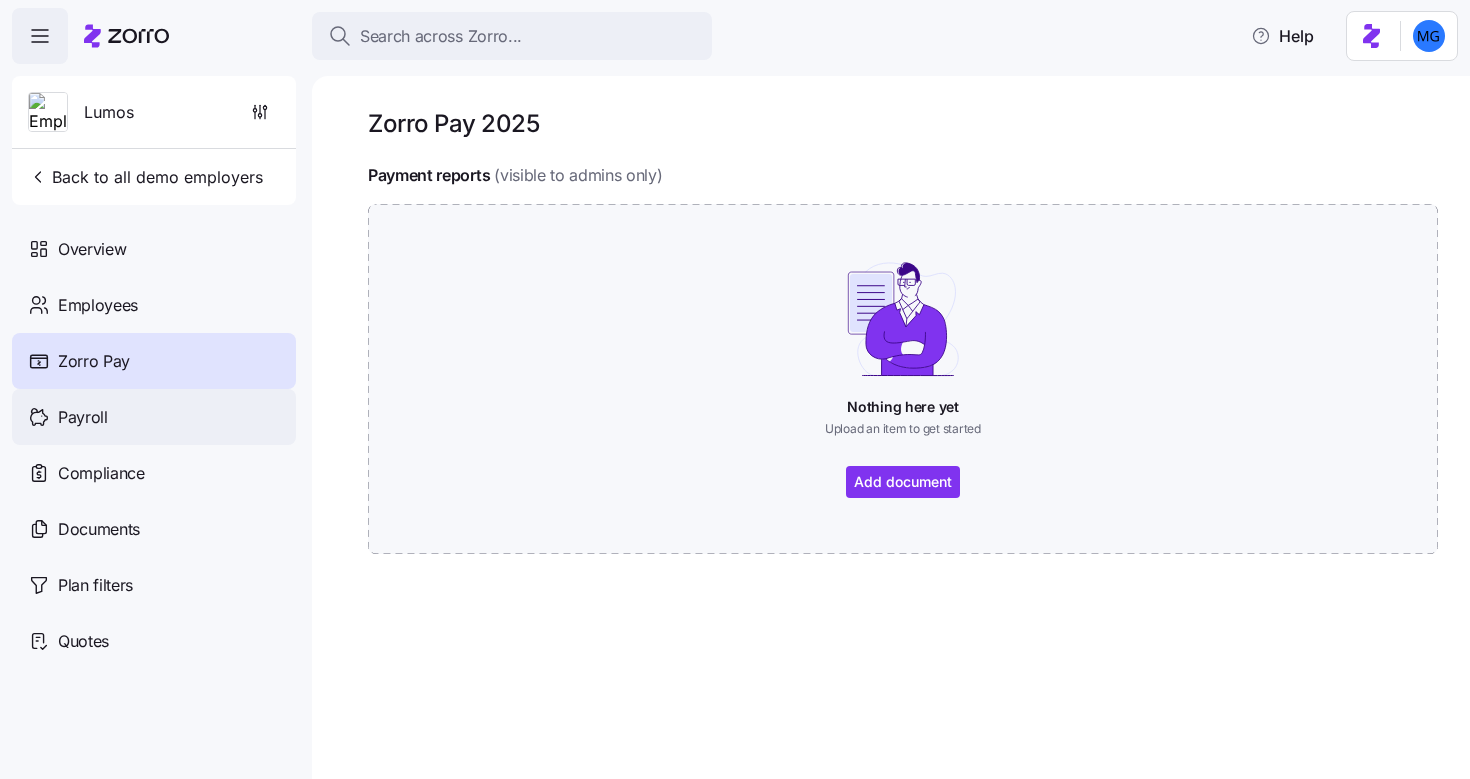 click on "Payroll" at bounding box center [154, 417] 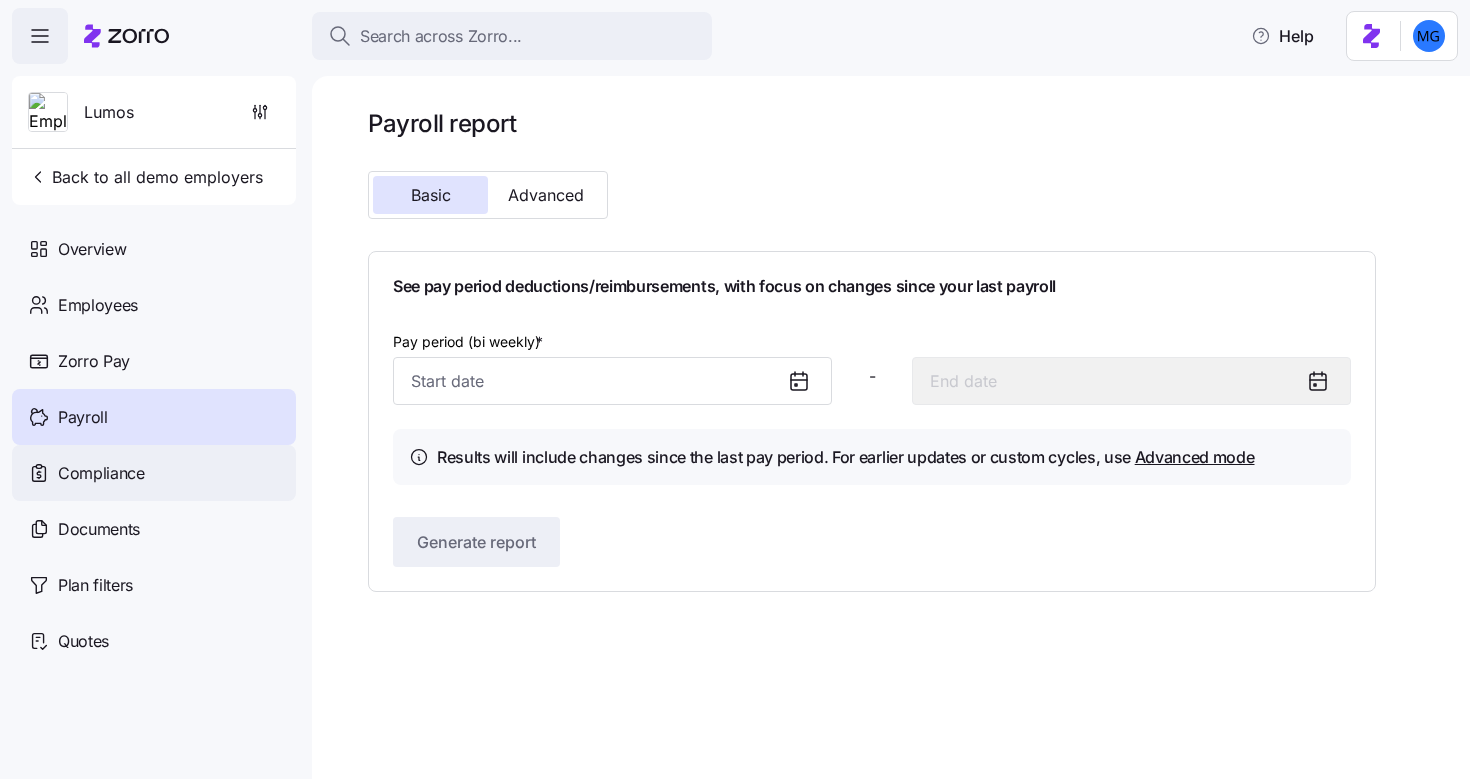 click on "Compliance" at bounding box center [154, 473] 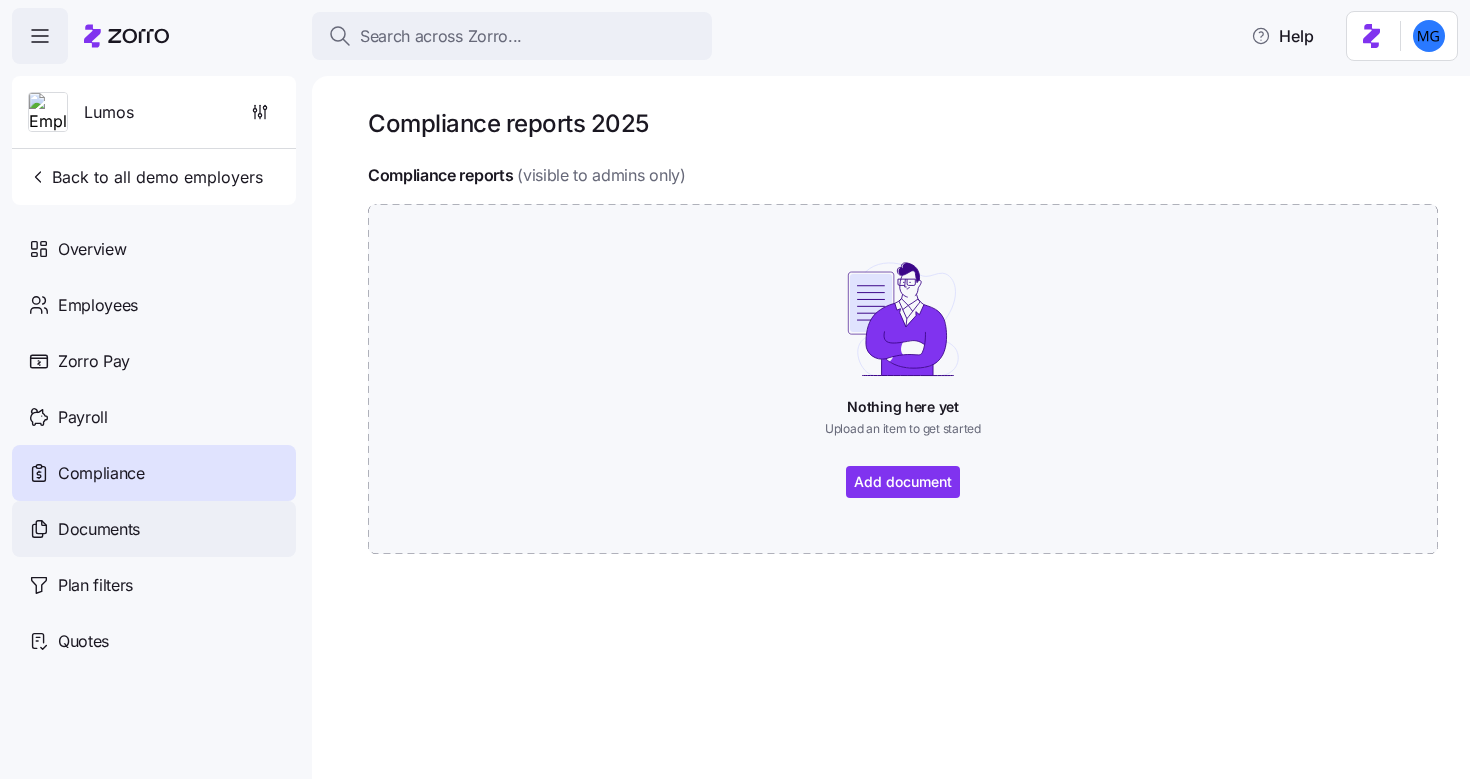click on "Documents" at bounding box center (154, 529) 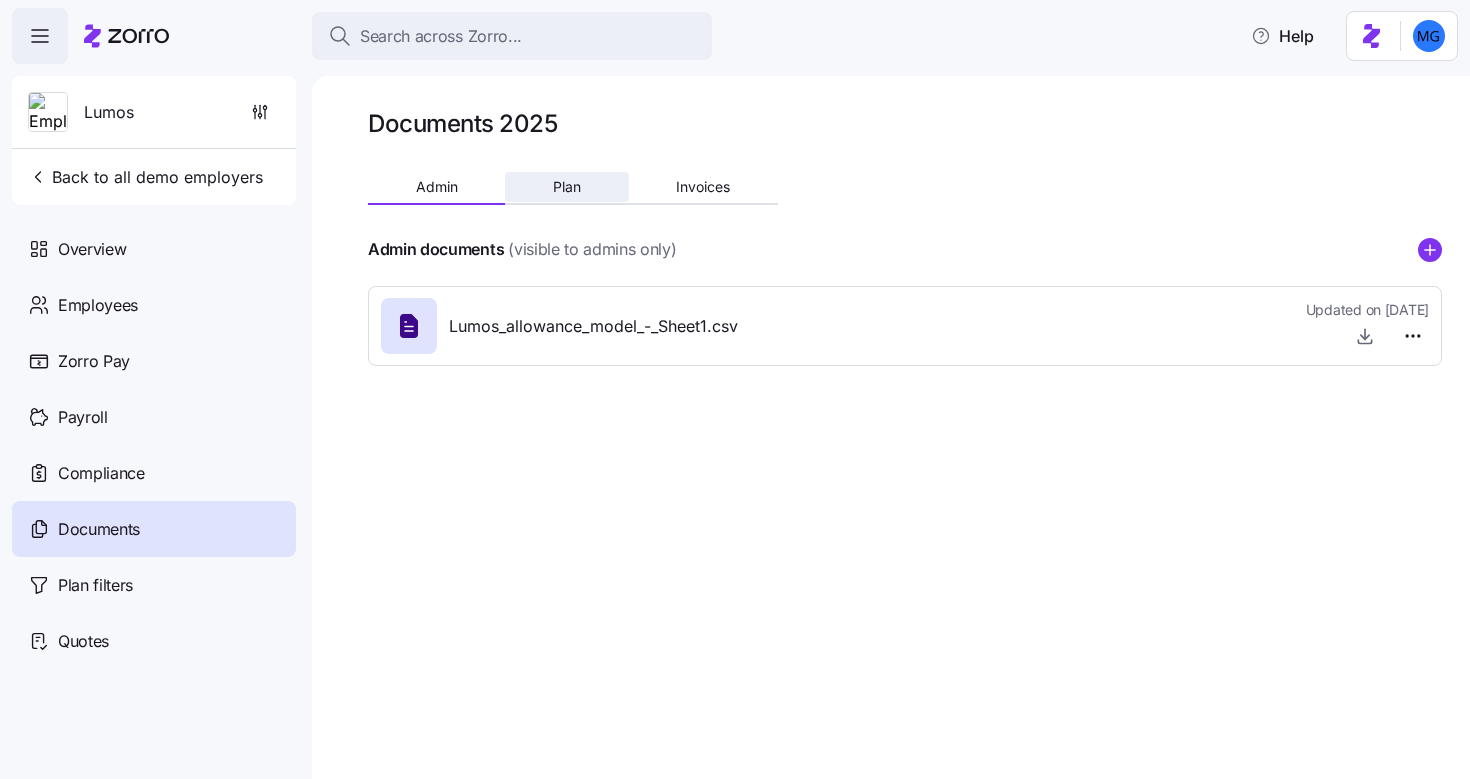click on "Plan" at bounding box center (566, 187) 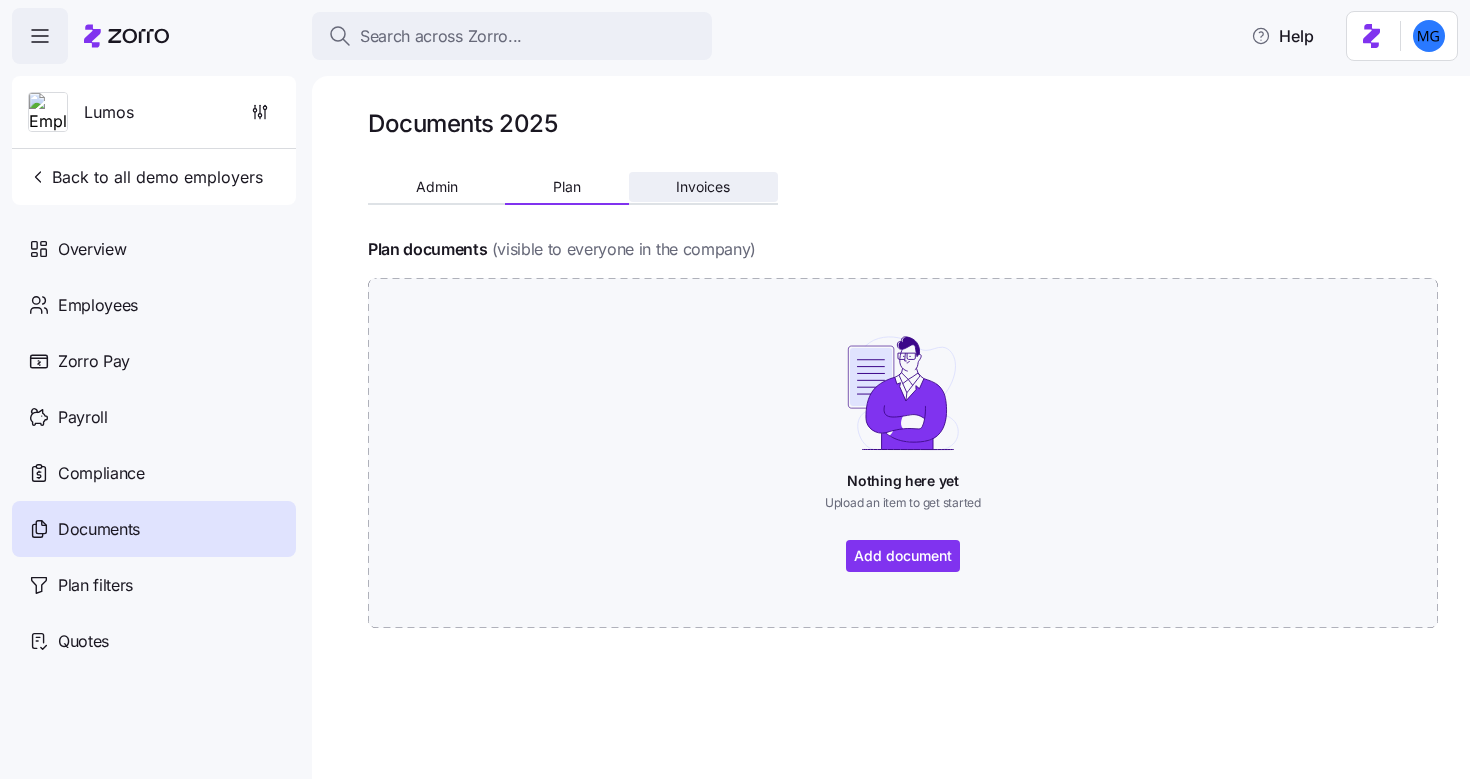 click on "Invoices" at bounding box center [703, 187] 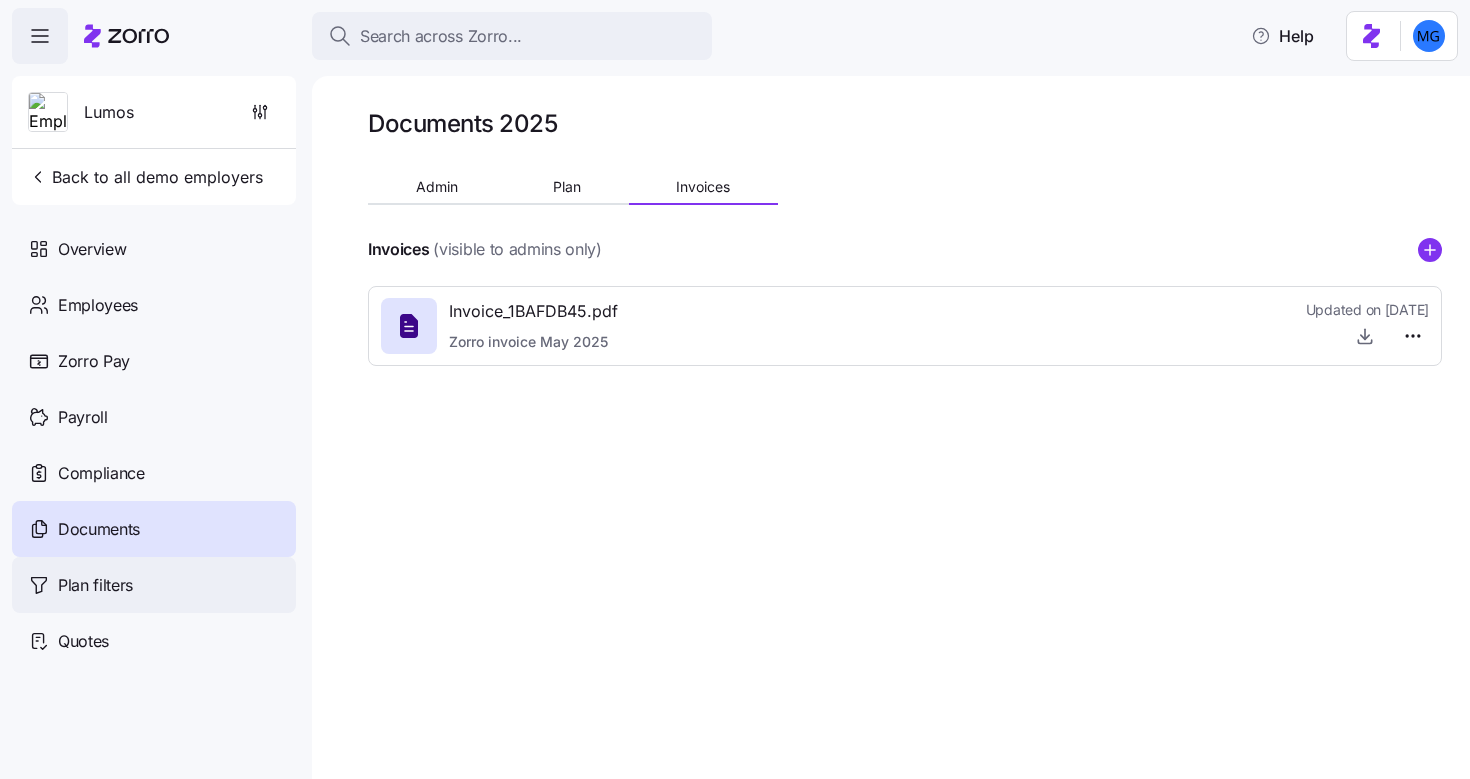 click on "Plan filters" at bounding box center [154, 585] 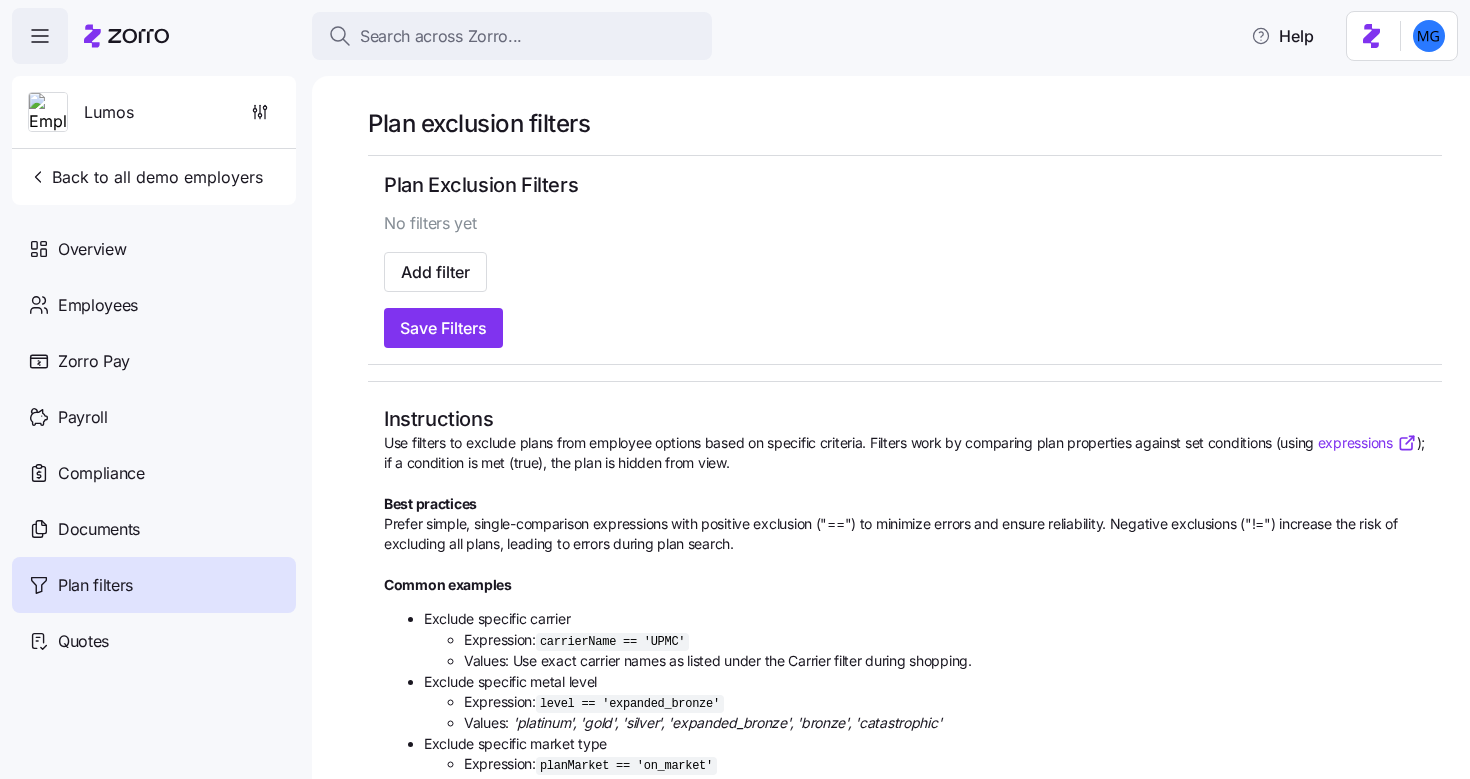 scroll, scrollTop: 0, scrollLeft: 0, axis: both 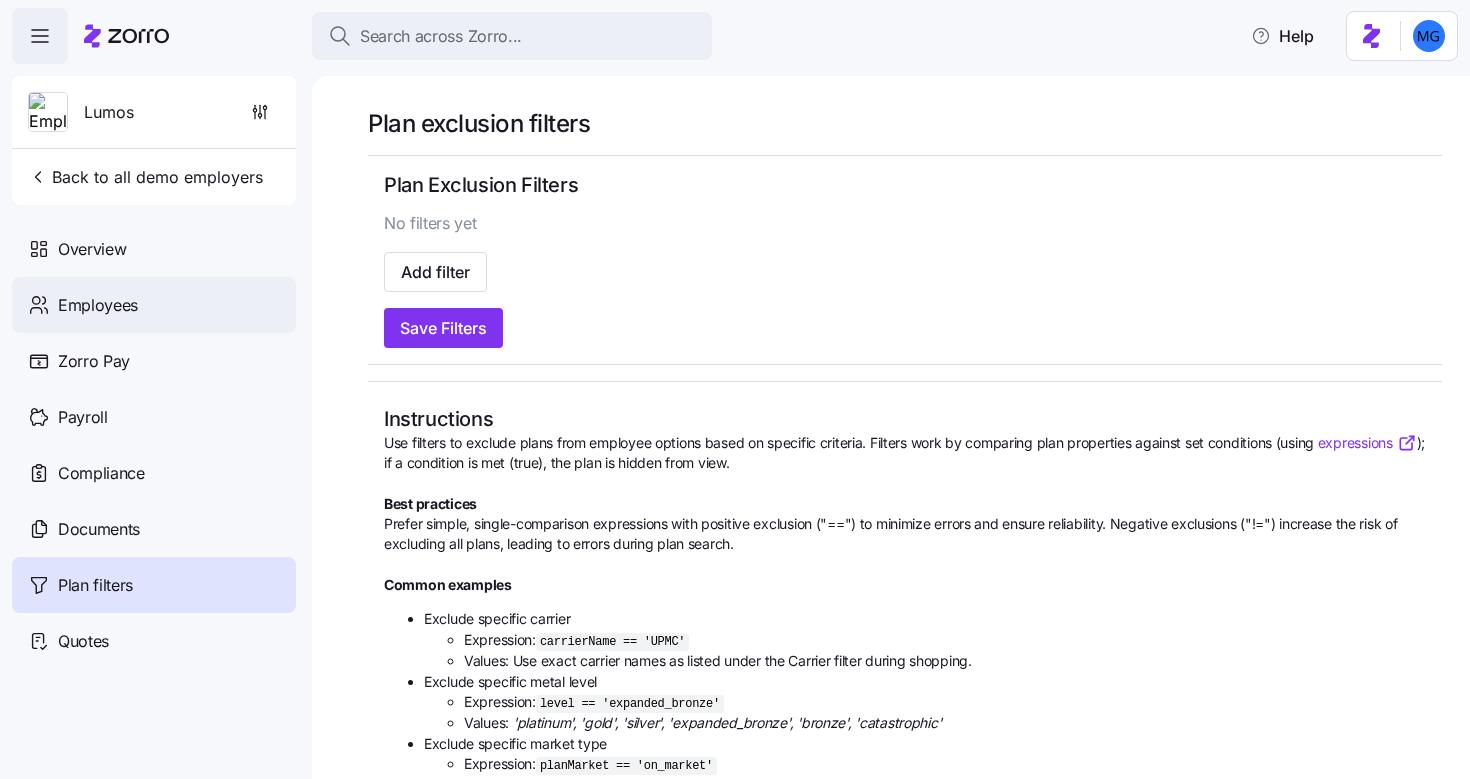 click on "Employees" at bounding box center [154, 305] 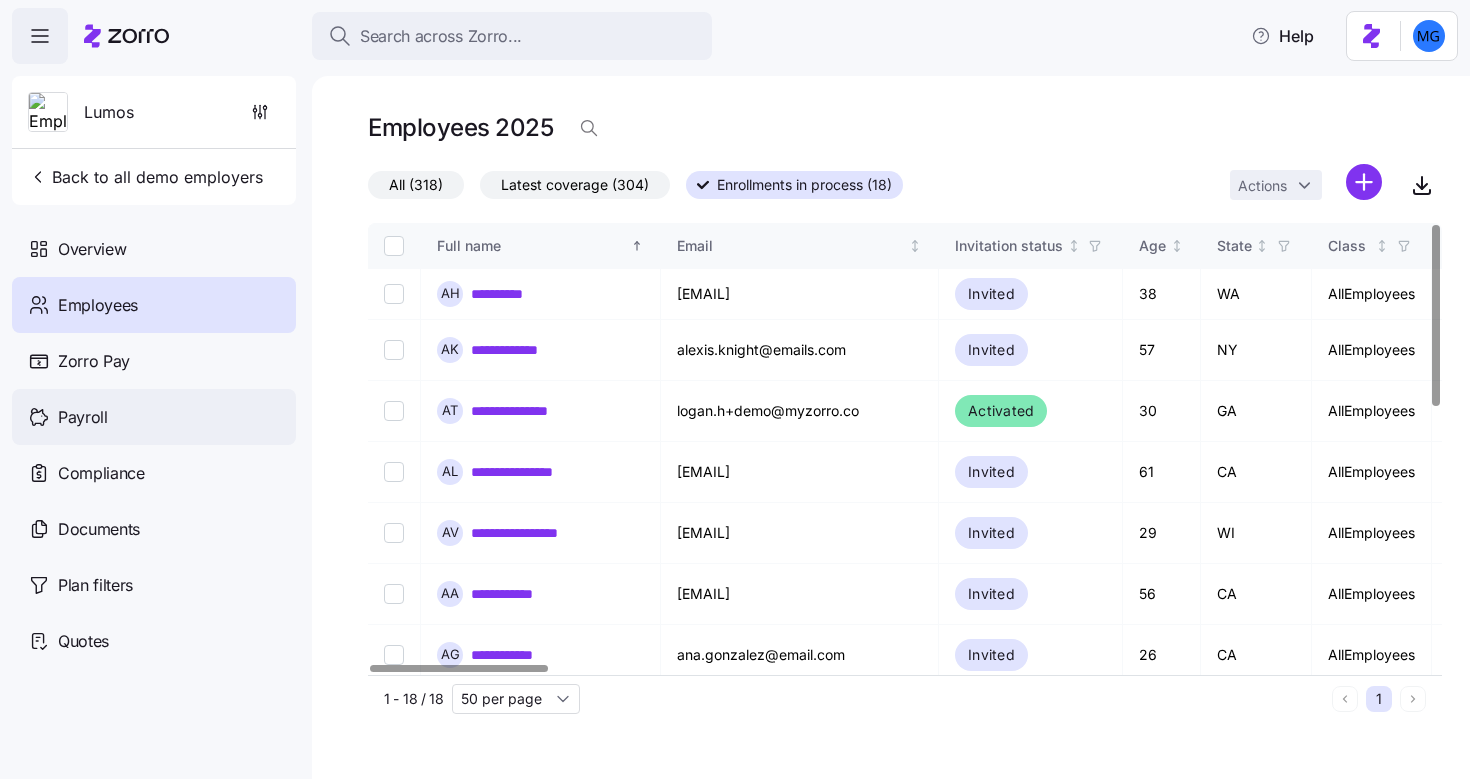 click on "Payroll" at bounding box center (154, 417) 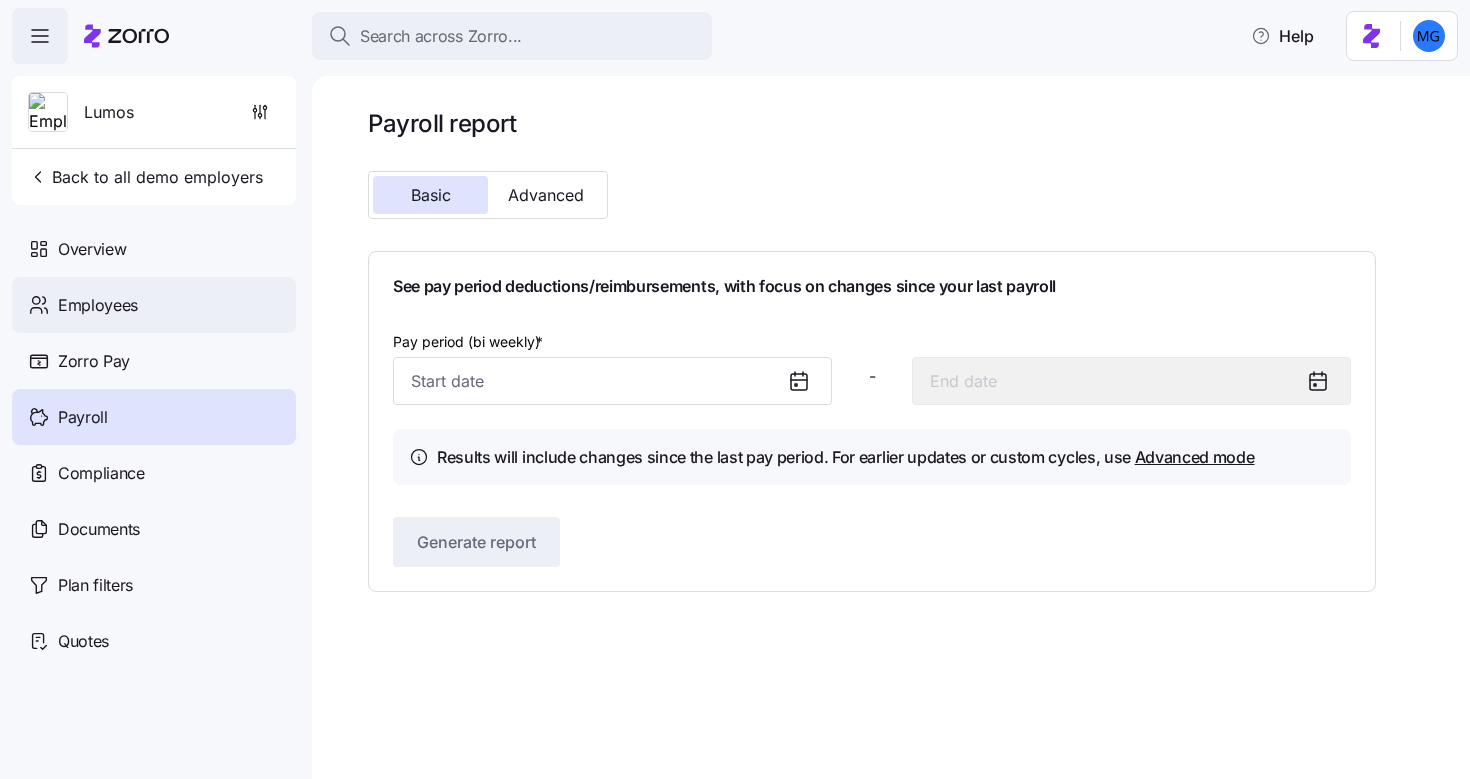 click on "Employees" at bounding box center (154, 305) 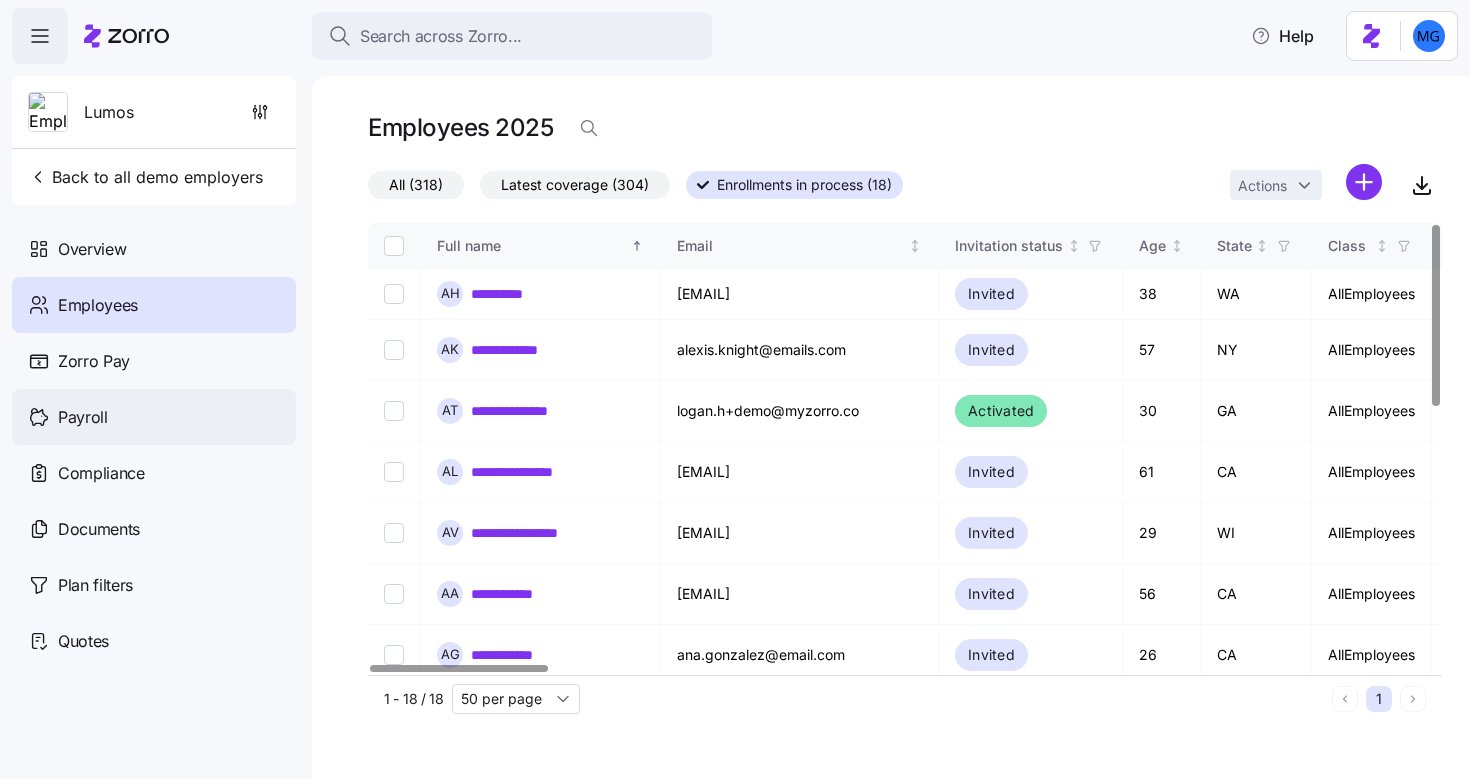 click on "Payroll" at bounding box center (154, 417) 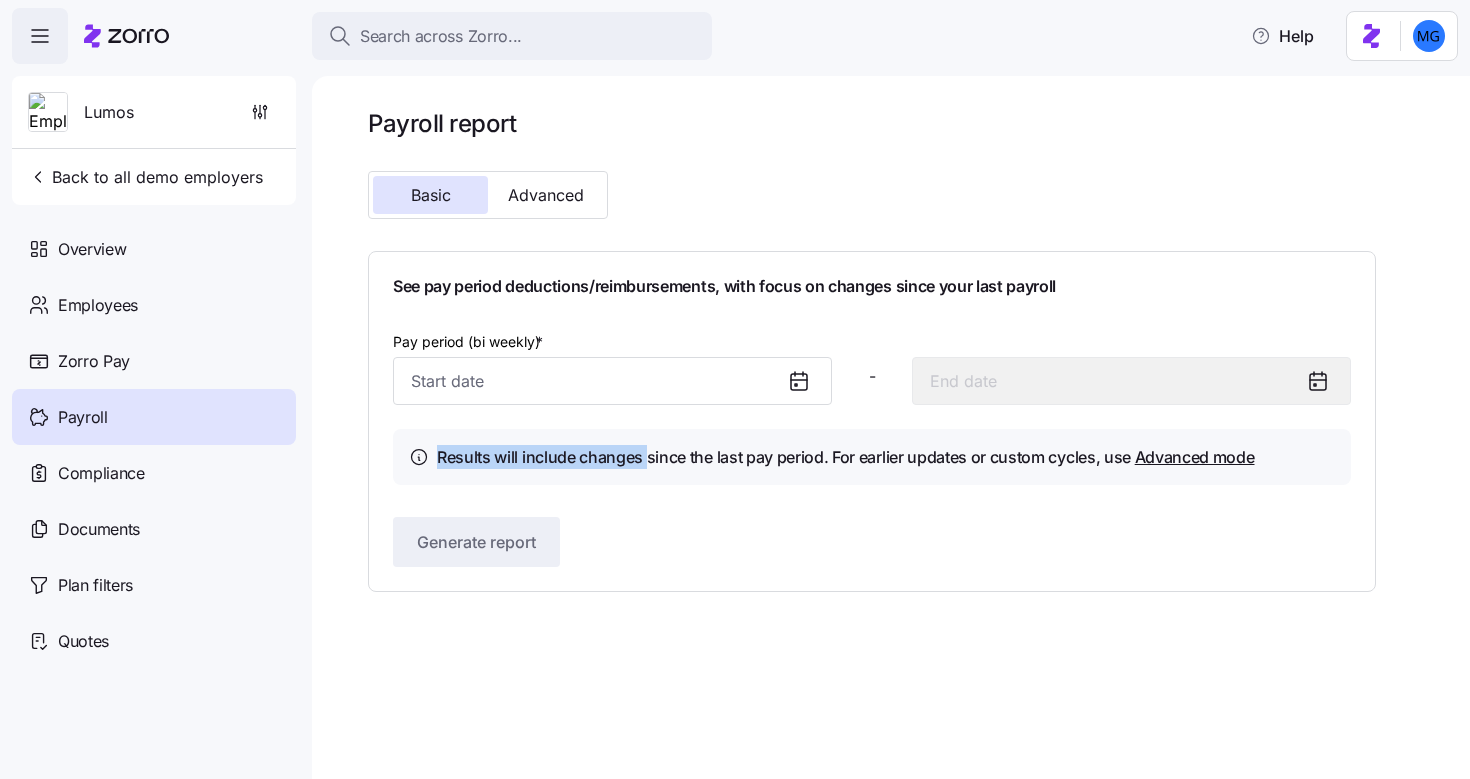 drag, startPoint x: 439, startPoint y: 461, endPoint x: 647, endPoint y: 462, distance: 208.00241 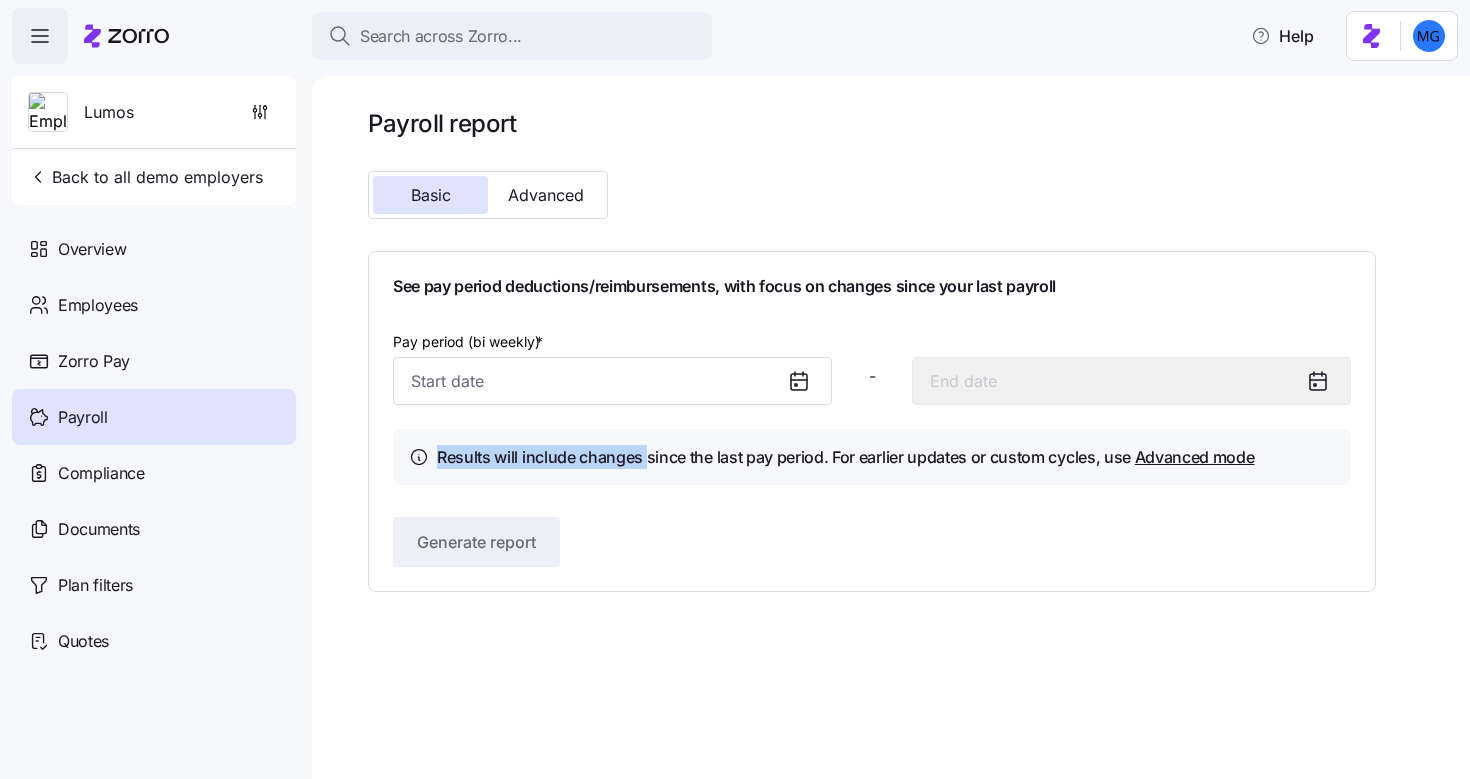 click on "Results will include changes since the last pay period. For earlier updates or custom cycles, use   Advanced mode" at bounding box center [846, 457] 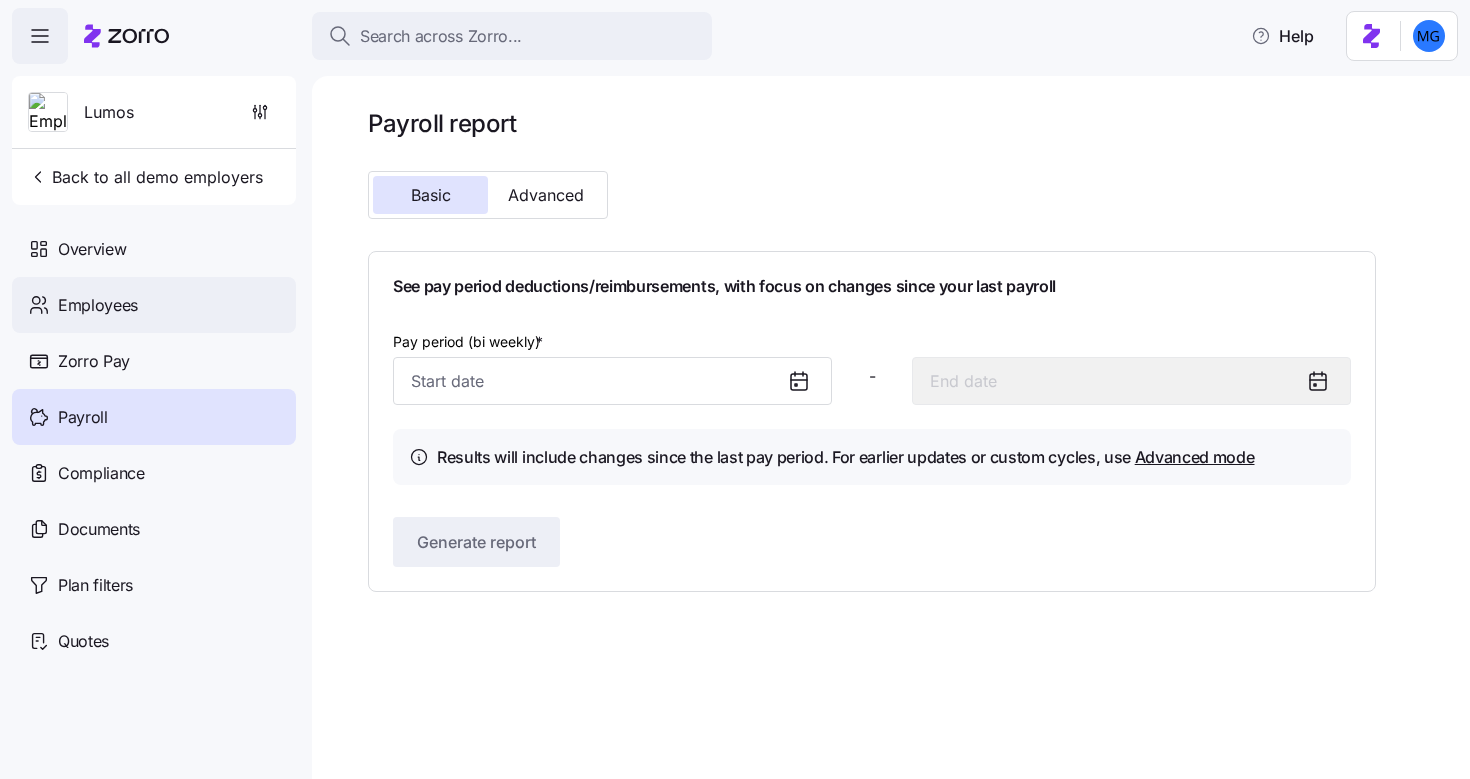click on "Employees" at bounding box center (154, 305) 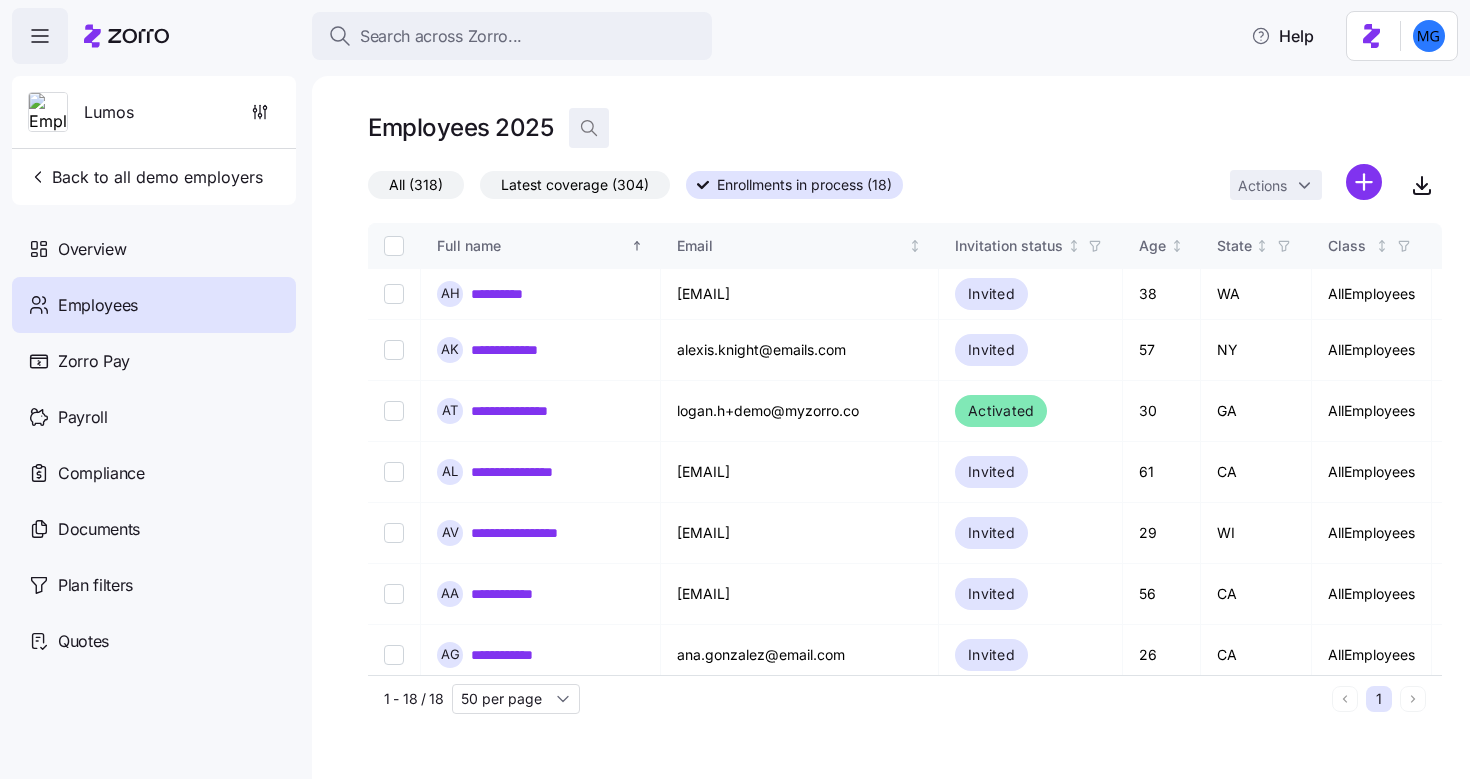 click 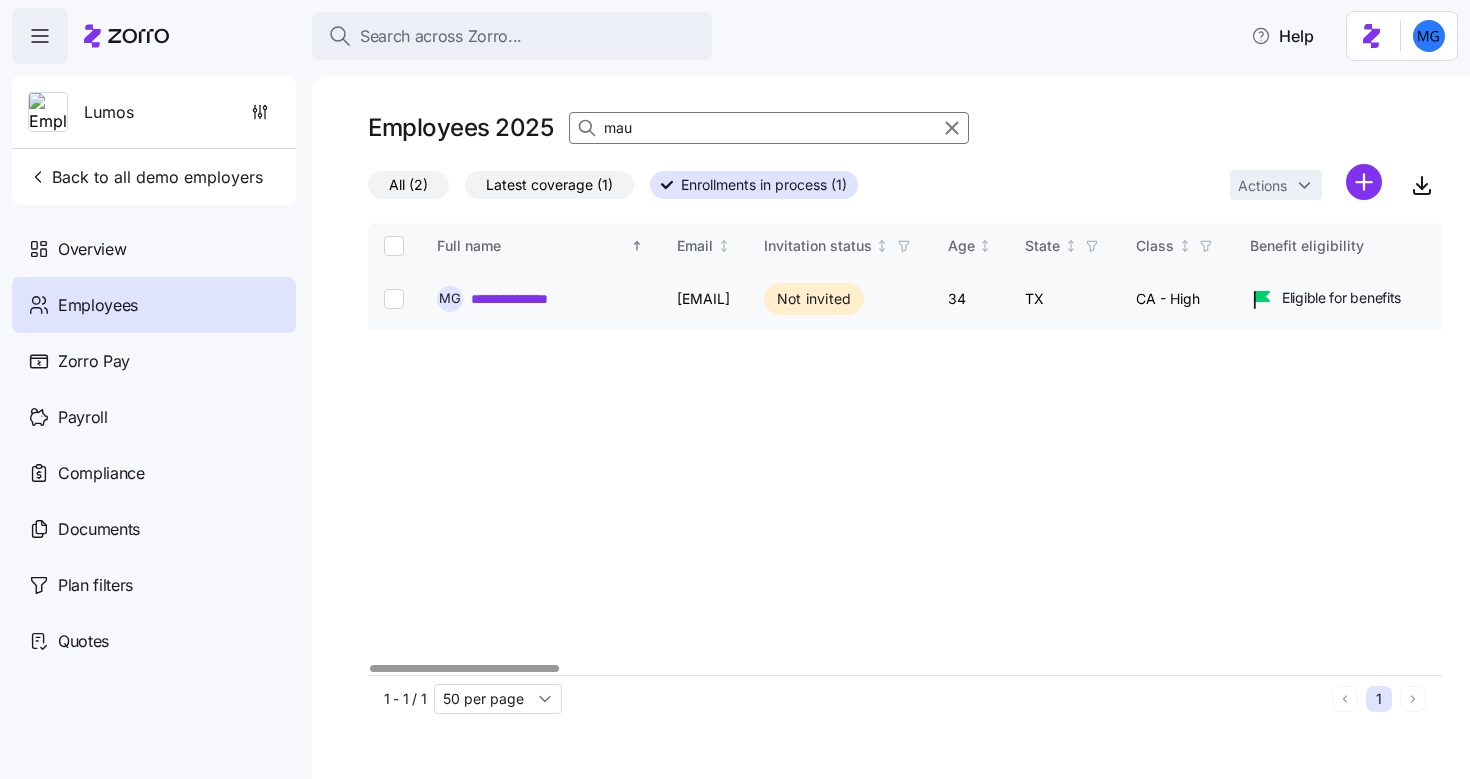 type on "mau" 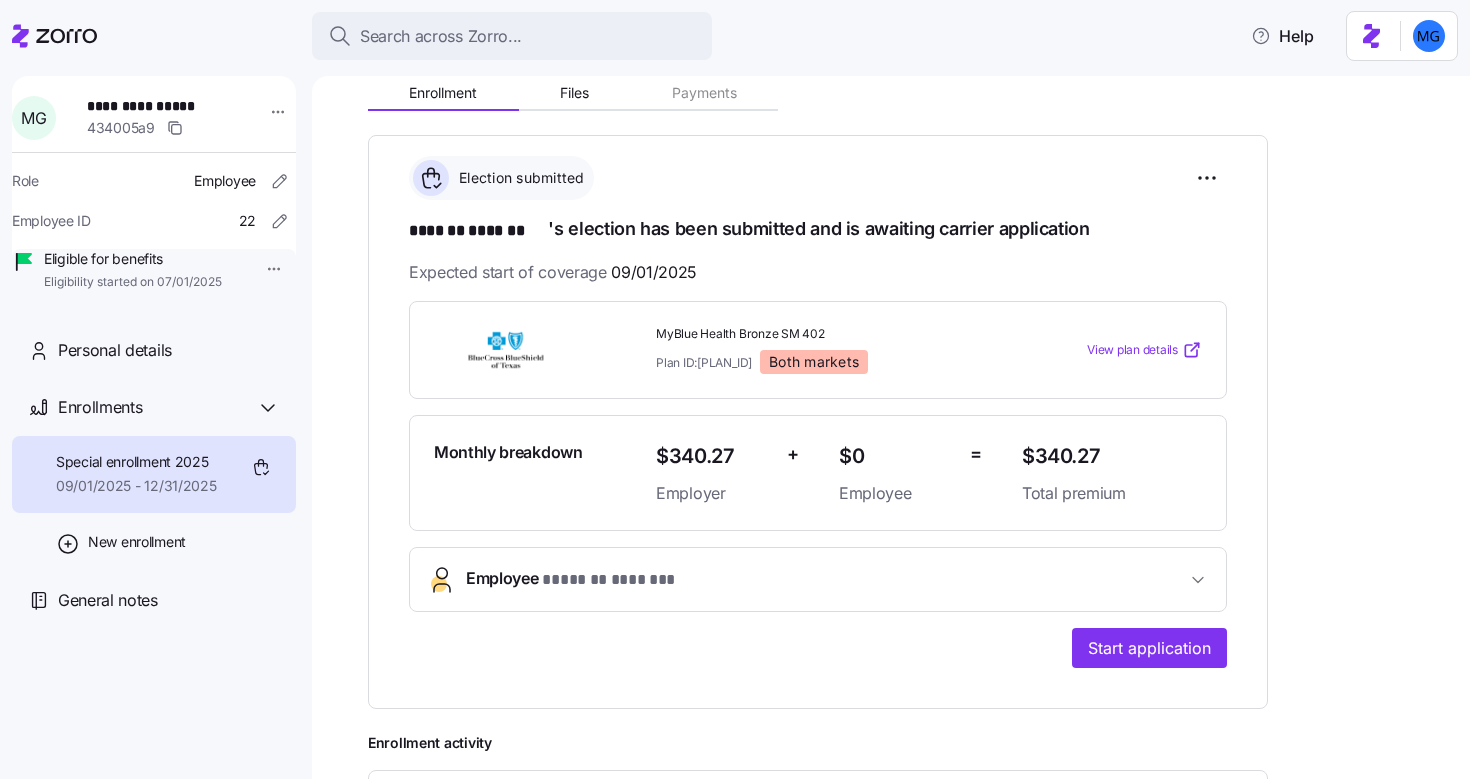 scroll, scrollTop: 200, scrollLeft: 0, axis: vertical 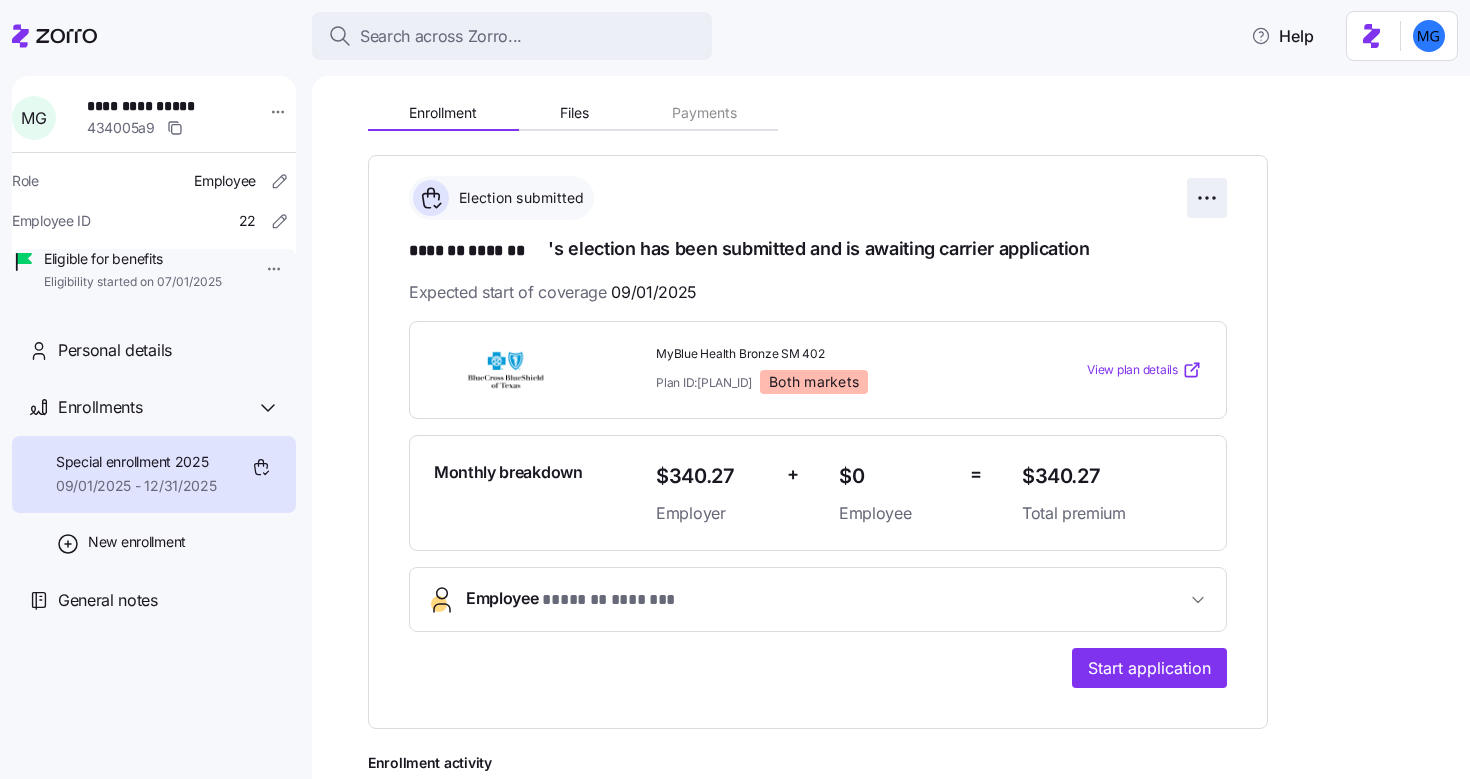 click on "**********" at bounding box center [735, 383] 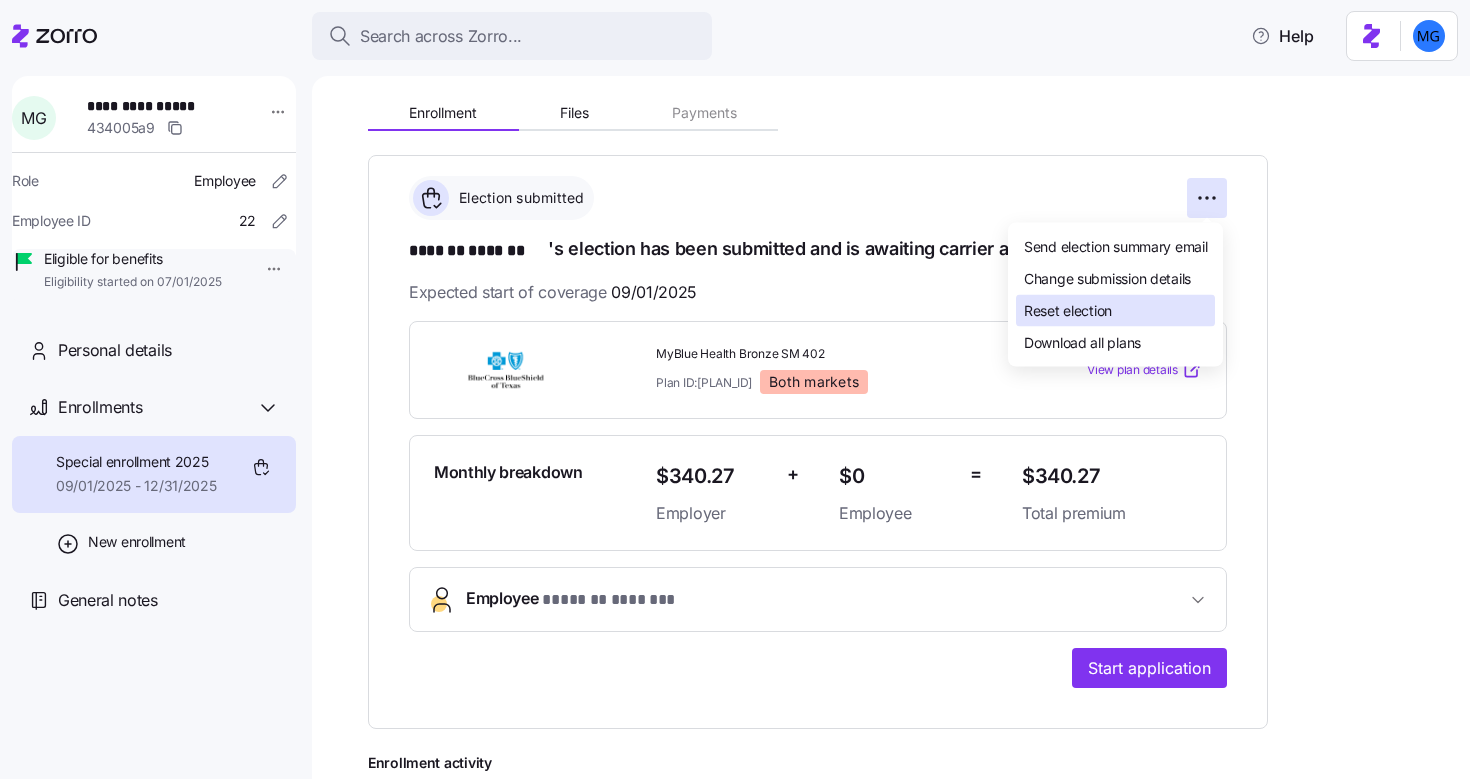 click on "Reset election" at bounding box center (1115, 311) 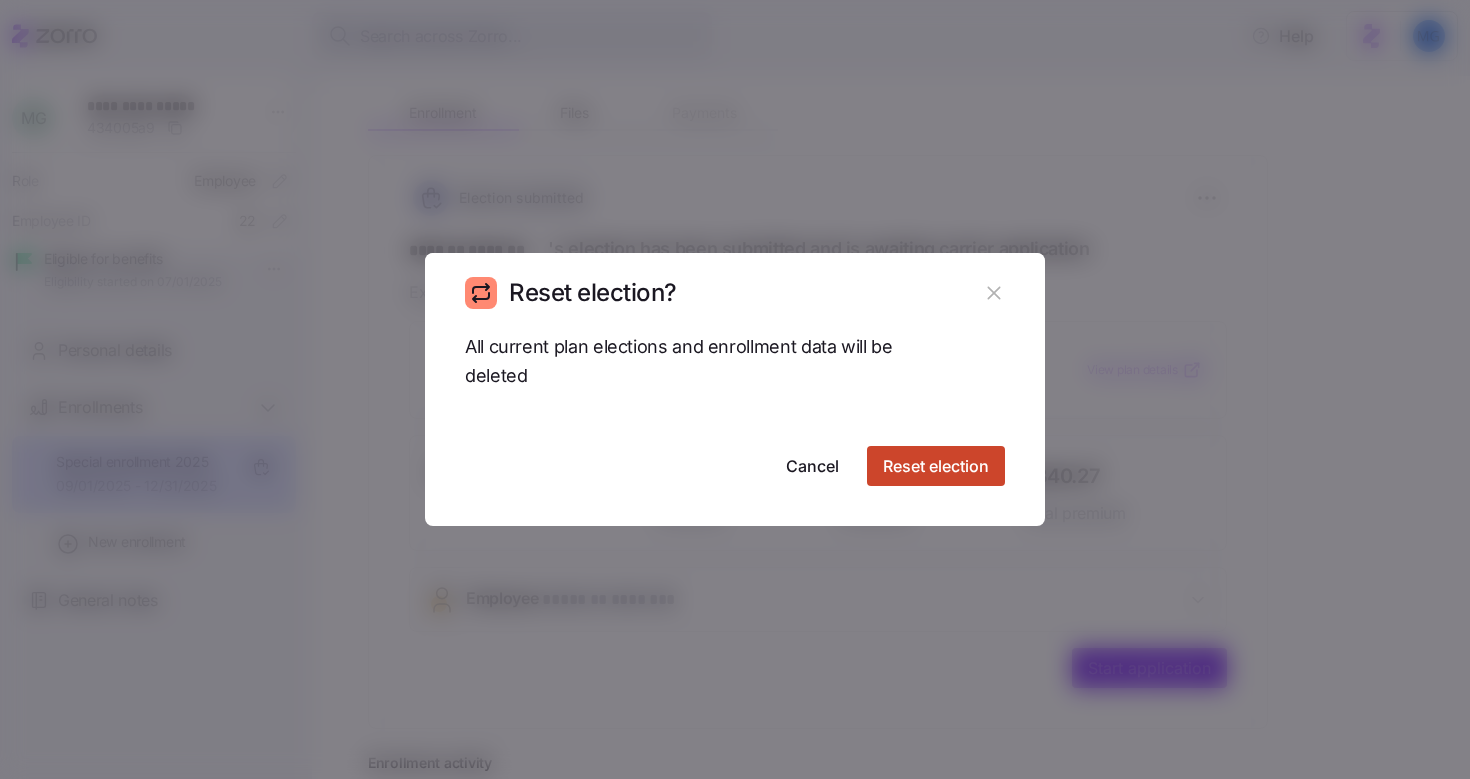 click on "Reset election" at bounding box center [936, 466] 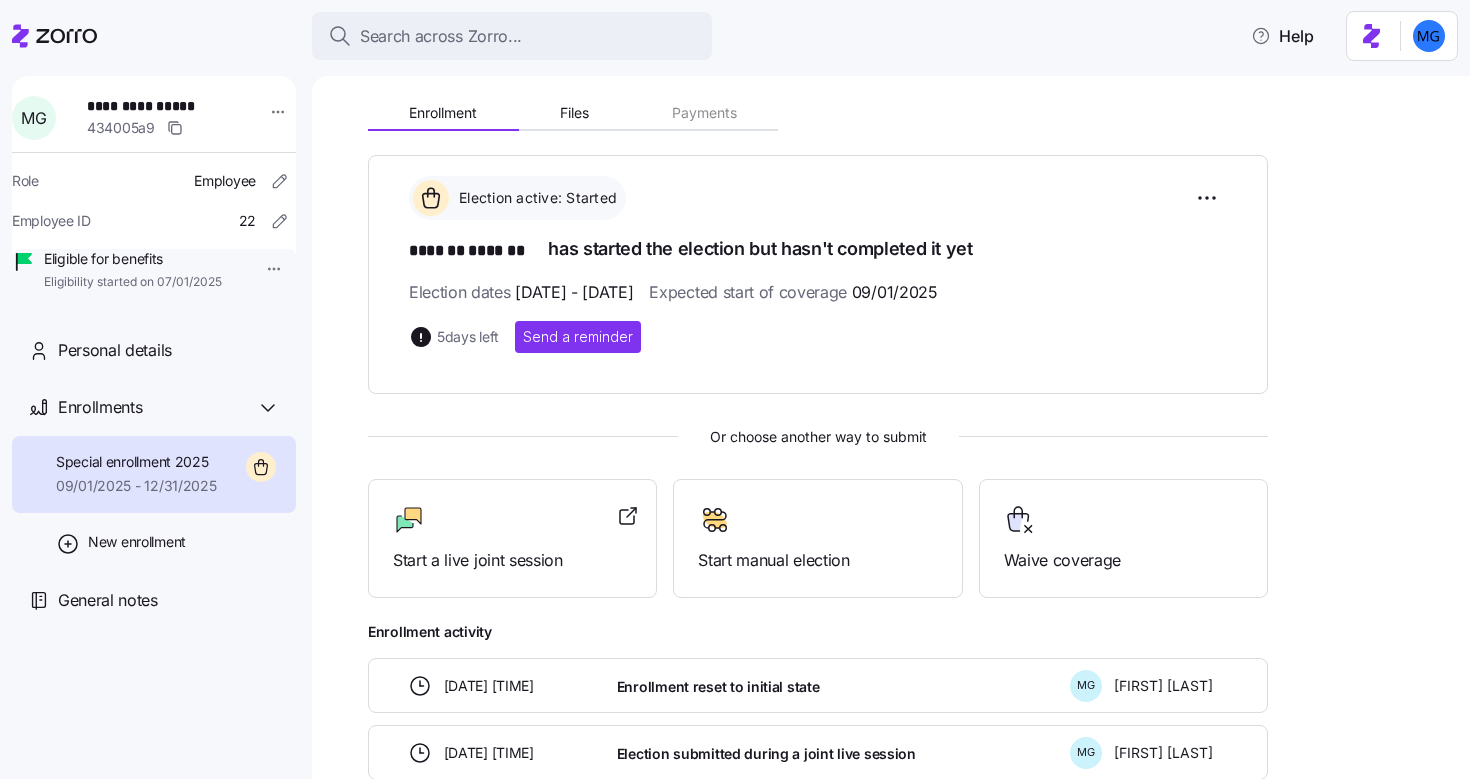 drag, startPoint x: 517, startPoint y: 288, endPoint x: 694, endPoint y: 292, distance: 177.0452 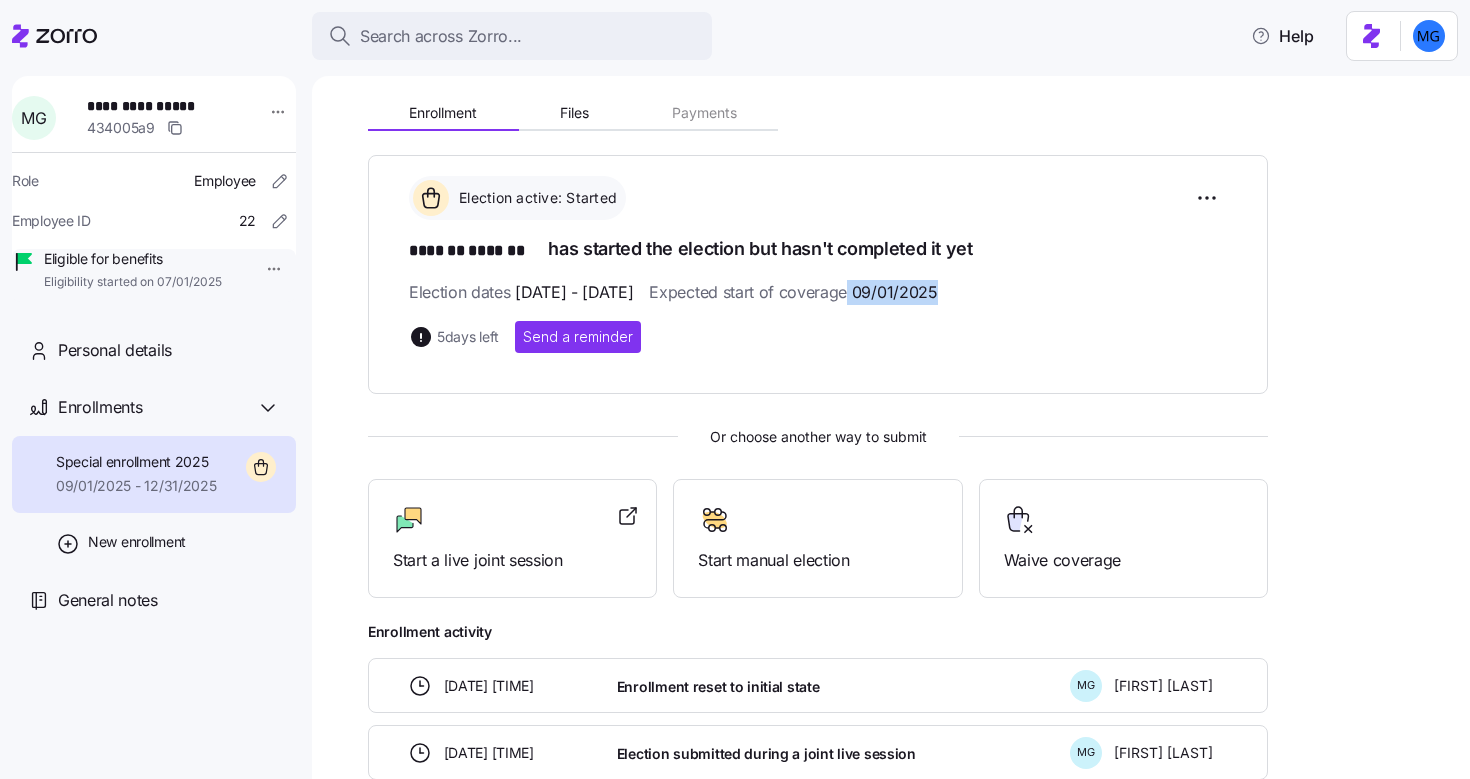 drag, startPoint x: 909, startPoint y: 293, endPoint x: 999, endPoint y: 300, distance: 90.27181 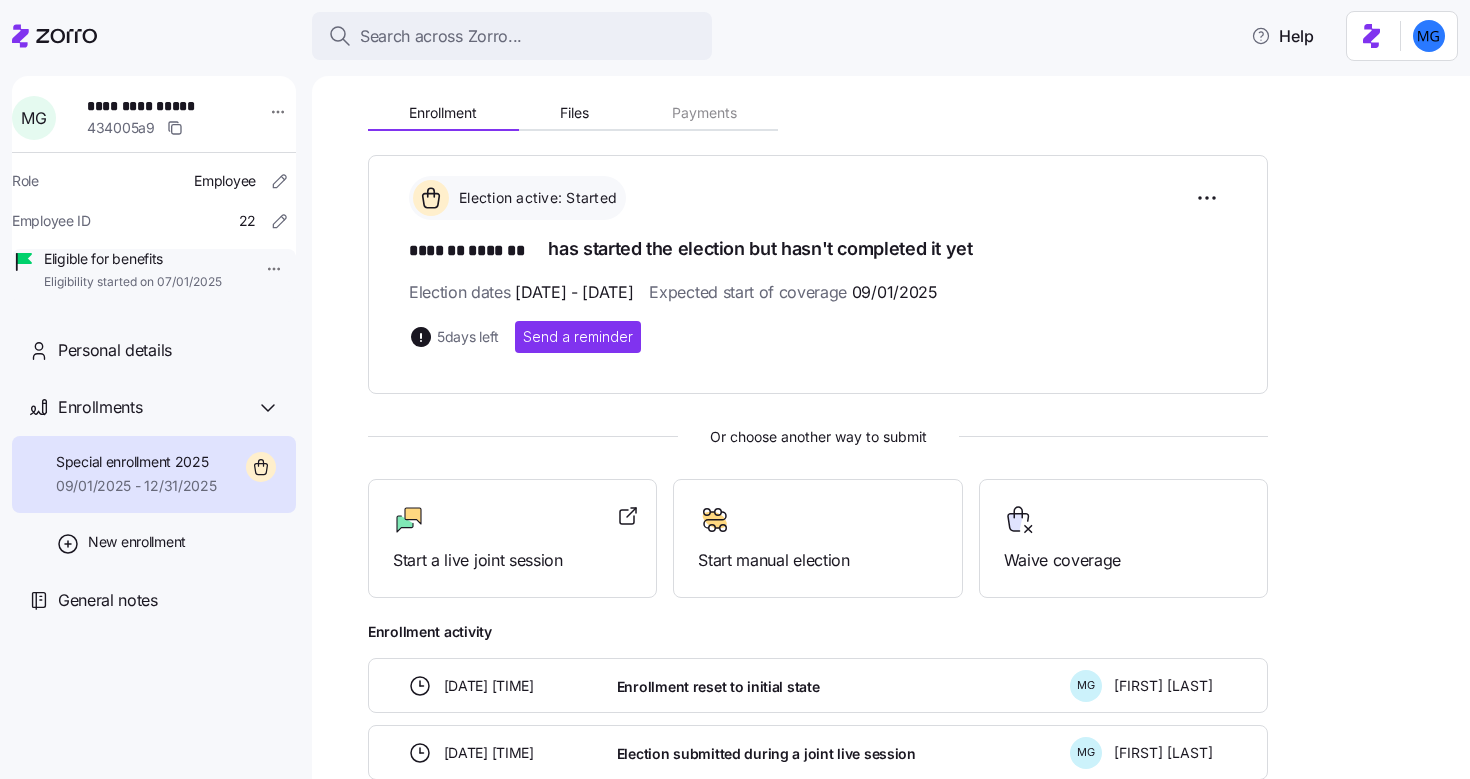 click on "5  days left Send a reminder" at bounding box center [818, 337] 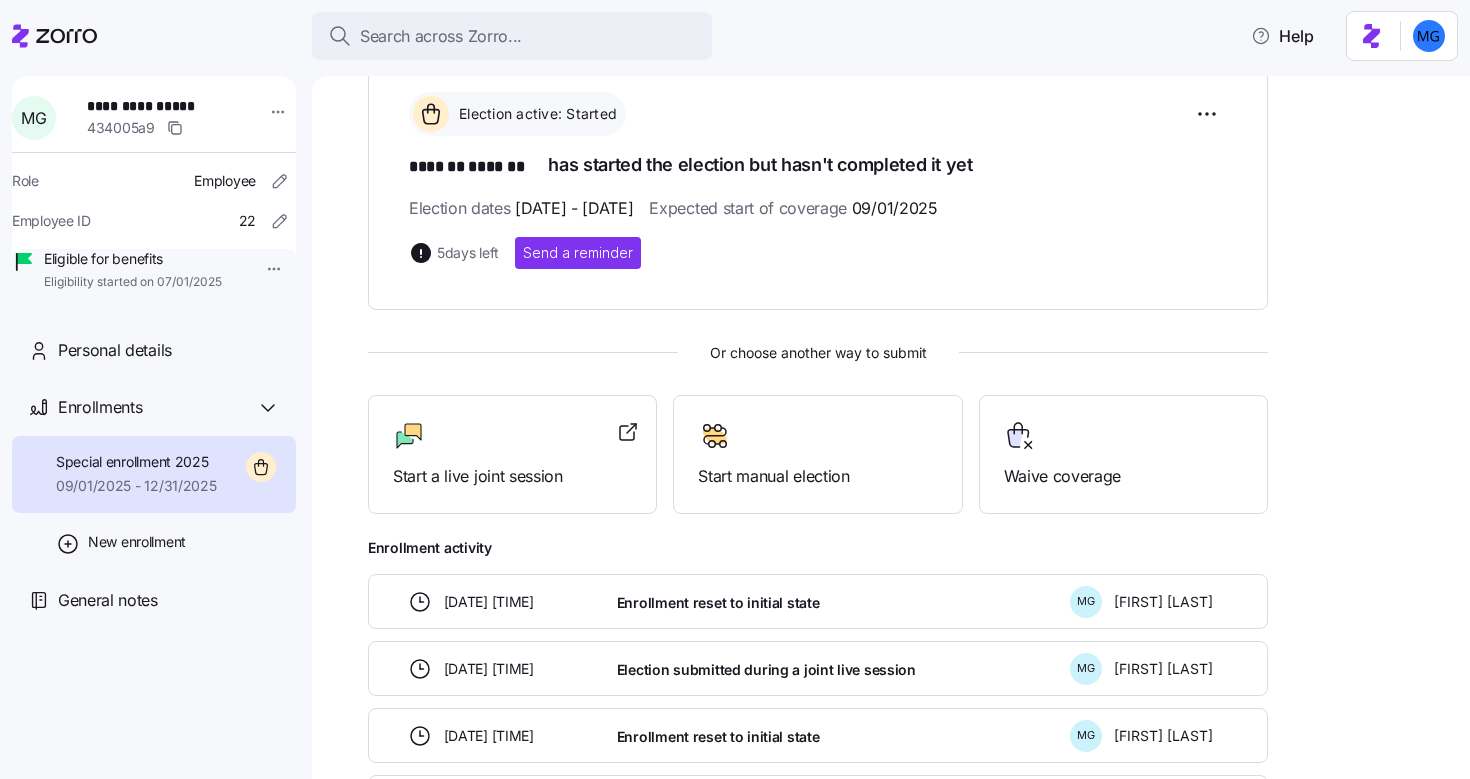 scroll, scrollTop: 285, scrollLeft: 0, axis: vertical 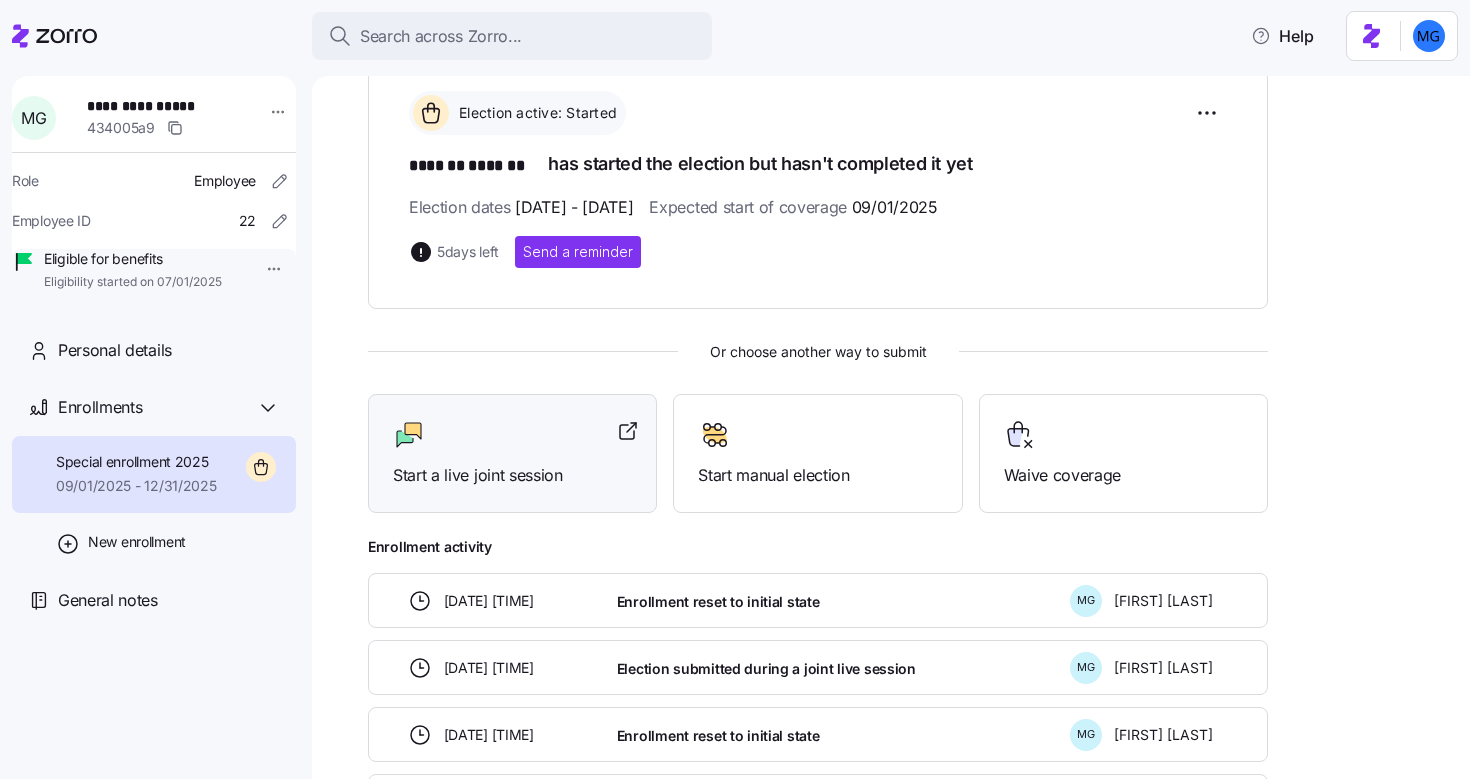click on "Start a live joint session" at bounding box center (512, 475) 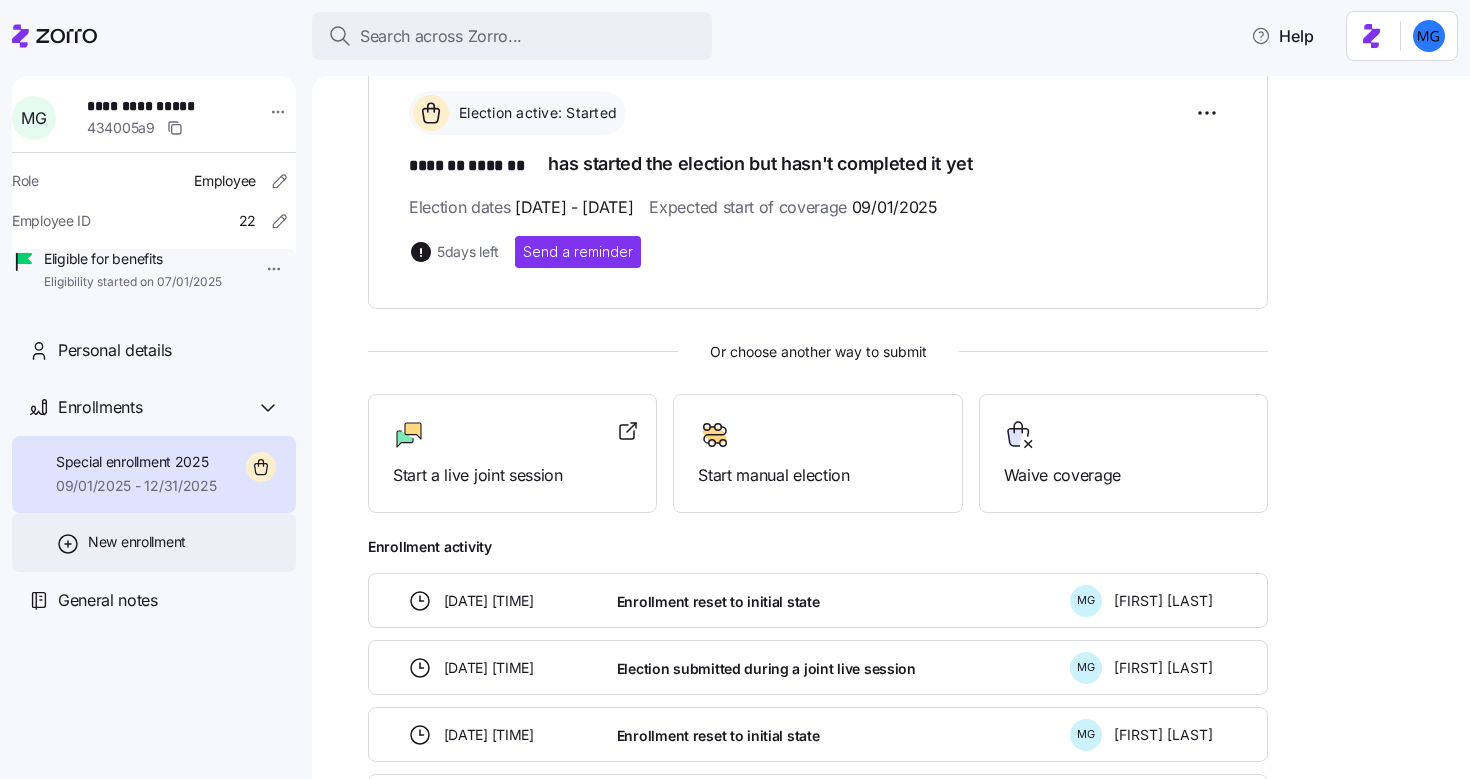 click on "New enrollment" at bounding box center [137, 542] 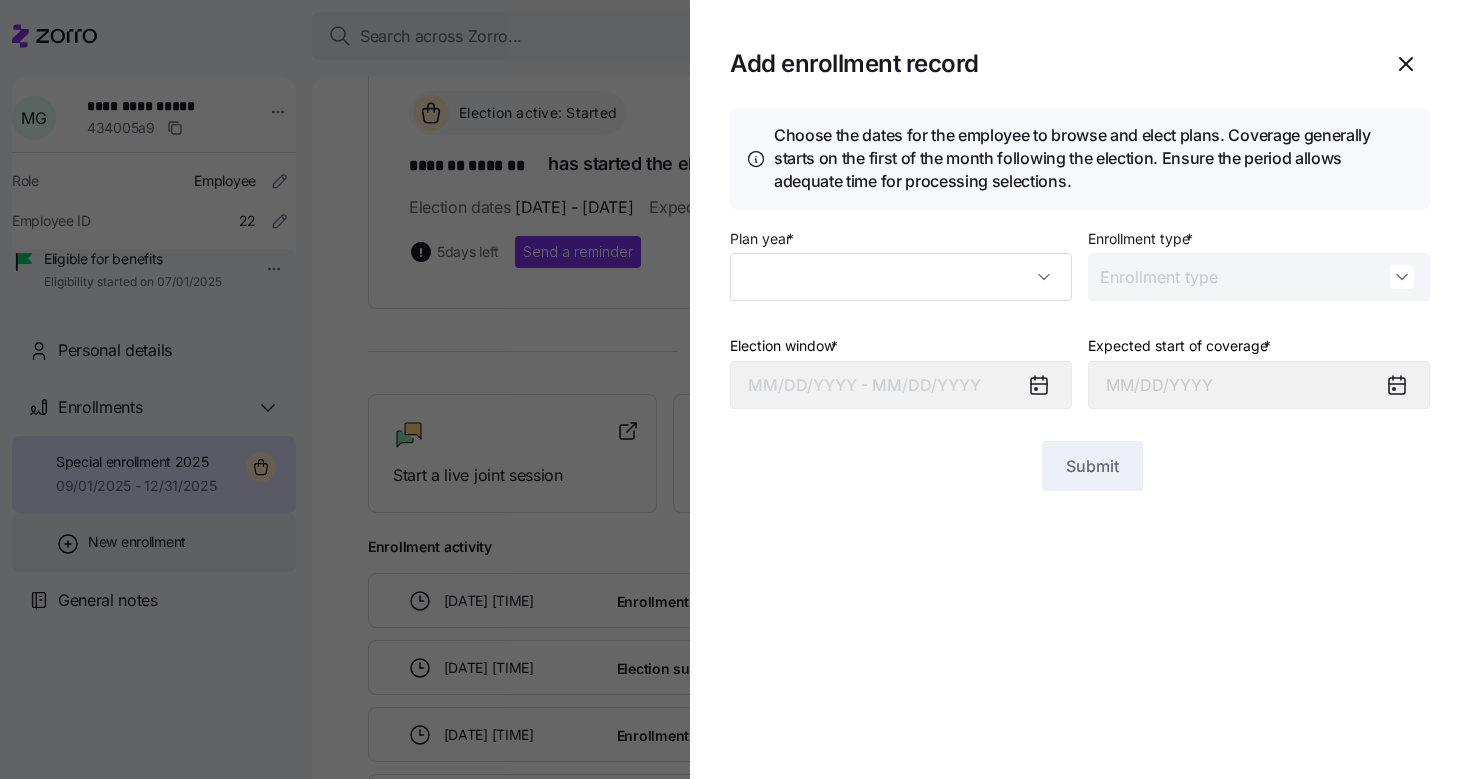 type on "2025" 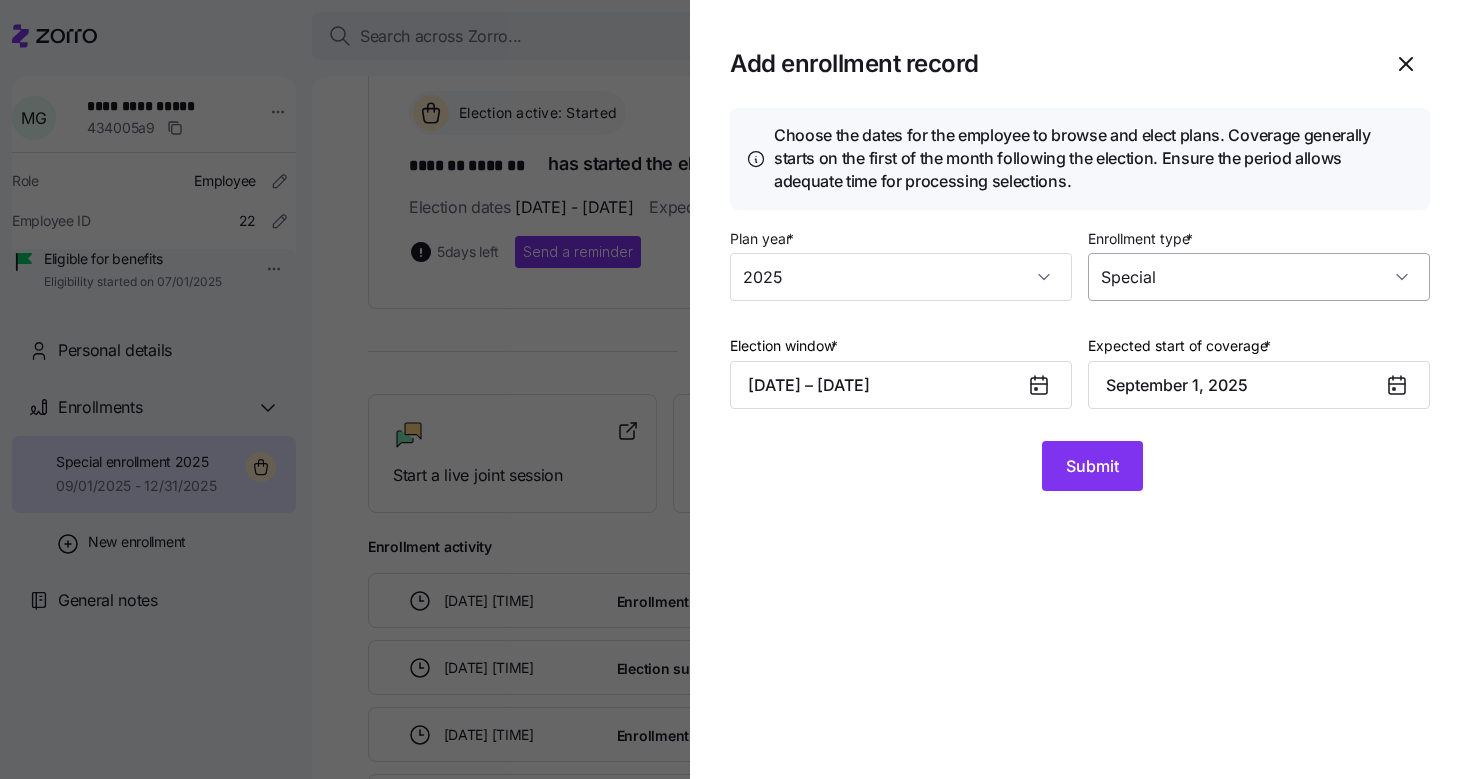 click on "Special" at bounding box center (1259, 277) 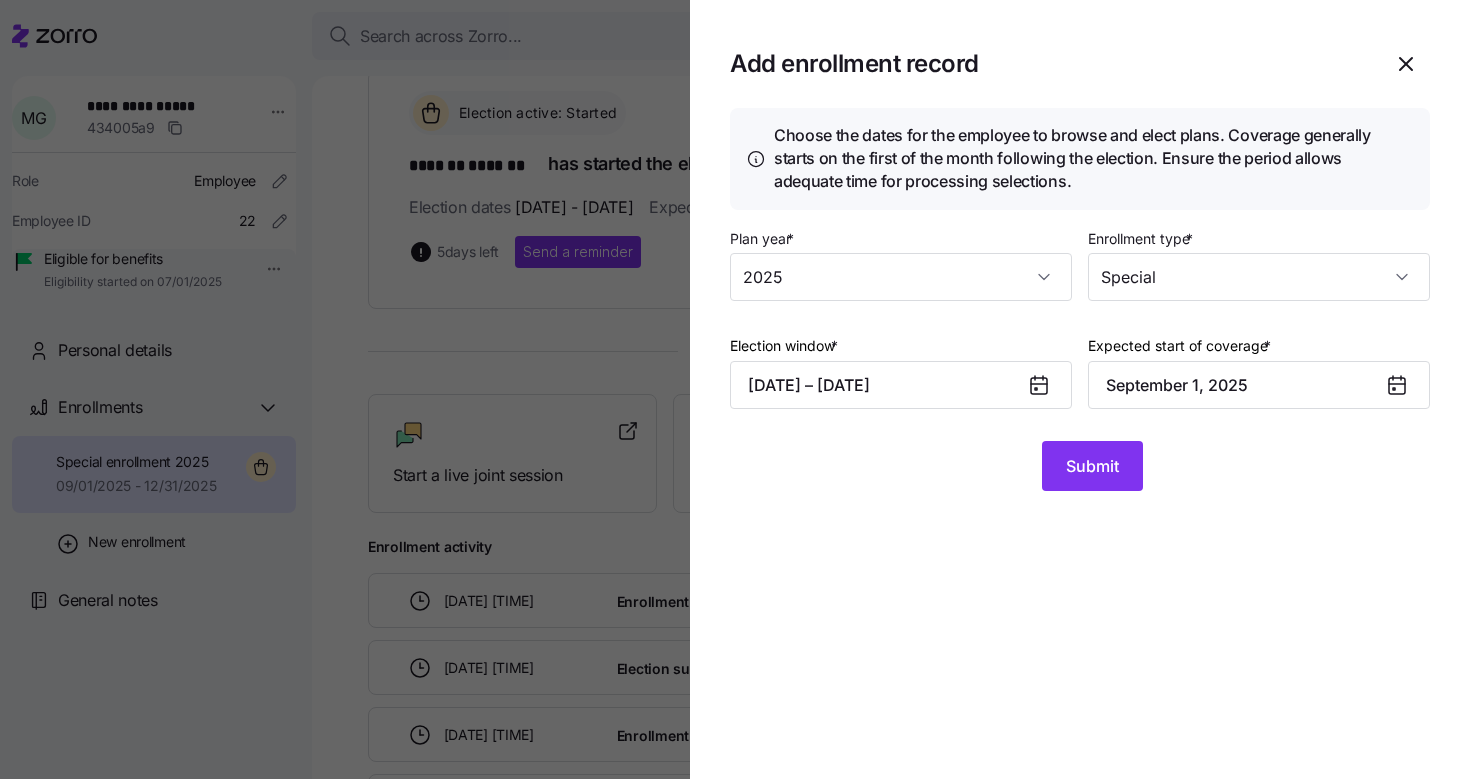 click on "Add enrollment record
Choose the dates for the employee to browse and elect plans.
Coverage generally starts on the first of the month following the election.
Ensure the period allows adequate time for processing selections. Plan year  * 2025 Enrollment type  * Special Election window  * [DATE] – [DATE] Expected start of coverage  * September 1, 2025 Submit" at bounding box center [1080, 389] 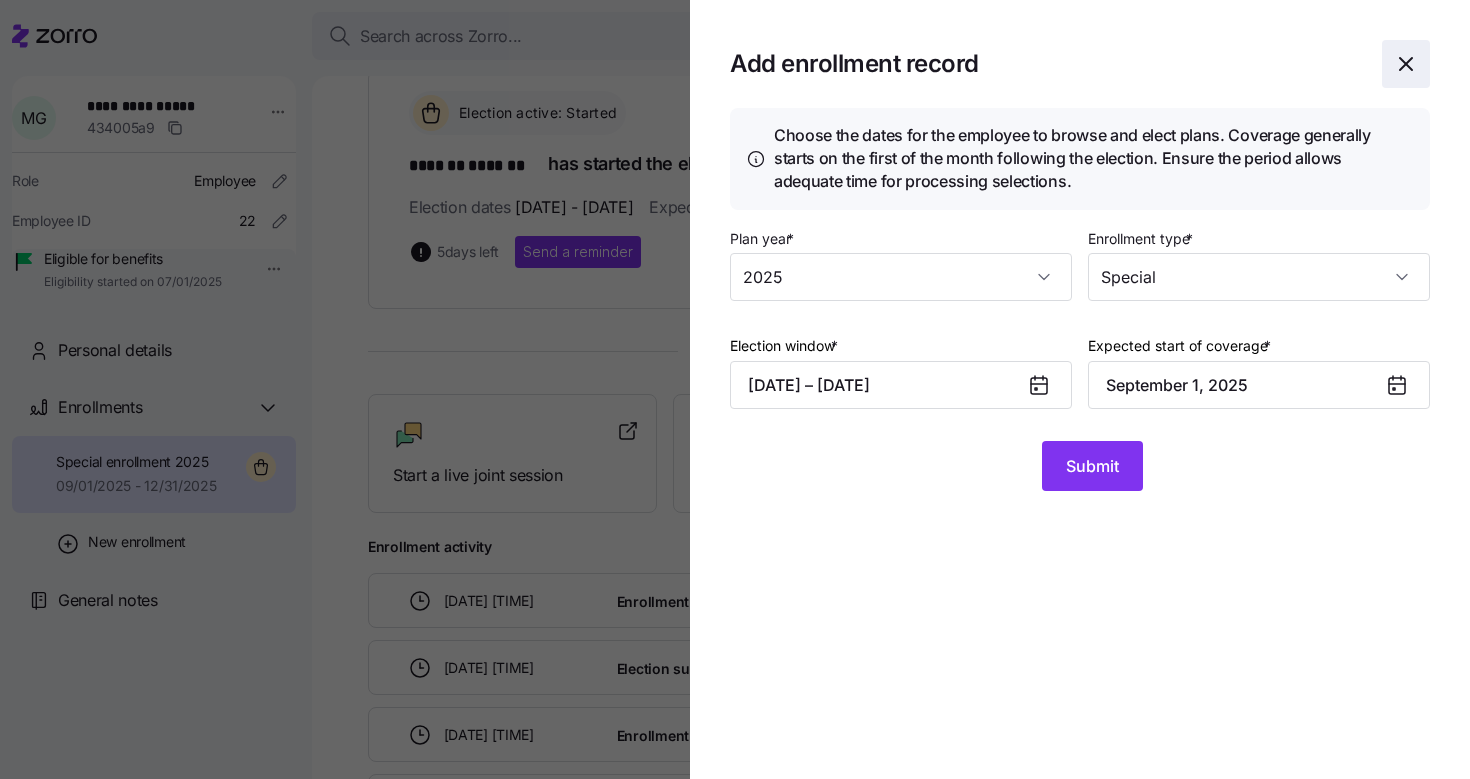 click 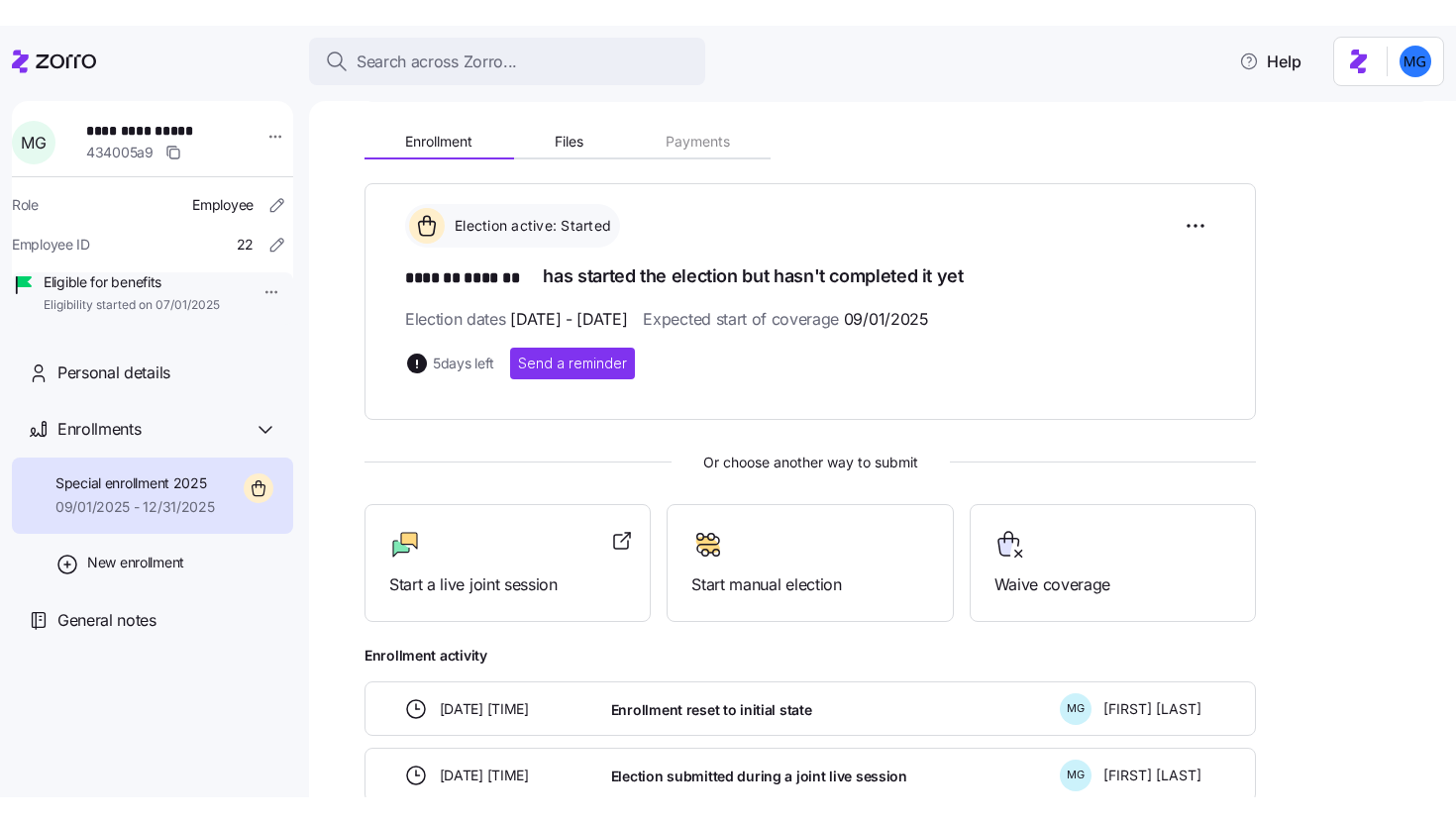 scroll, scrollTop: 0, scrollLeft: 0, axis: both 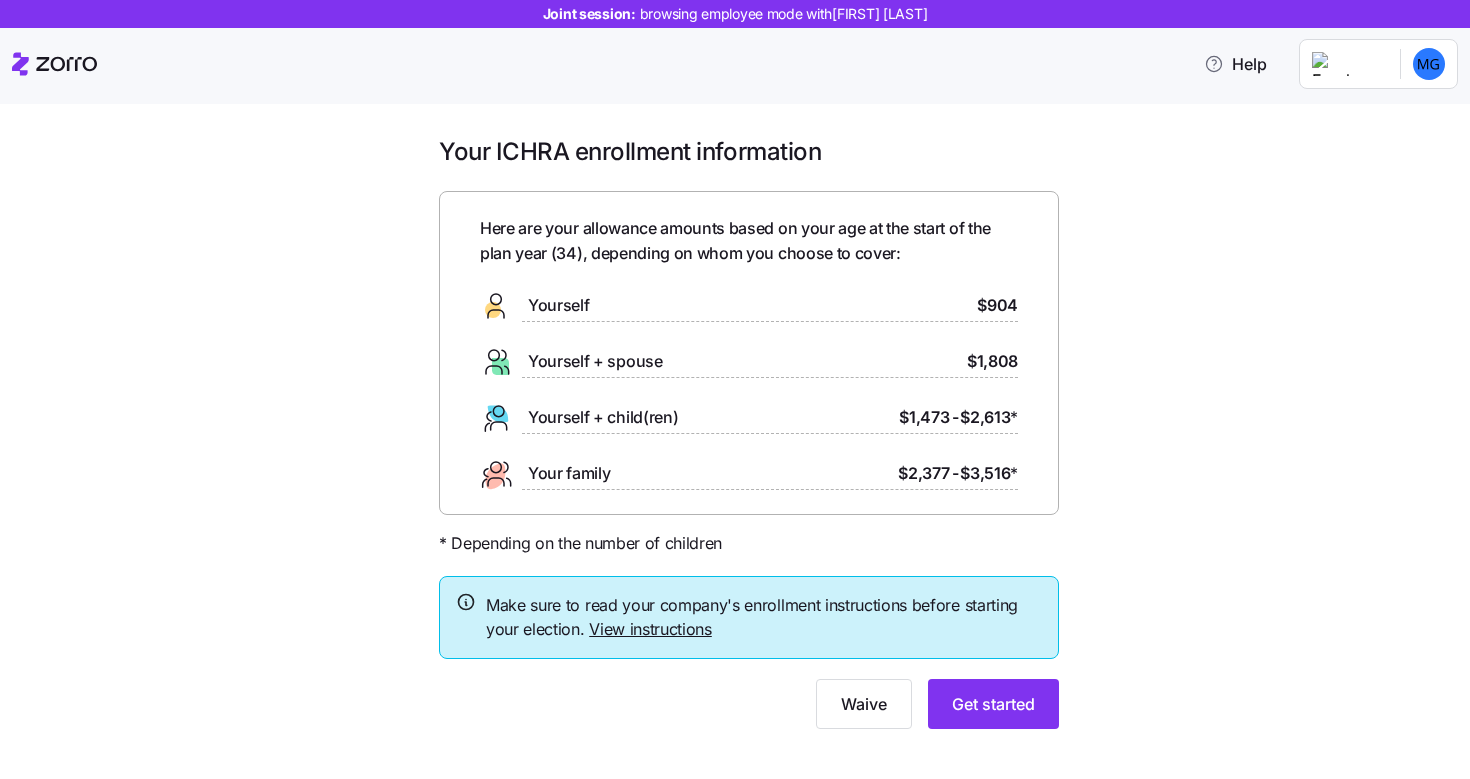 click on "View instructions" at bounding box center (650, 629) 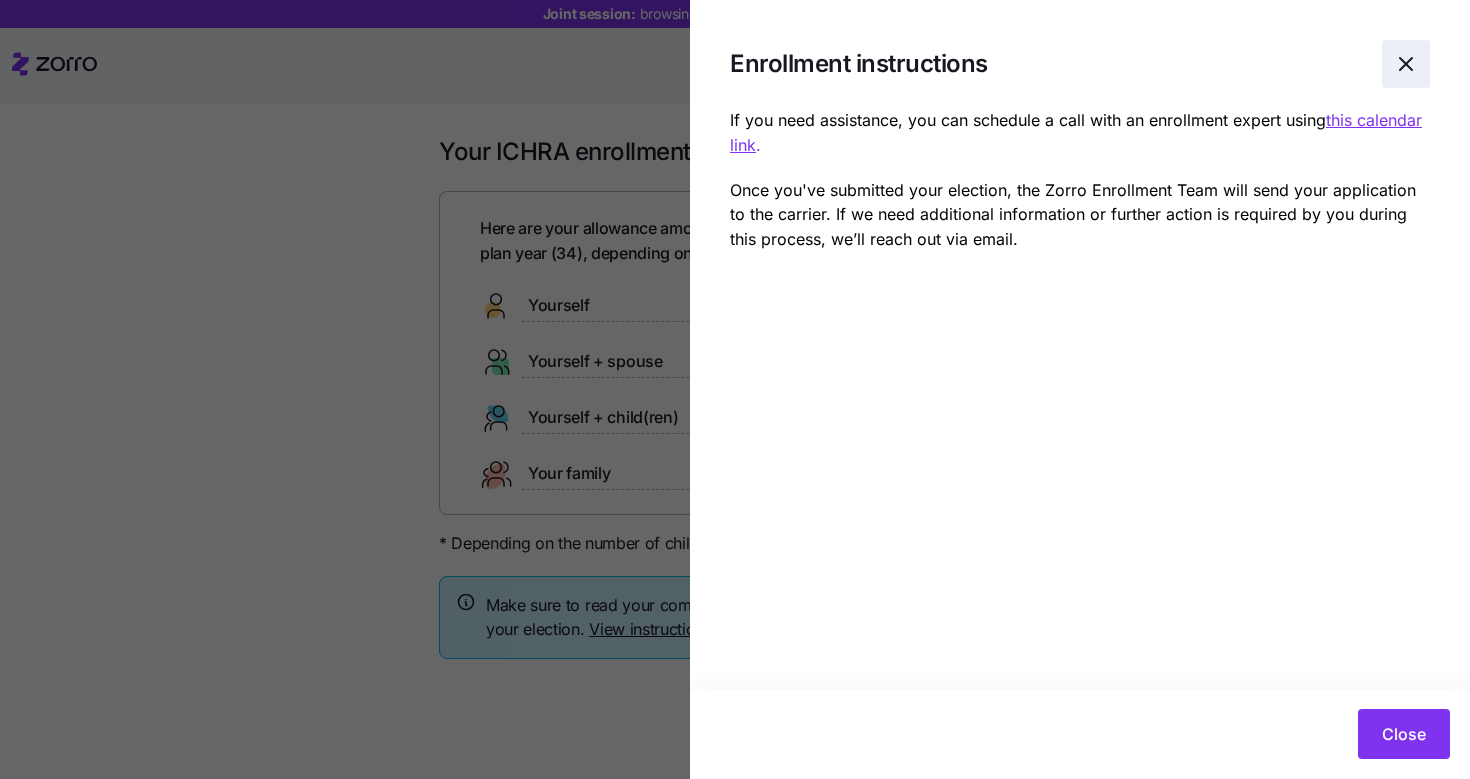 click 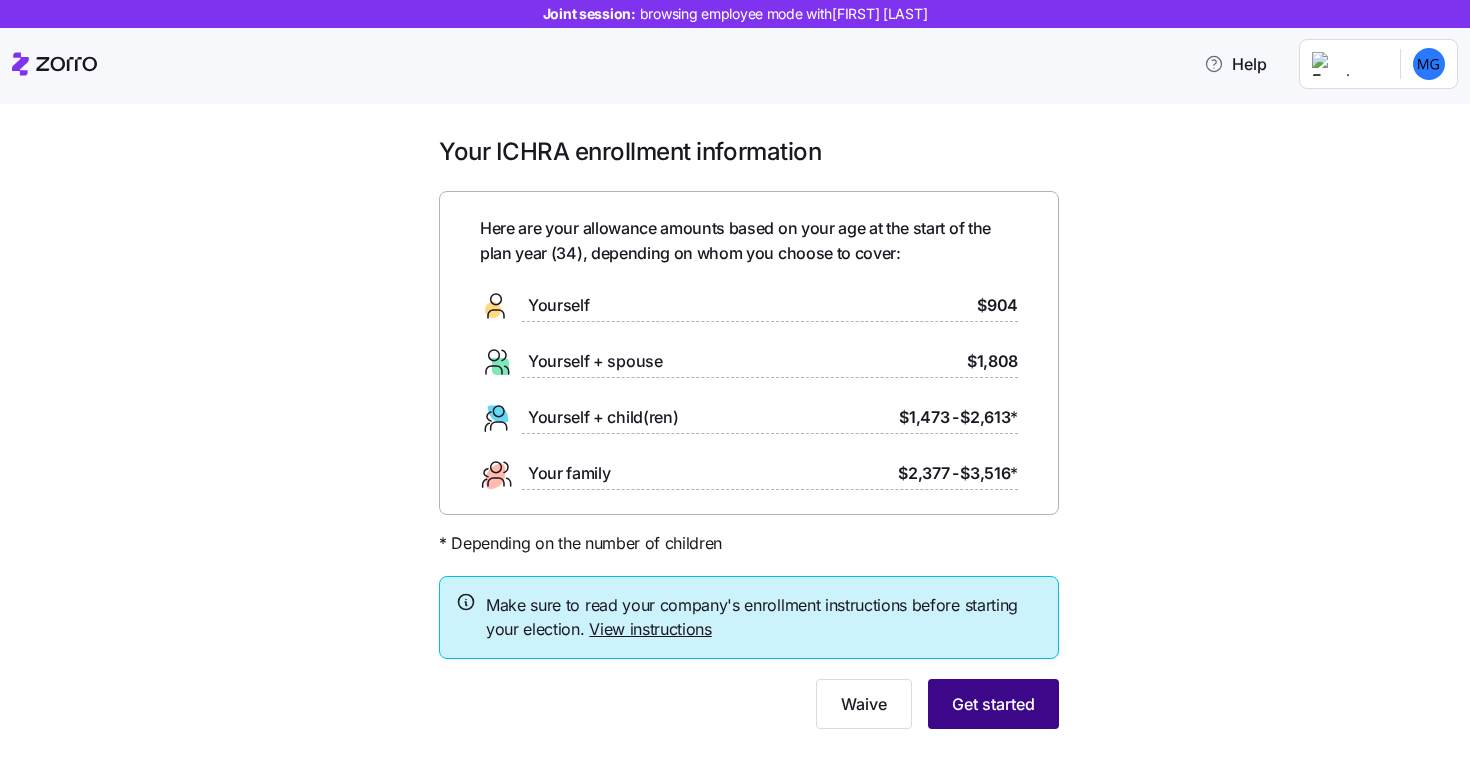 click on "Get started" at bounding box center [993, 704] 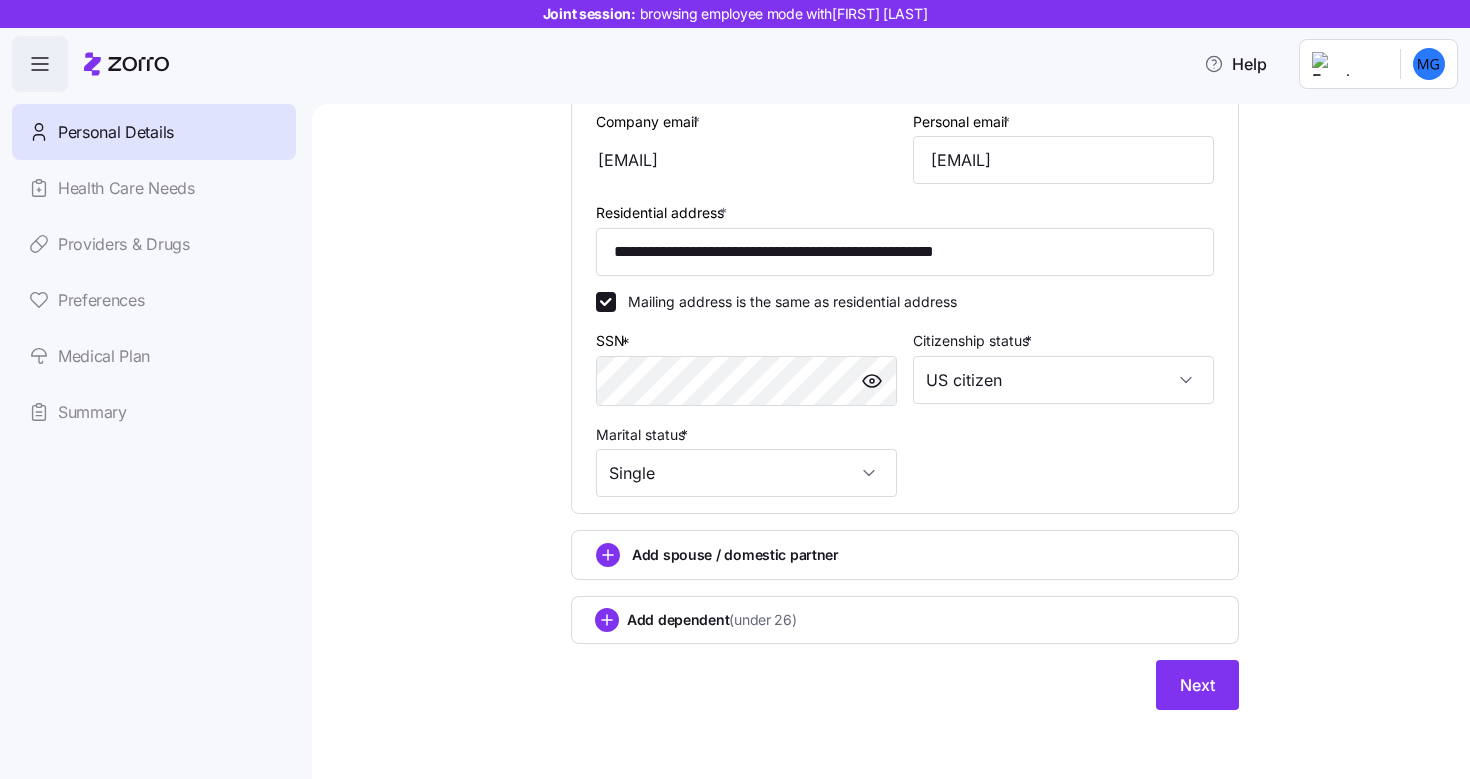 scroll, scrollTop: 579, scrollLeft: 0, axis: vertical 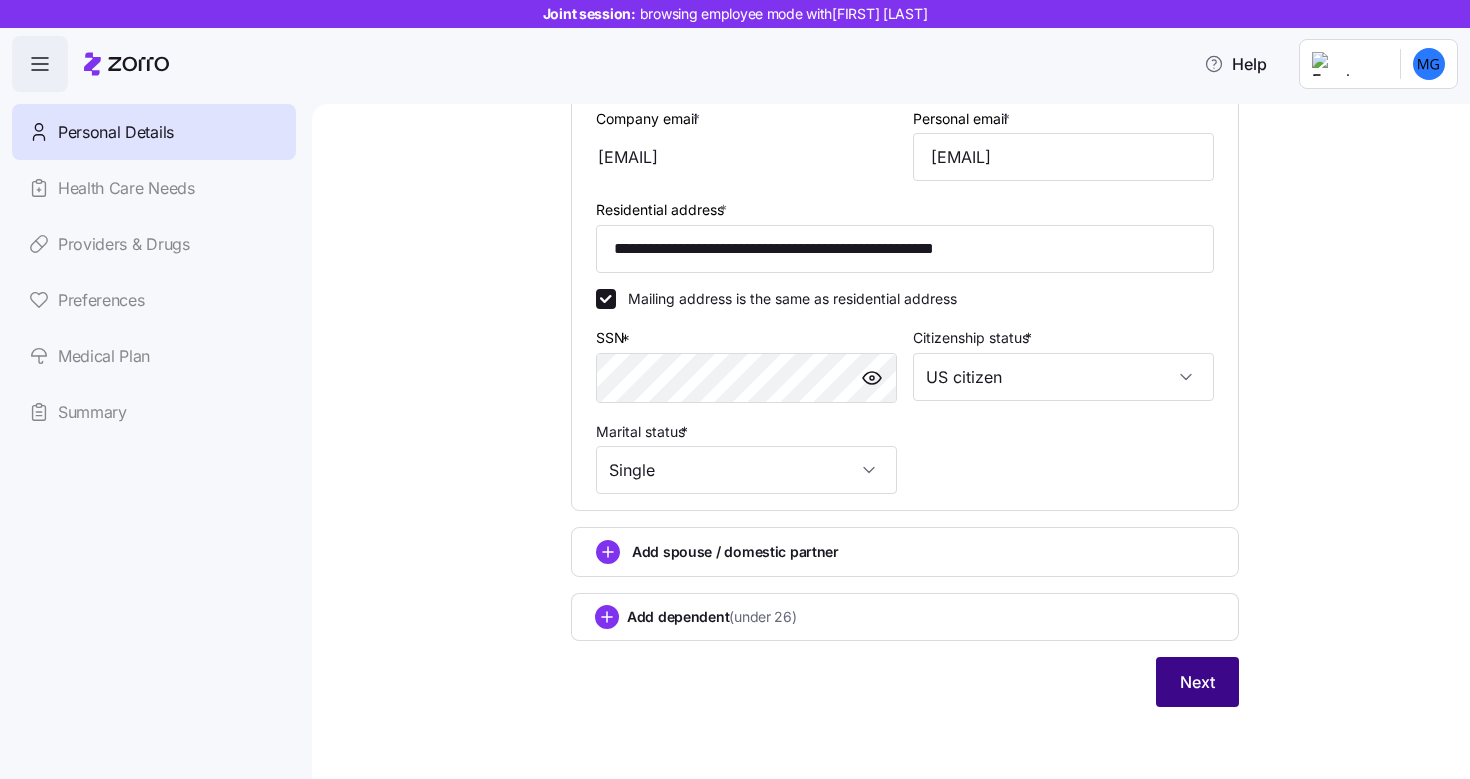 click on "Next" at bounding box center [1197, 682] 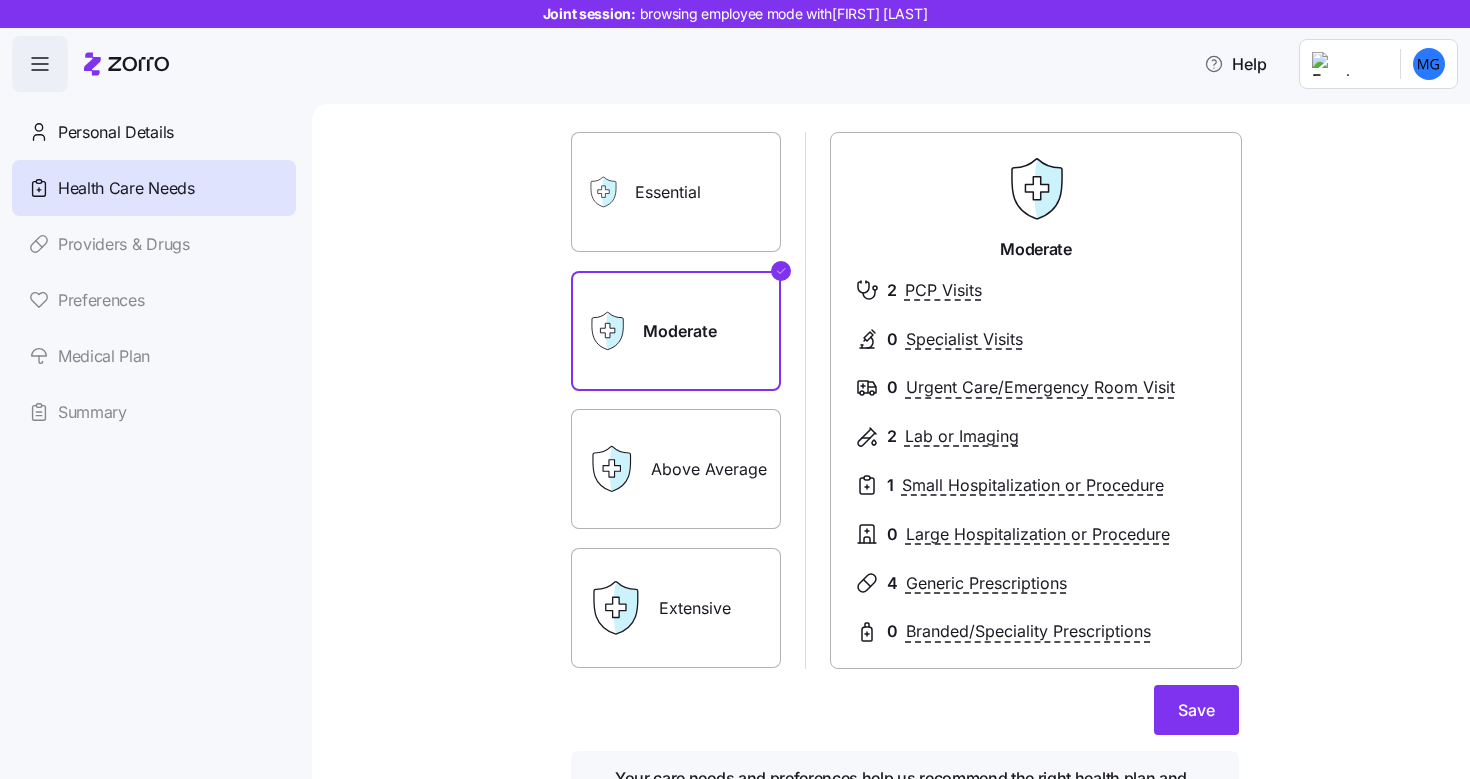 scroll, scrollTop: 127, scrollLeft: 0, axis: vertical 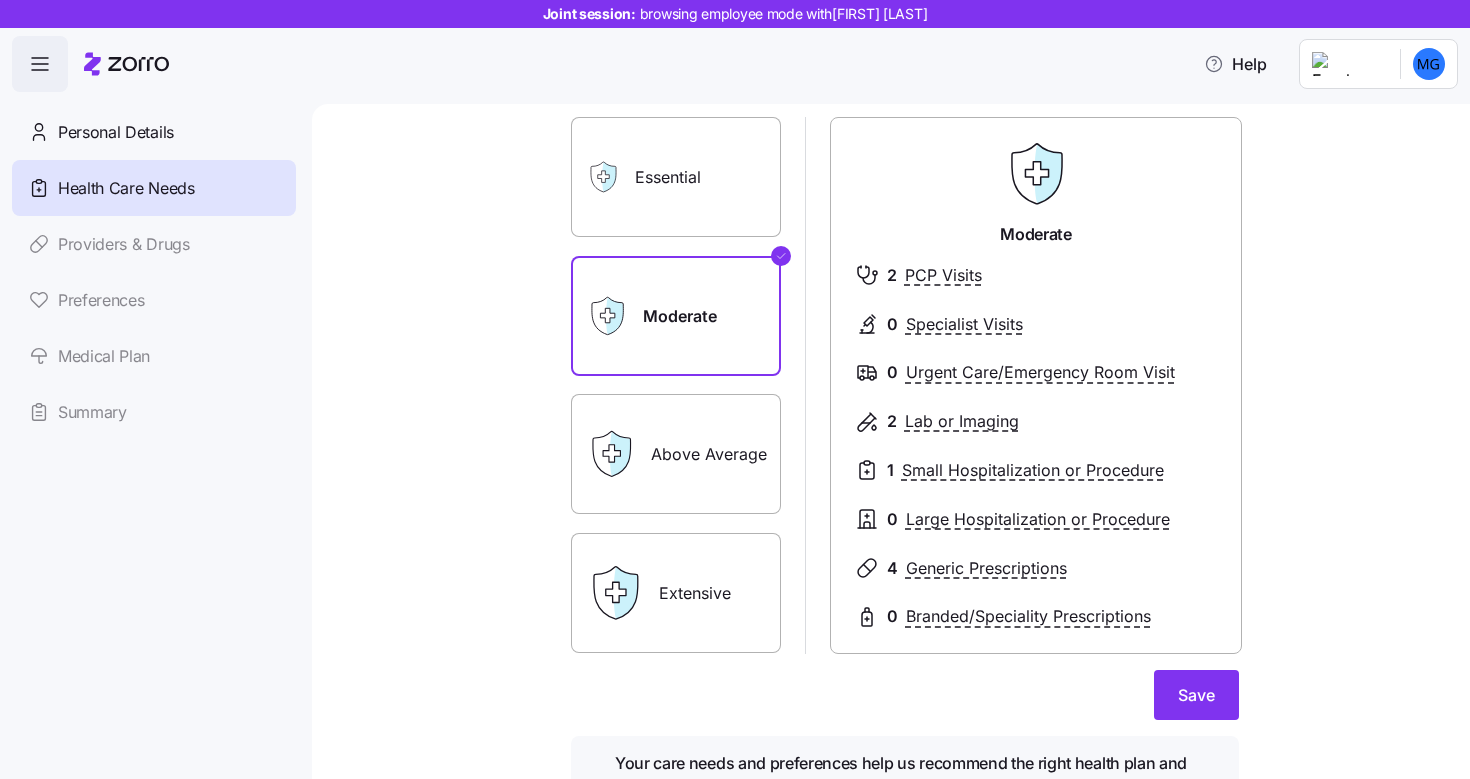 click on "Extensive" at bounding box center [676, 593] 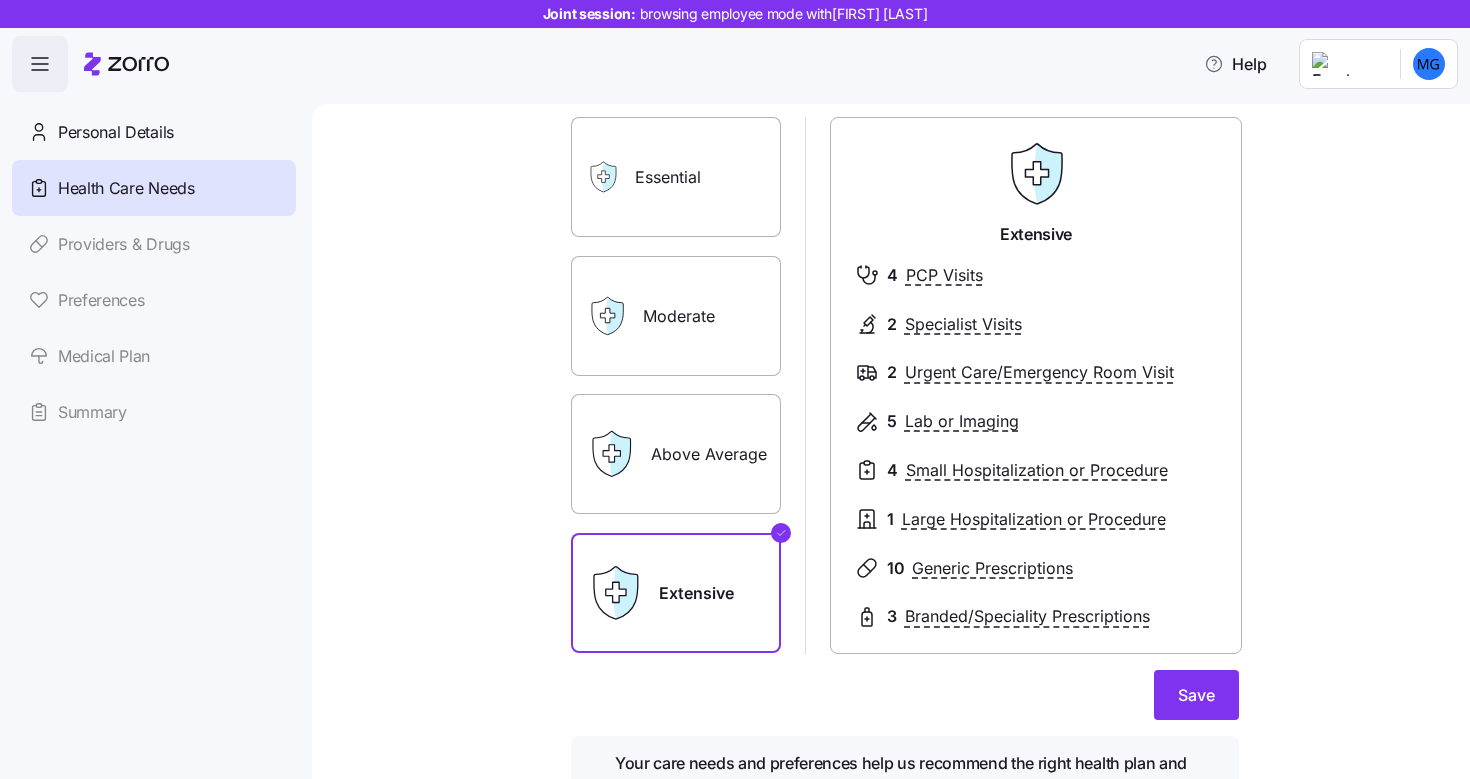 click on "Essential" at bounding box center [676, 177] 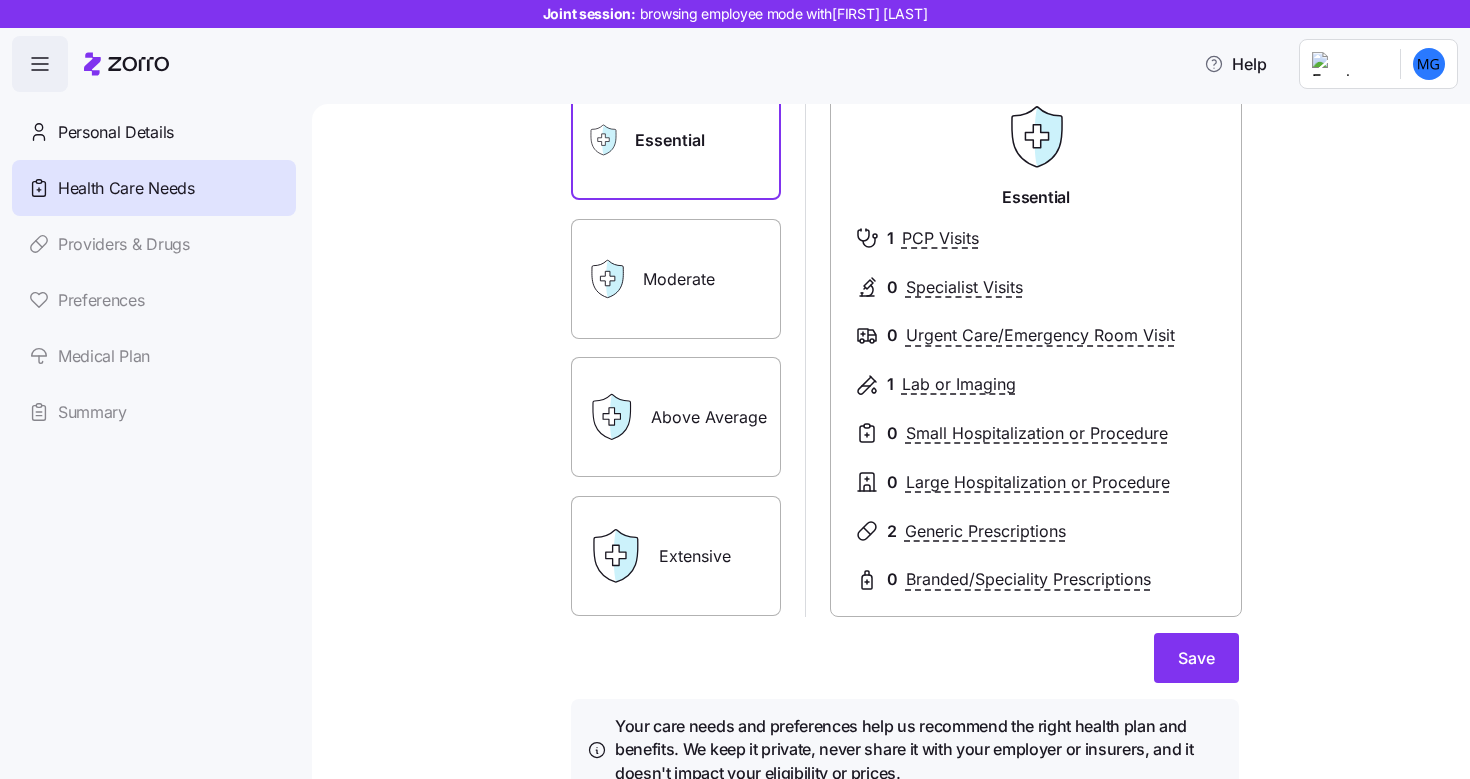 scroll, scrollTop: 258, scrollLeft: 0, axis: vertical 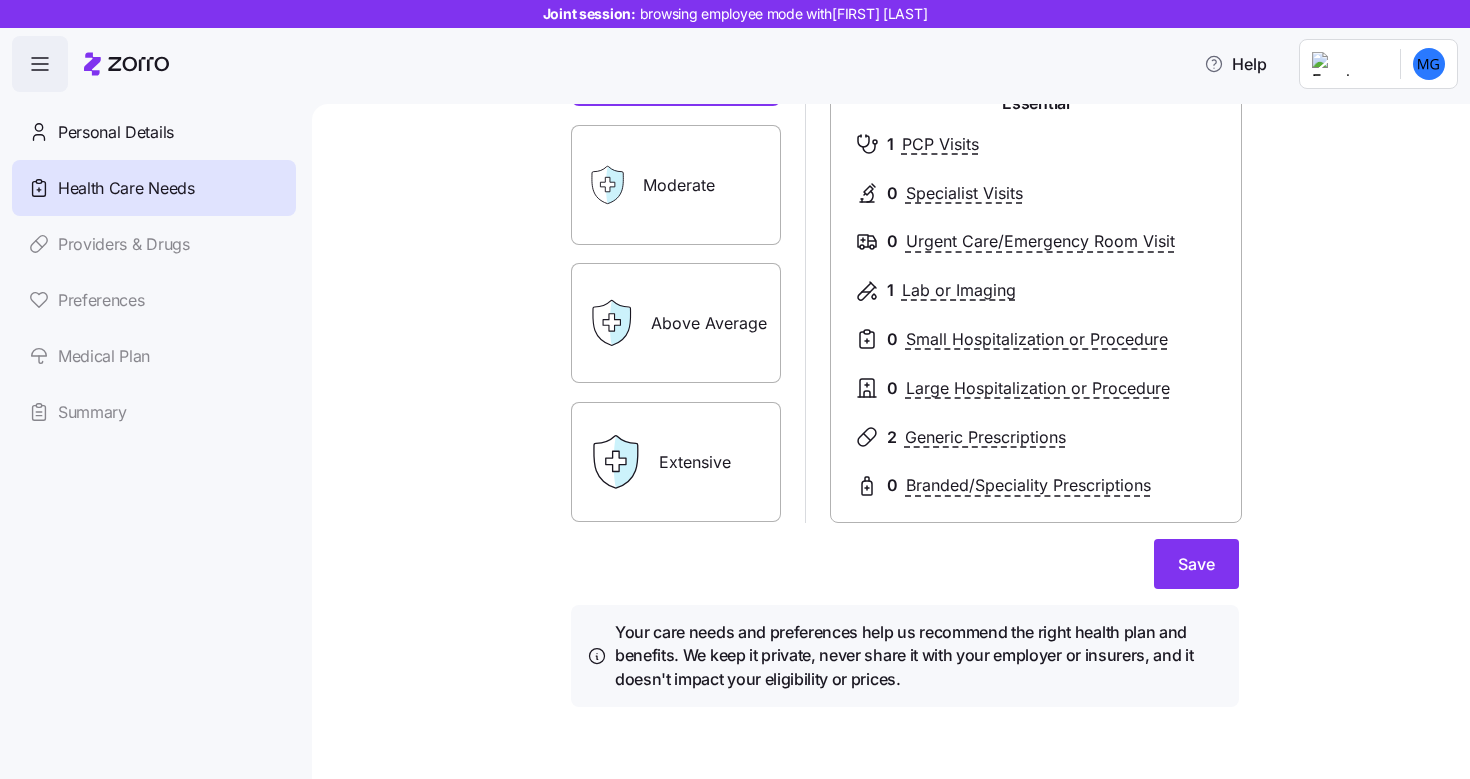 click on "Moderate" at bounding box center (676, 185) 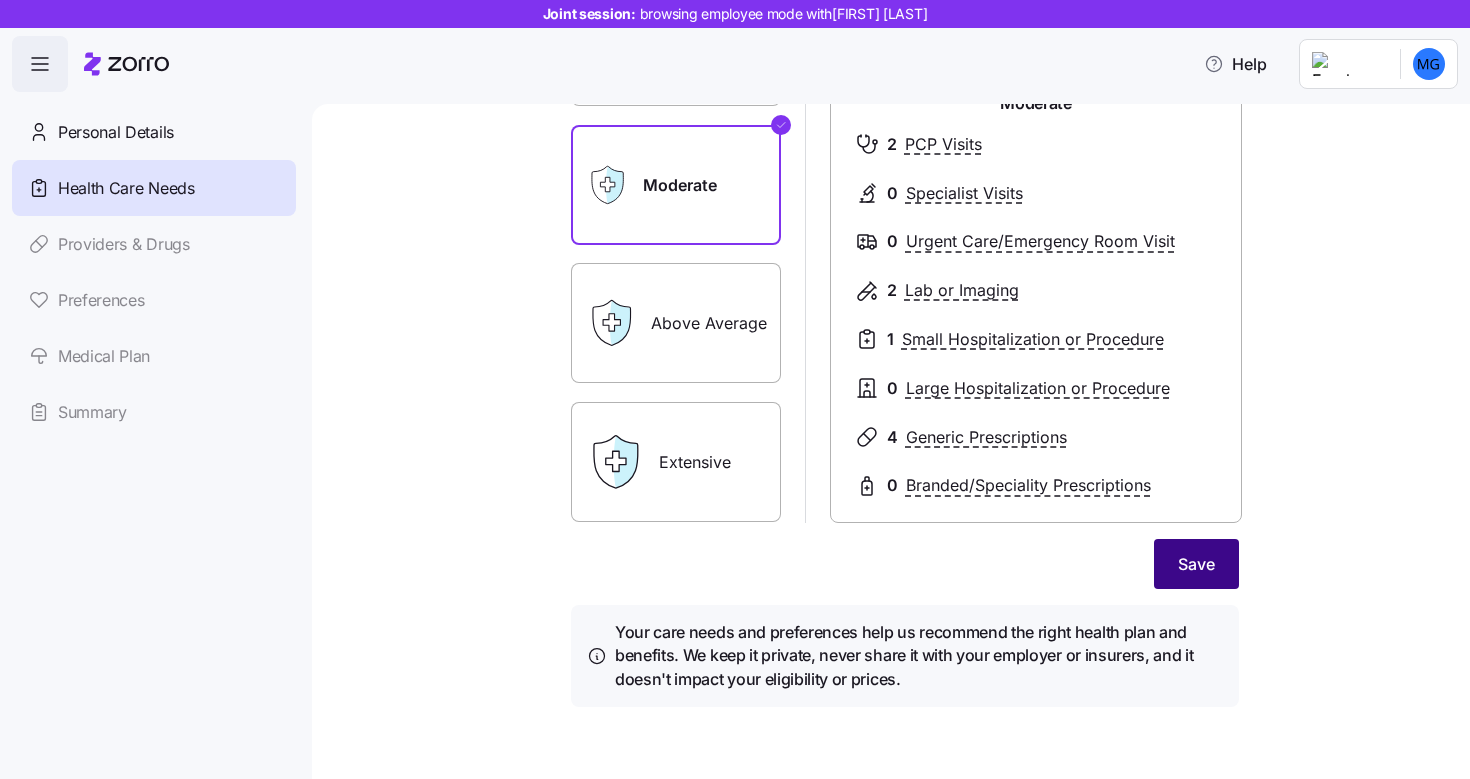 click on "Save" at bounding box center (1196, 564) 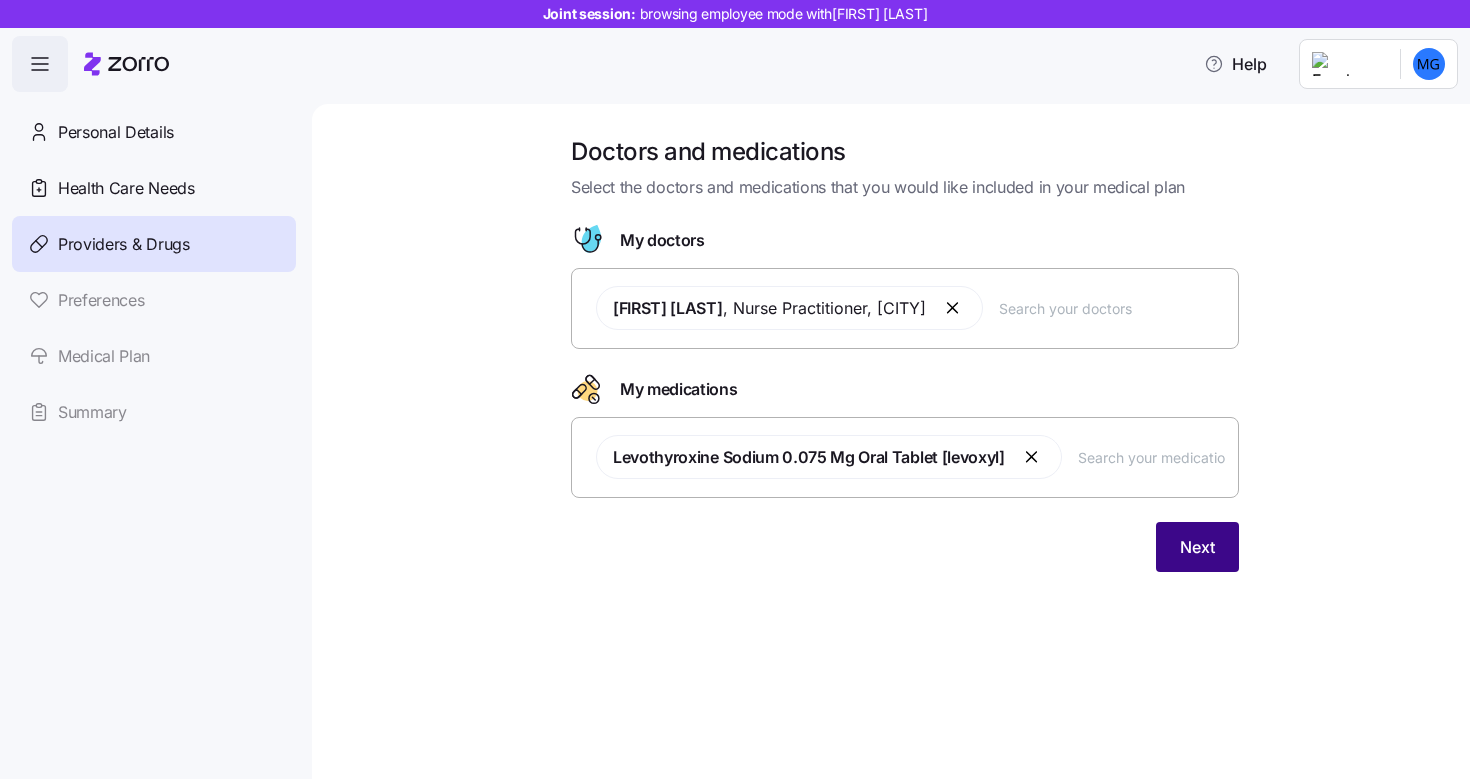 click on "Next" at bounding box center [1197, 547] 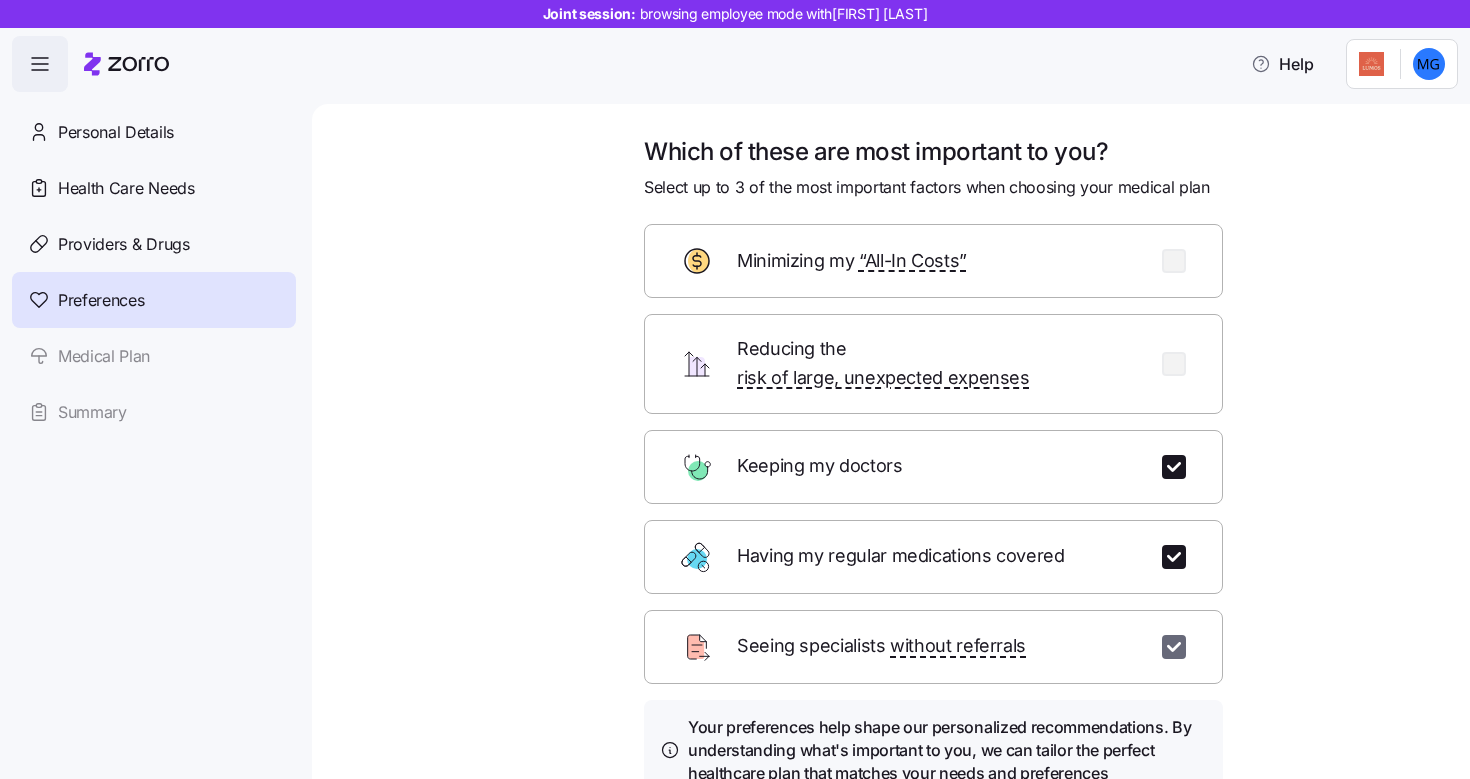 click at bounding box center [1174, 647] 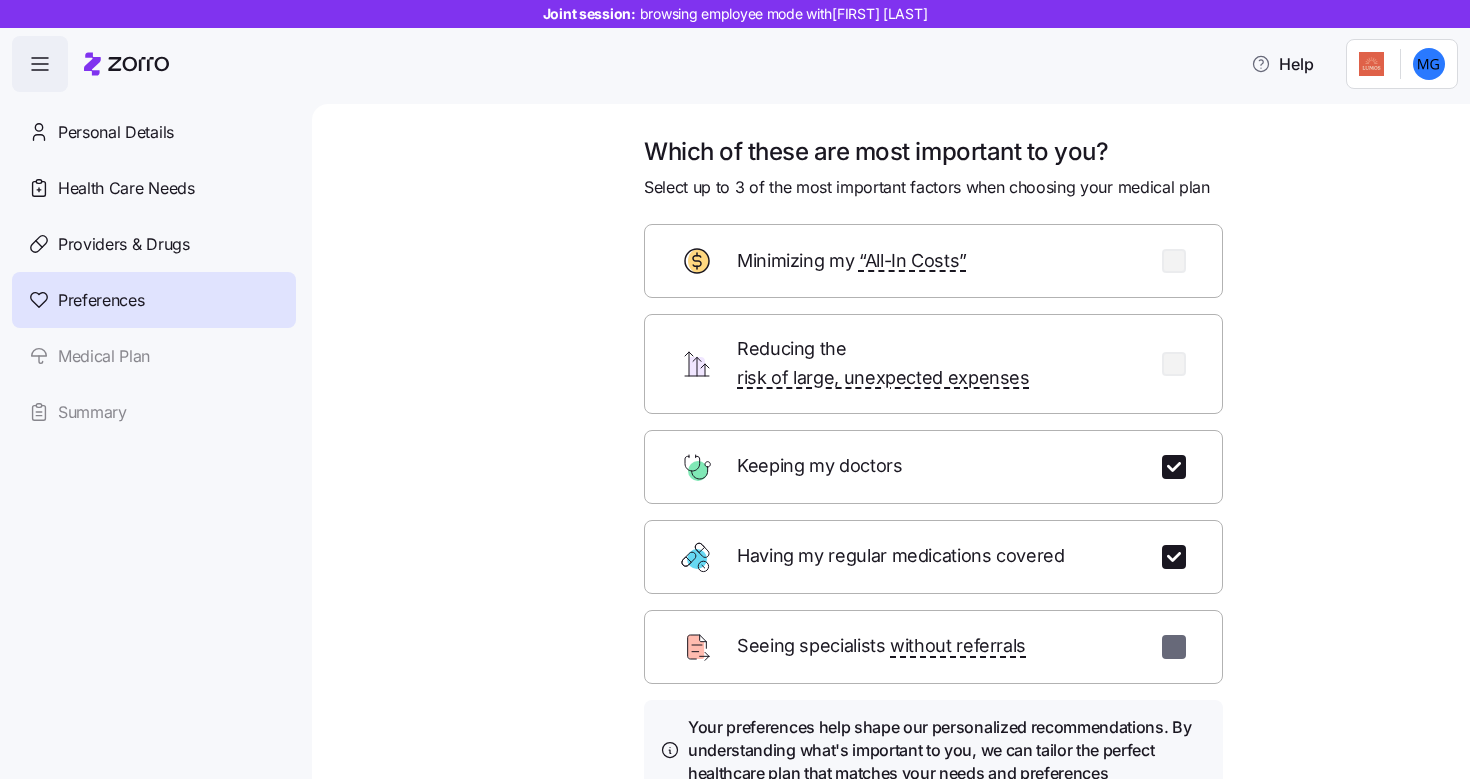 checkbox on "false" 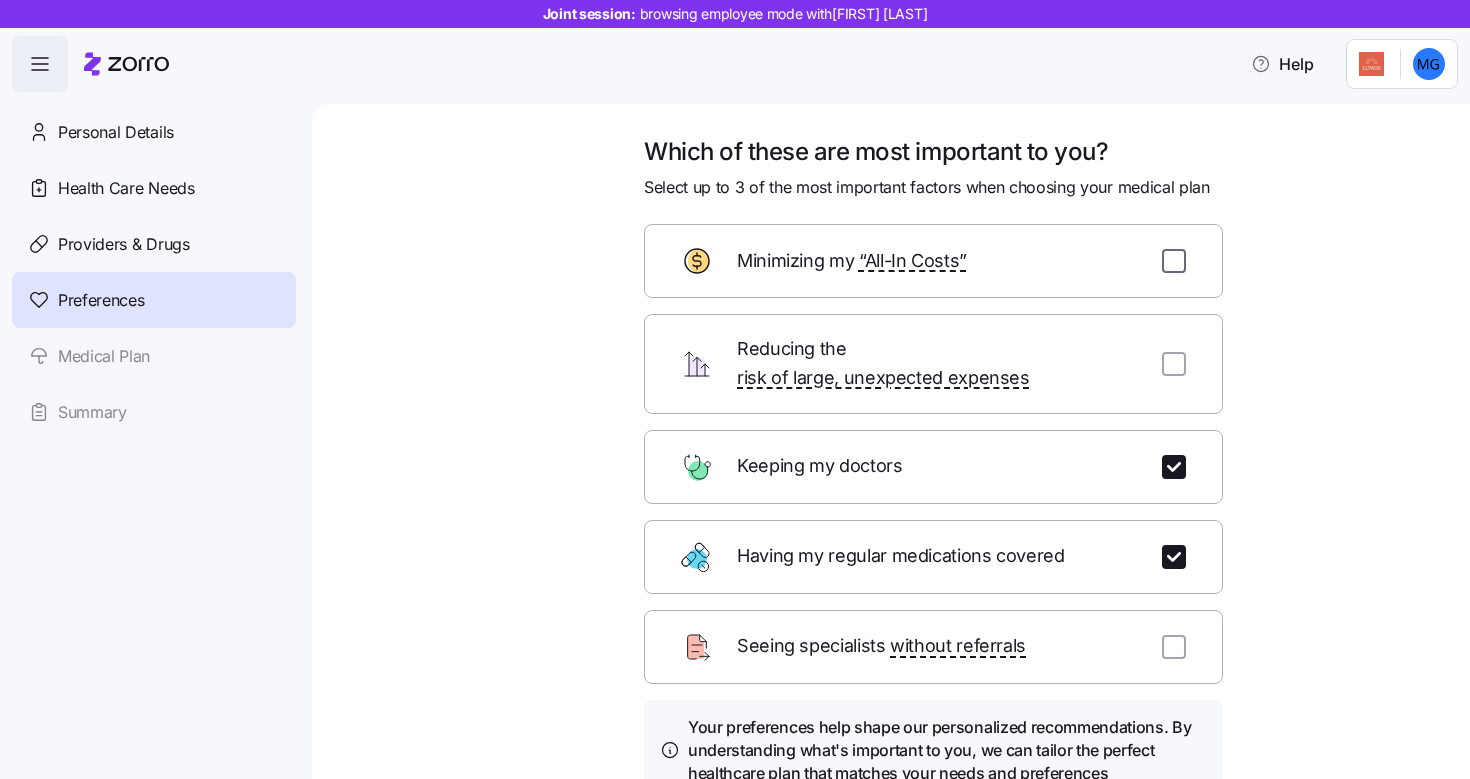click at bounding box center [1174, 261] 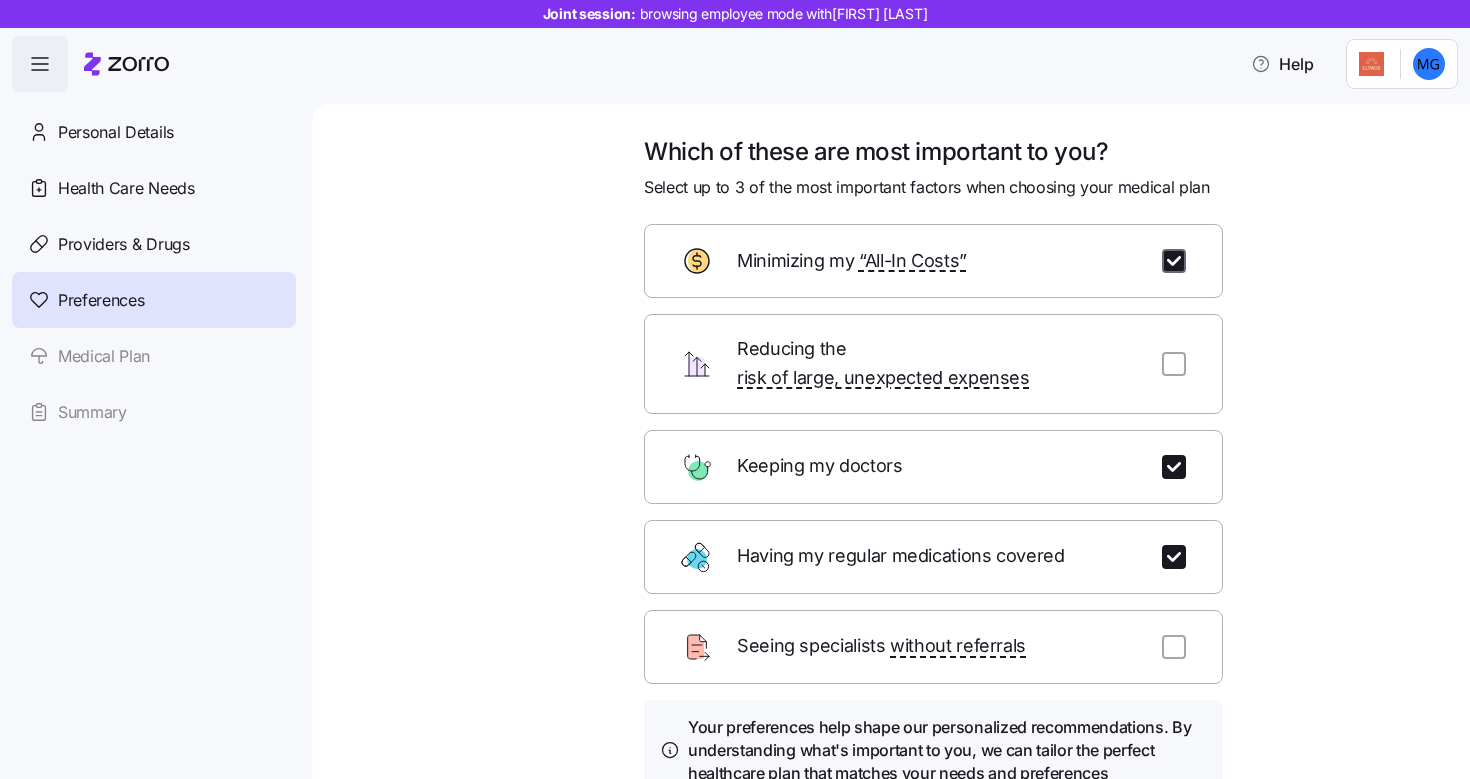 checkbox on "true" 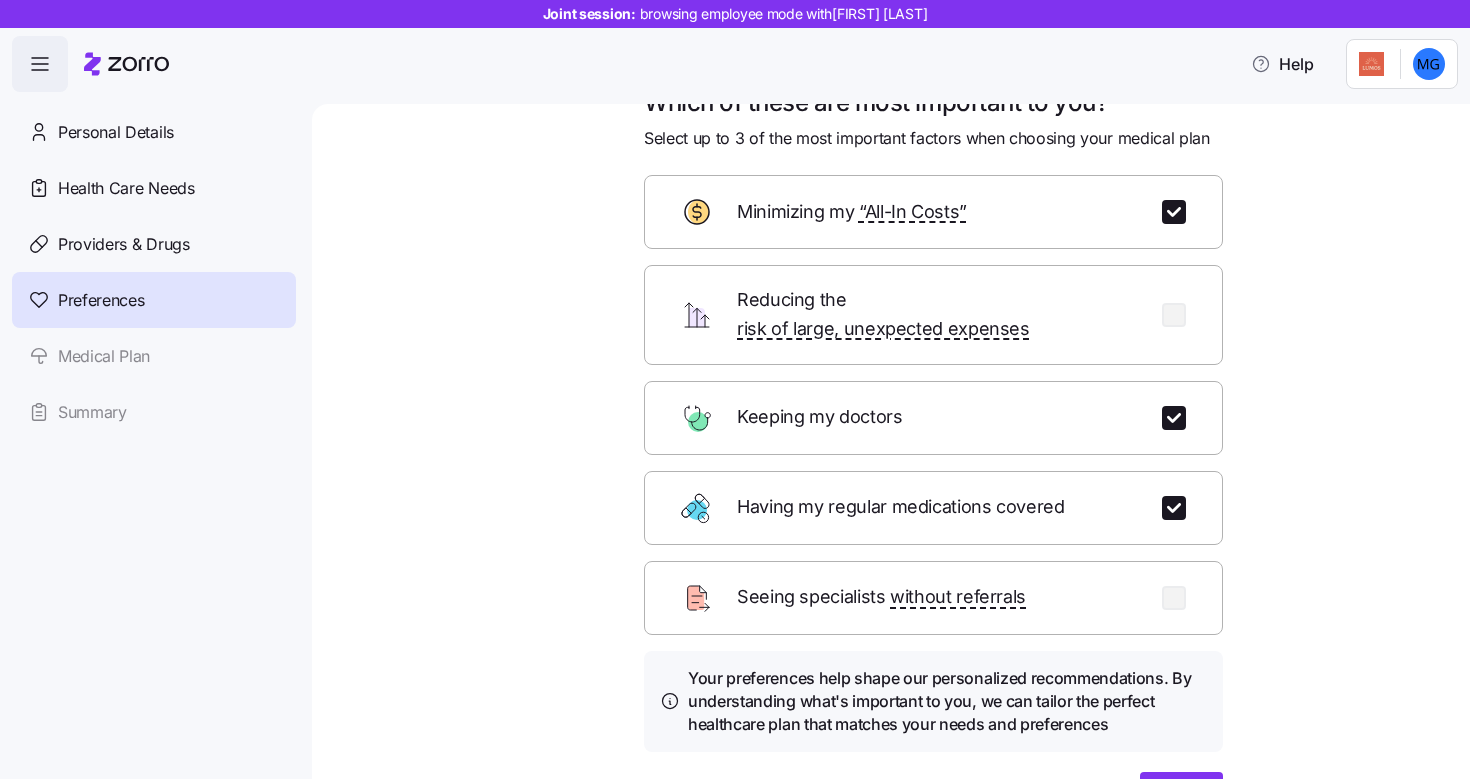 scroll, scrollTop: 82, scrollLeft: 0, axis: vertical 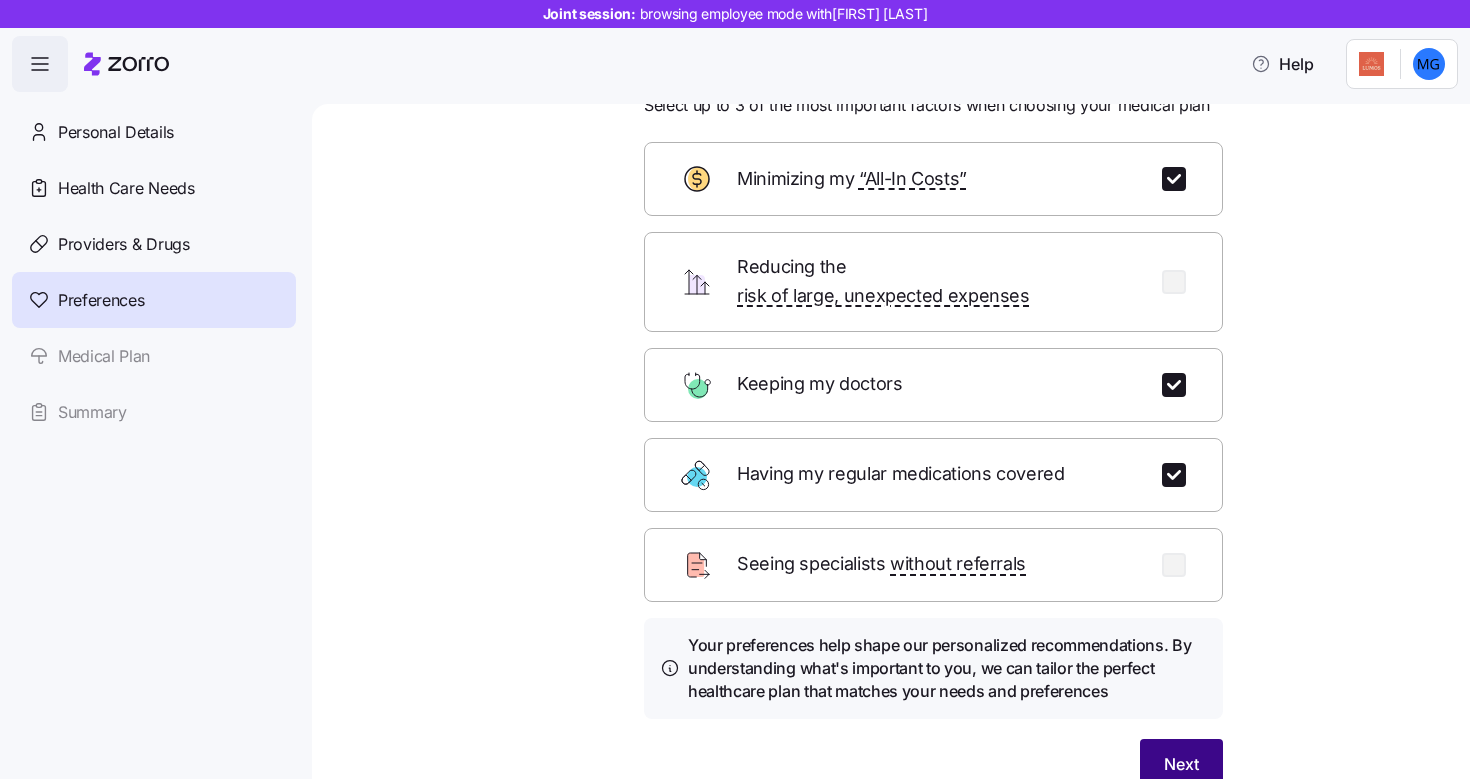 click on "Next" at bounding box center (1181, 764) 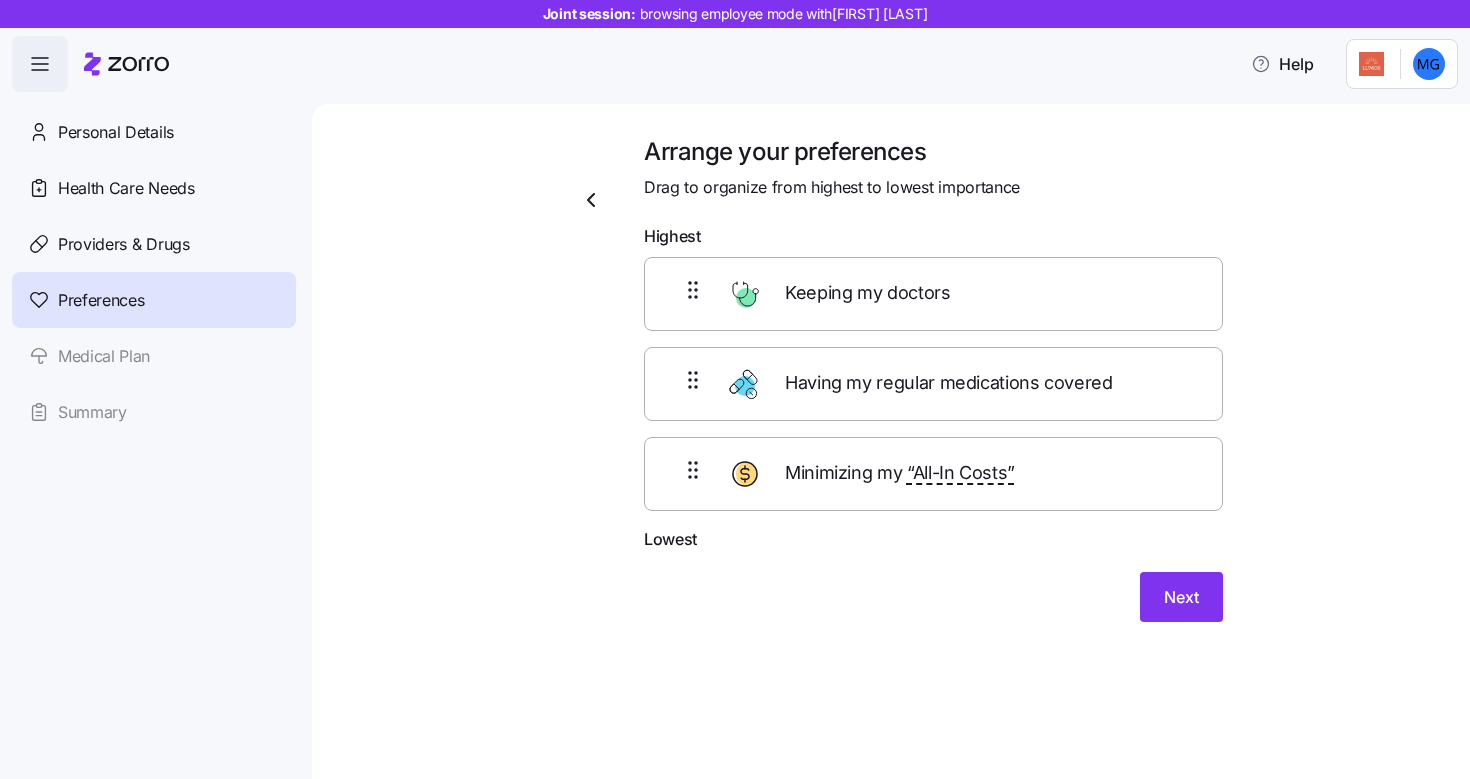 scroll, scrollTop: 0, scrollLeft: 0, axis: both 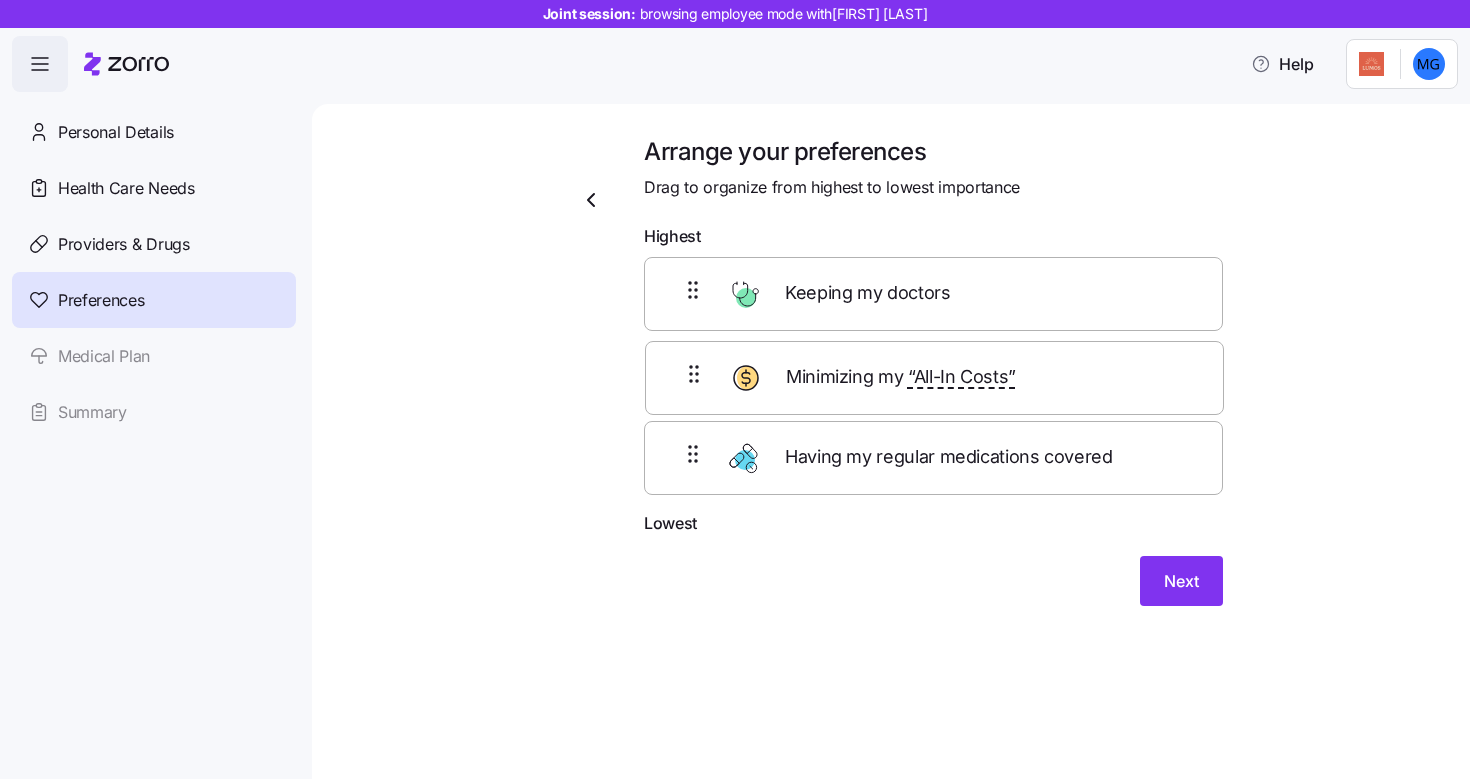 drag, startPoint x: 1013, startPoint y: 491, endPoint x: 1011, endPoint y: 368, distance: 123.01626 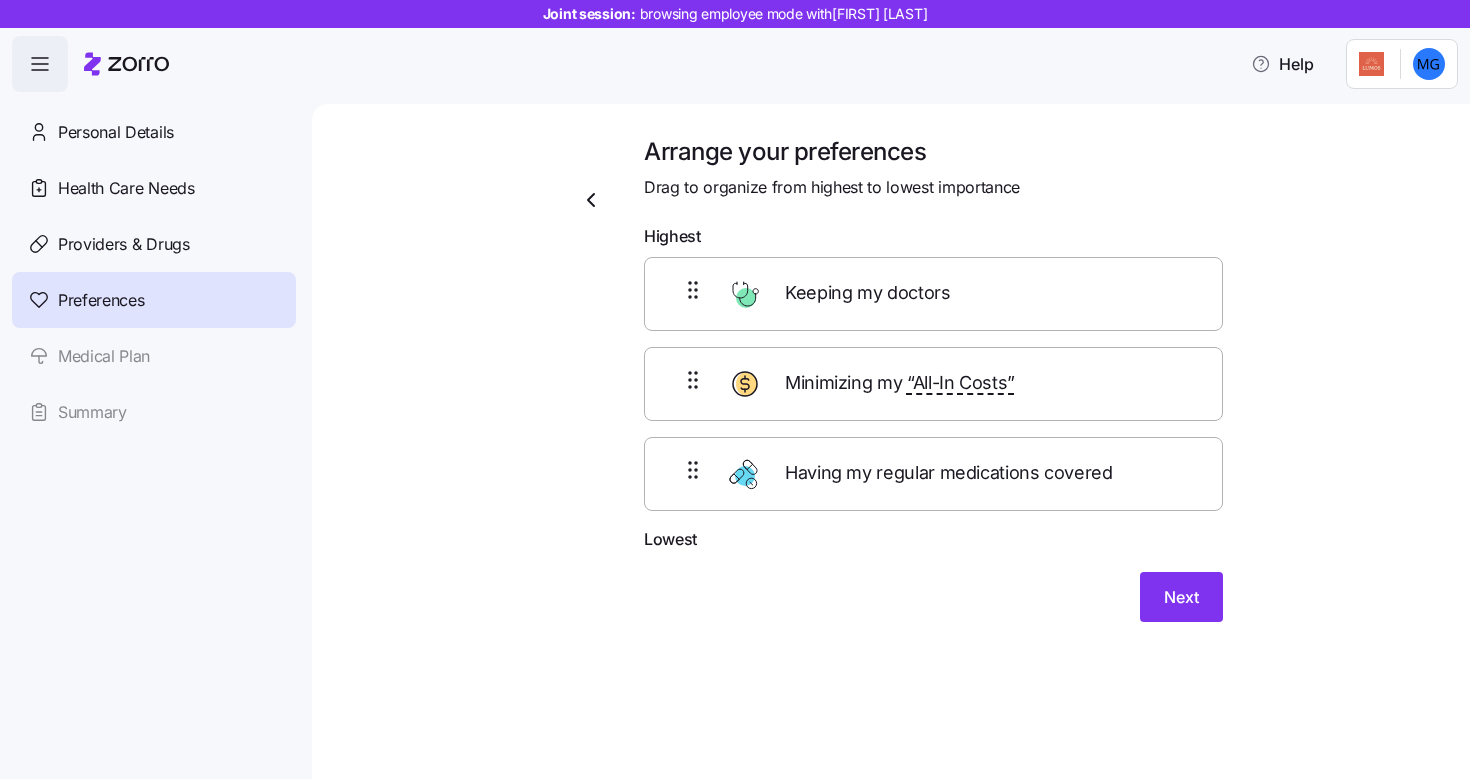 drag, startPoint x: 1006, startPoint y: 310, endPoint x: 1009, endPoint y: 376, distance: 66.068146 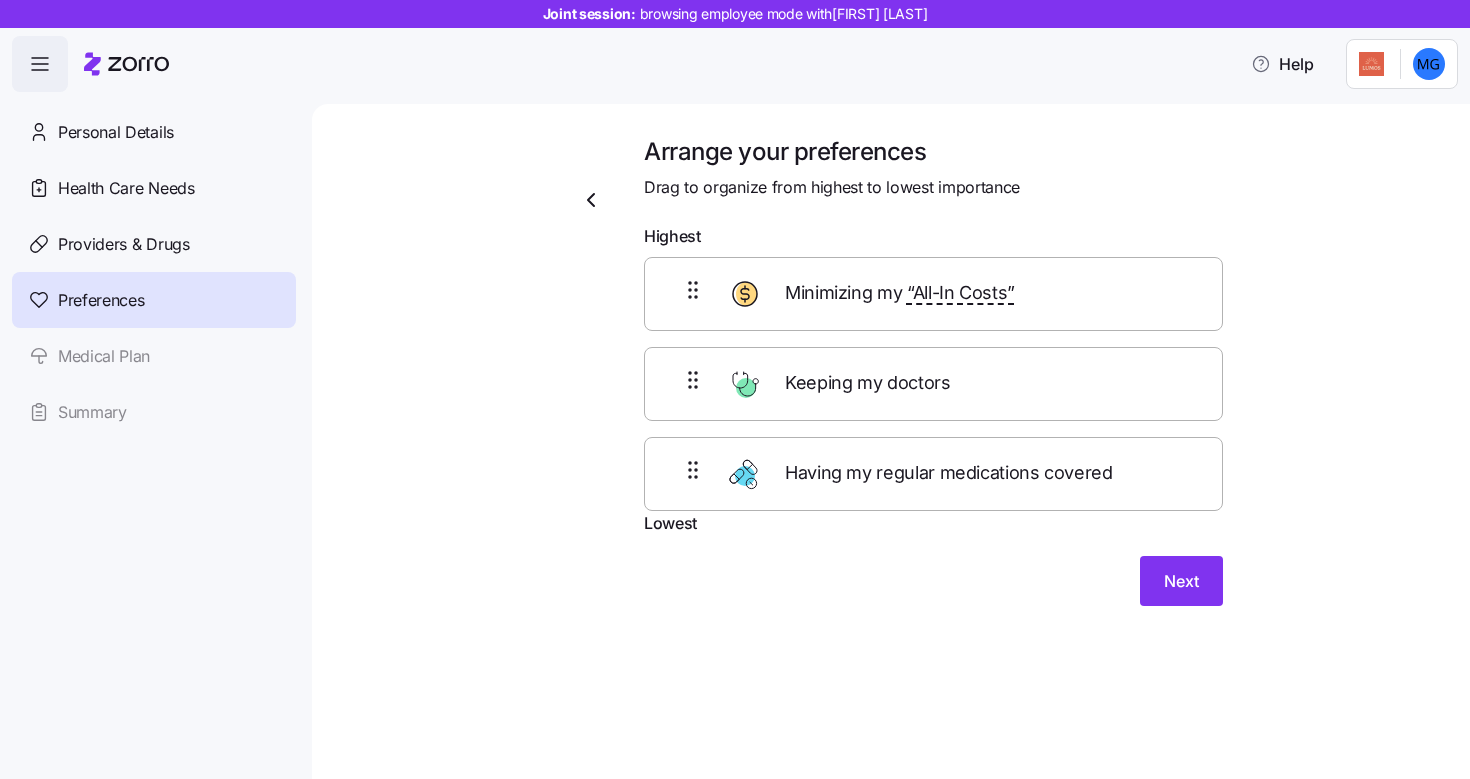 drag, startPoint x: 998, startPoint y: 458, endPoint x: 995, endPoint y: 364, distance: 94.04786 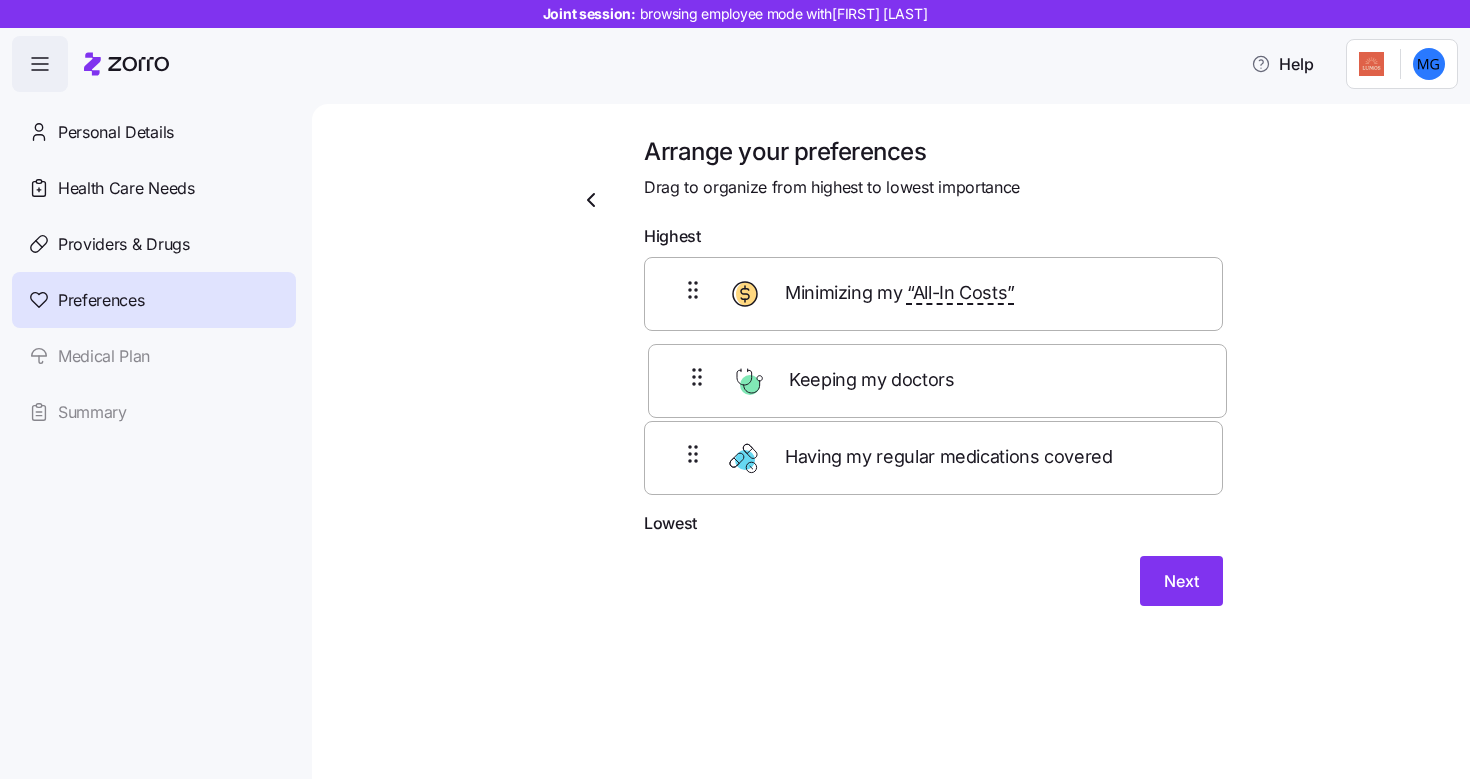 drag, startPoint x: 976, startPoint y: 462, endPoint x: 980, endPoint y: 264, distance: 198.0404 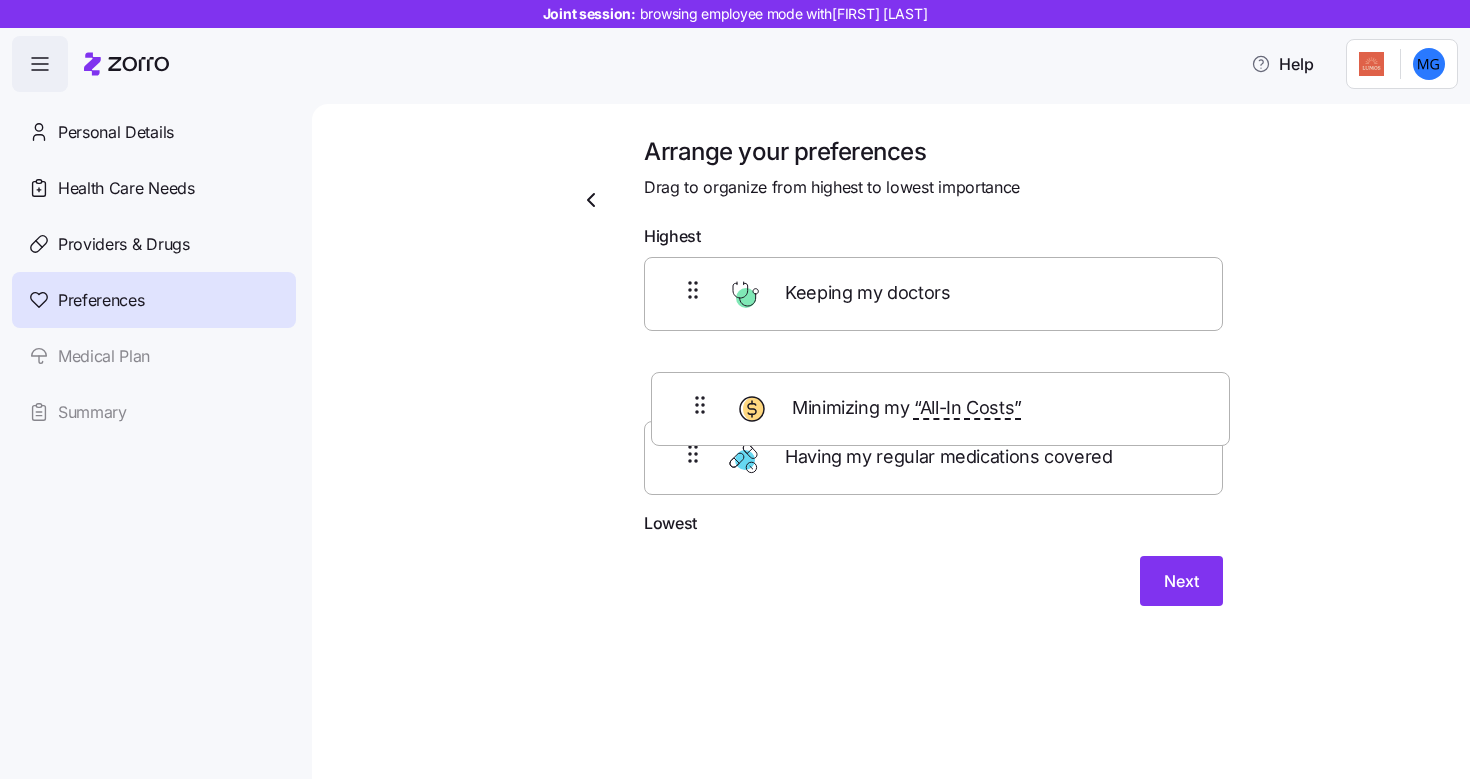 drag, startPoint x: 948, startPoint y: 466, endPoint x: 954, endPoint y: 361, distance: 105.17129 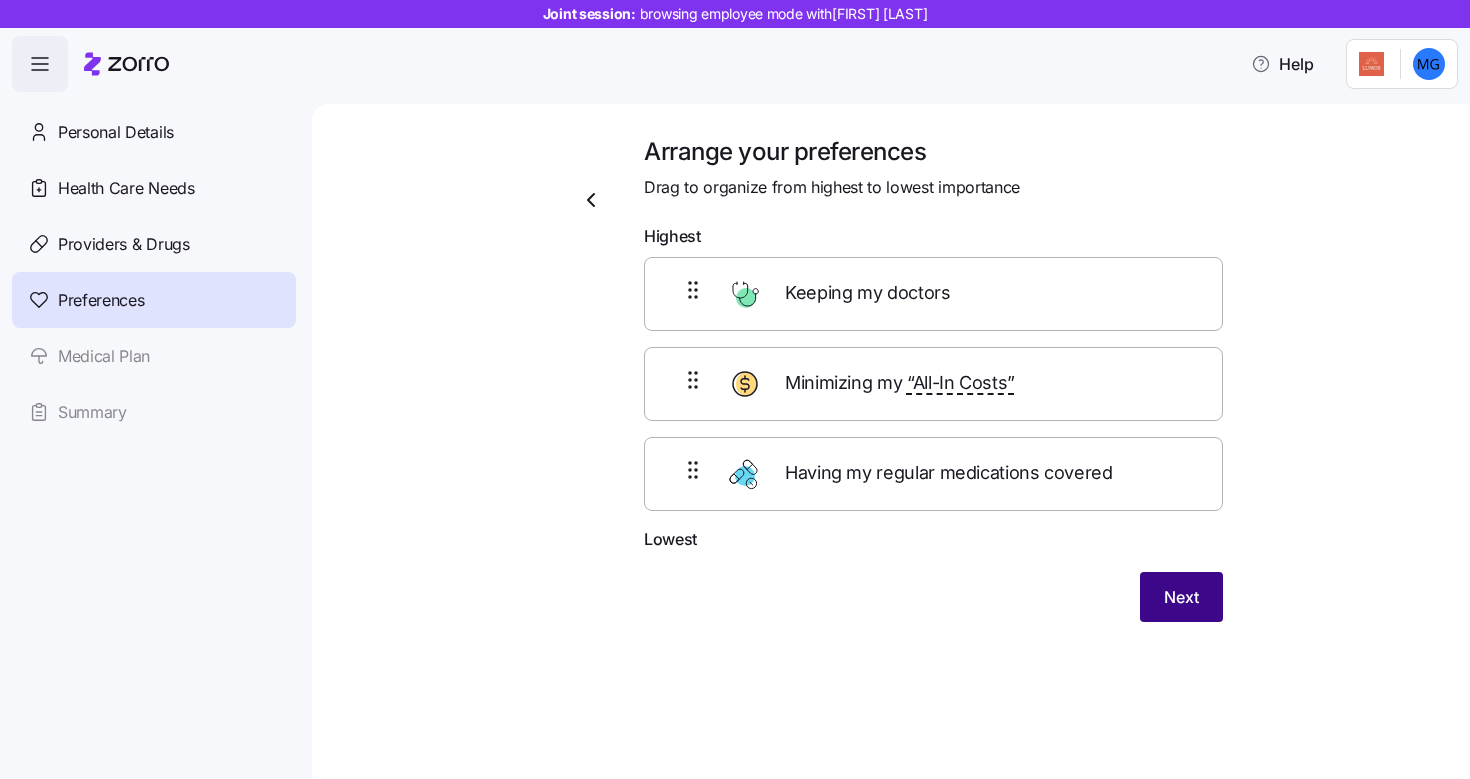 click on "Next" at bounding box center [1181, 597] 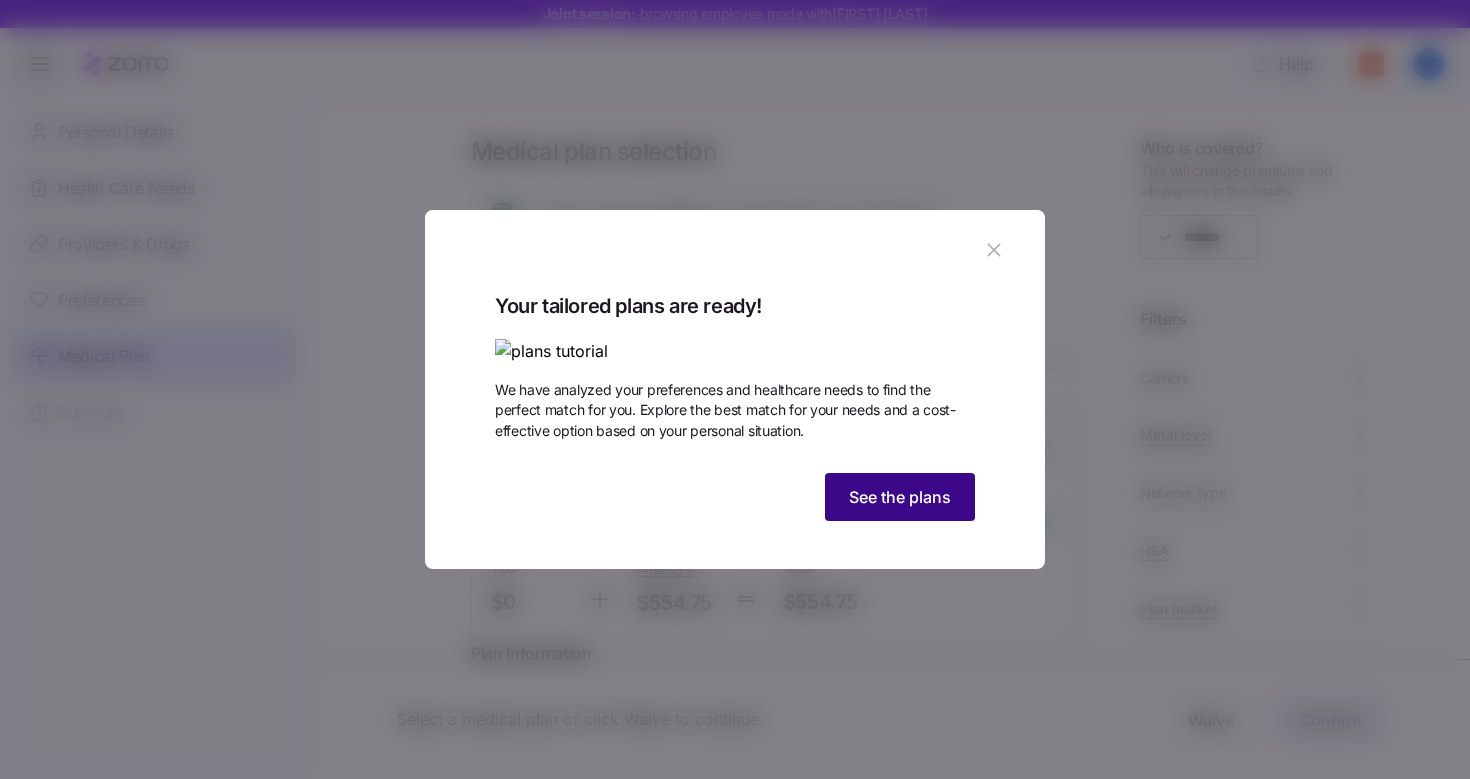click on "See the plans" at bounding box center (900, 497) 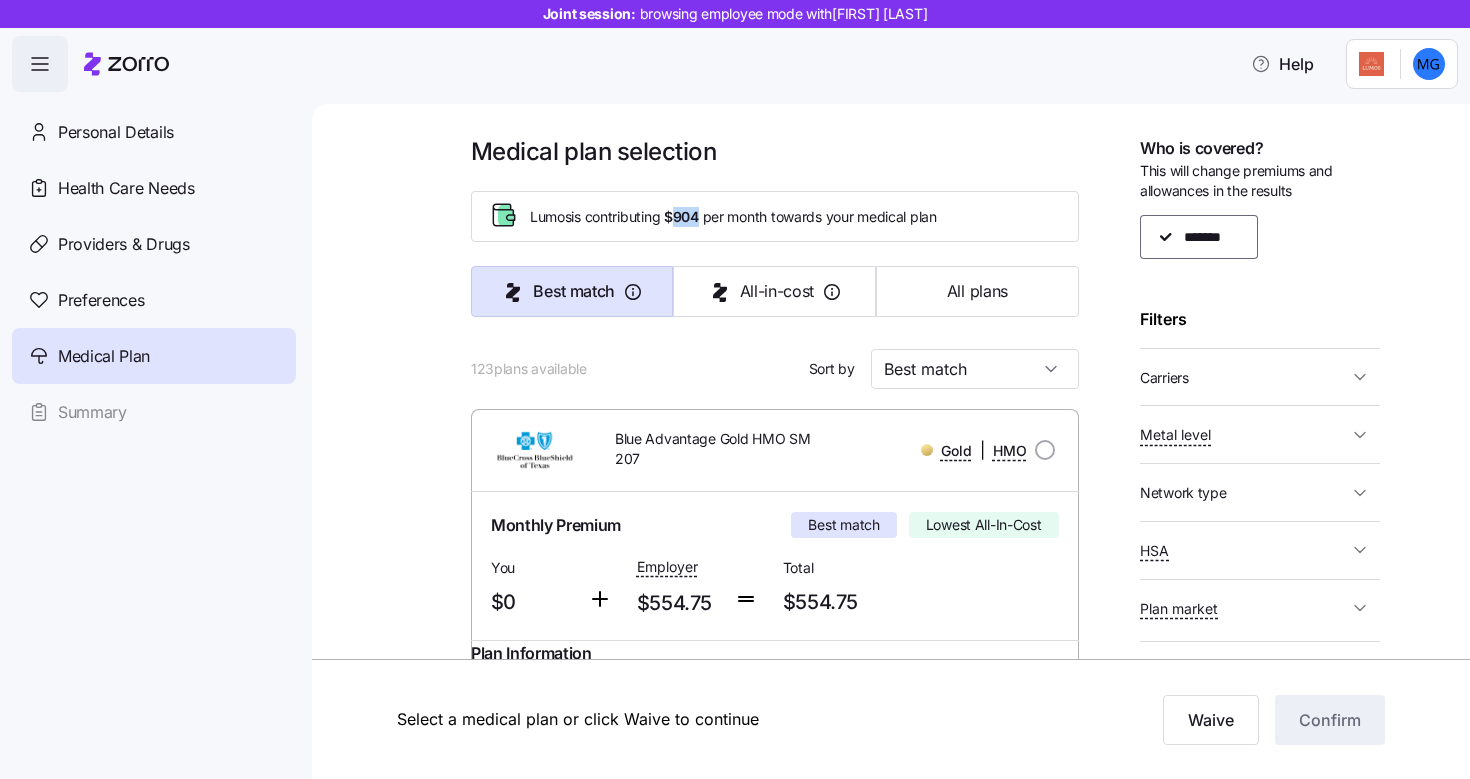 drag, startPoint x: 676, startPoint y: 214, endPoint x: 704, endPoint y: 215, distance: 28.01785 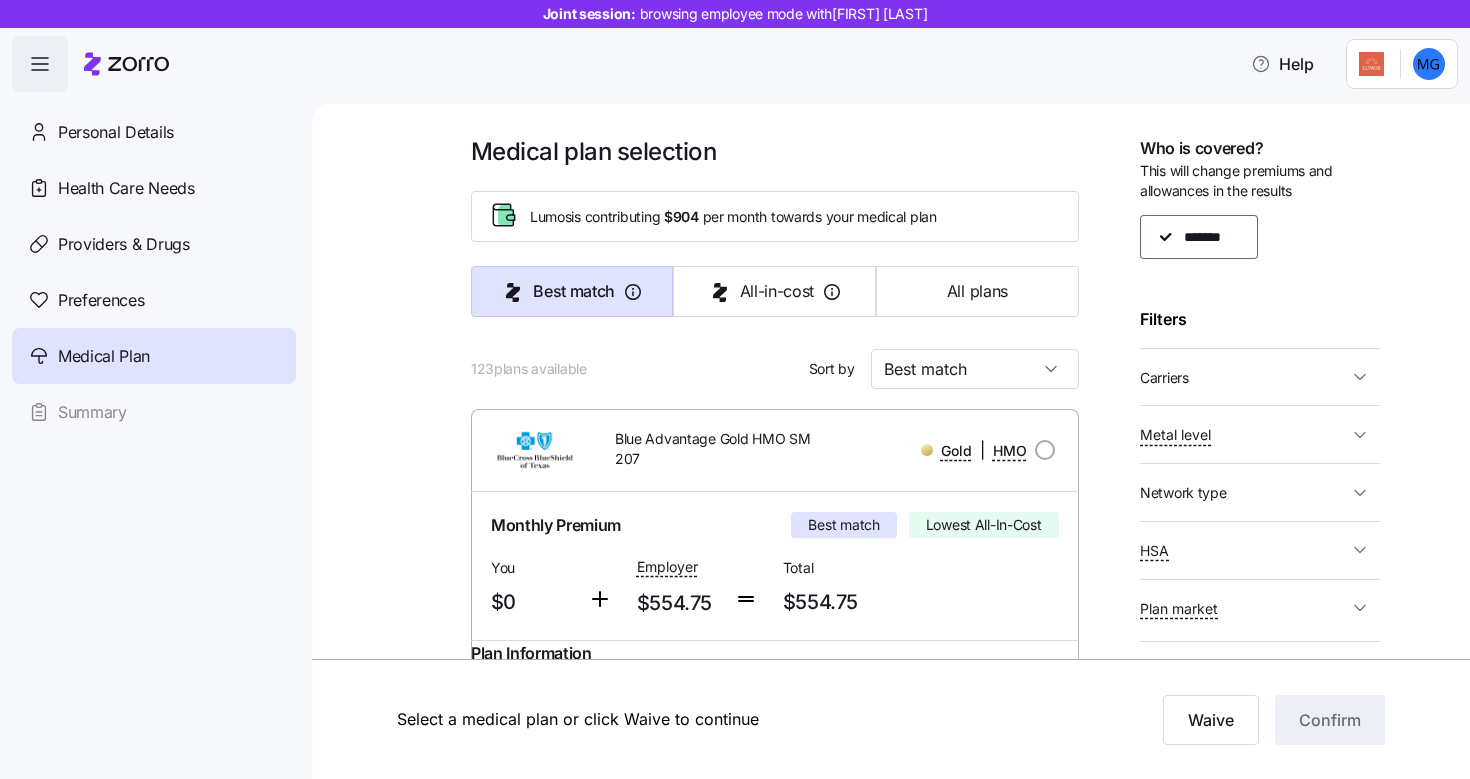 click on "Medical plan selection Lumos  is contributing   $904   per month towards your medical plan Best match All-in-cost All plans 123  plans available Sort by Best match Blue Advantage Gold HMO SM  207   Gold | HMO Monthly Premium Best match Lowest All-In-Cost You $0 Employer $554.75 Total $554.75 Plan Information Deductible $0 Max-out-of-pocket $9,200 All-In-Cost $ $$$ Not HSA eligible Referrals required Maureen   Genskow ,  12/01/1990 ,   10632 Jackson Hole Lane, McKinney, TX 75072-5950, USA ; Who is covered:   Me ;   Employer contribution:  up to $904 Medical Plan Blue Advantage Gold HMO SM  207   Gold  |  HMO Summary of benefits Select Best match Lowest All-In-Cost Premium Total Premium $554.75 After allowance $0 Deductible Individual: Medical $0 Individual: Drug $0 Family: Medical $0 Family: Drug $0 Max Out of Pocket Individual: Medical $9,200 Individual: Drug 0 Family: Medical $18,400 Family: Drug 0 HSA Eligible HSA Eligible No Doctor visits Primary Care In-Network: $45 / Out-of-Network: Not Covered ID:  1" at bounding box center (905, 1858) 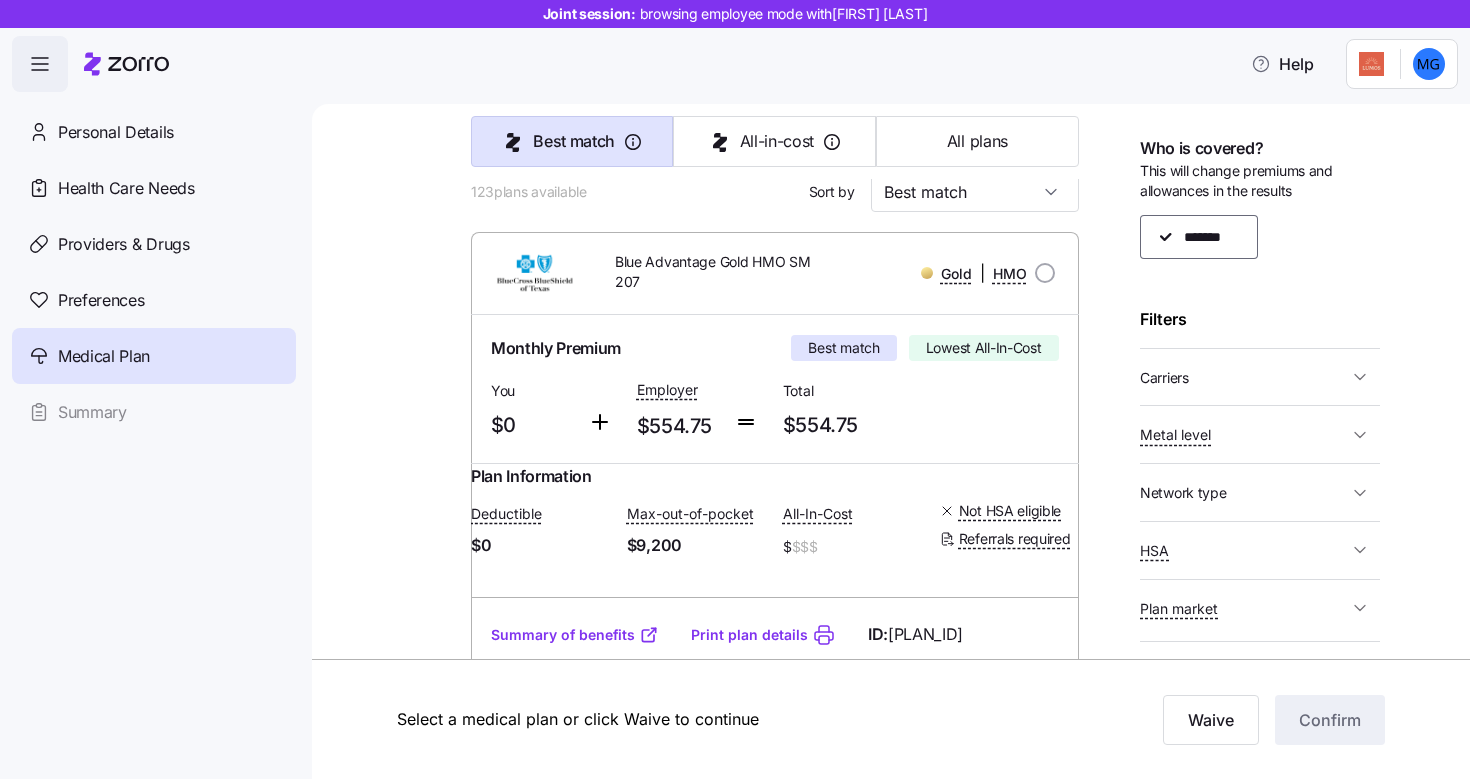scroll, scrollTop: 178, scrollLeft: 0, axis: vertical 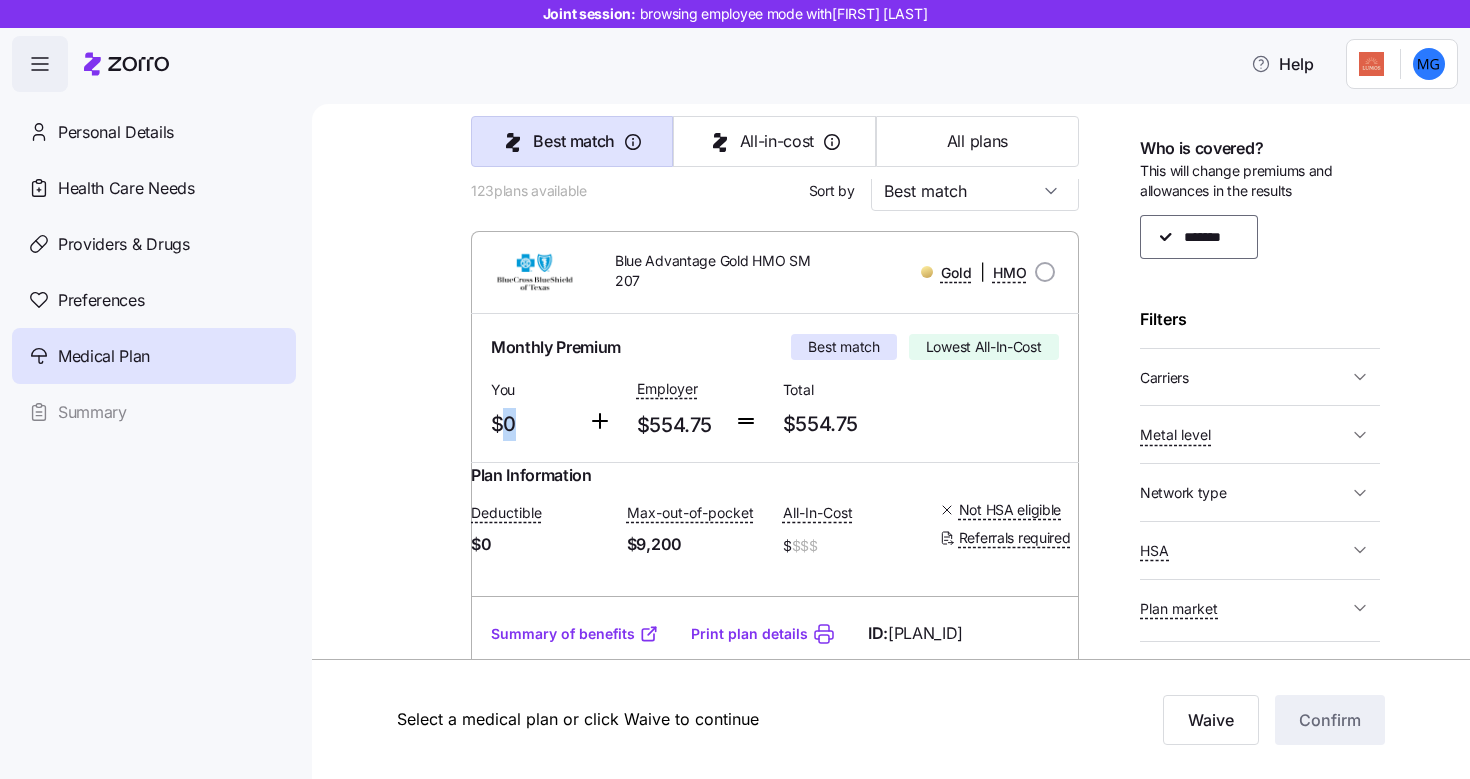 drag, startPoint x: 498, startPoint y: 427, endPoint x: 529, endPoint y: 428, distance: 31.016125 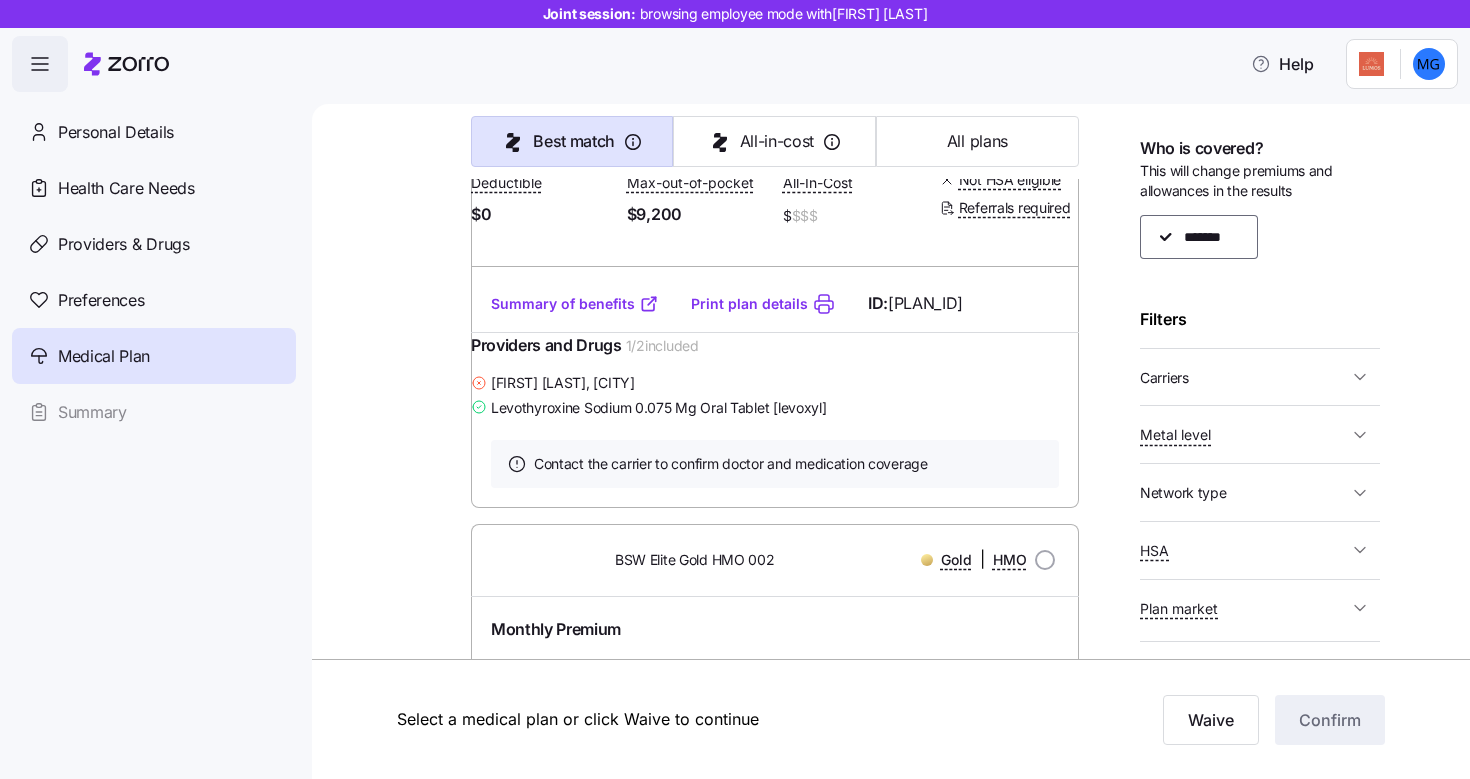 scroll, scrollTop: 539, scrollLeft: 0, axis: vertical 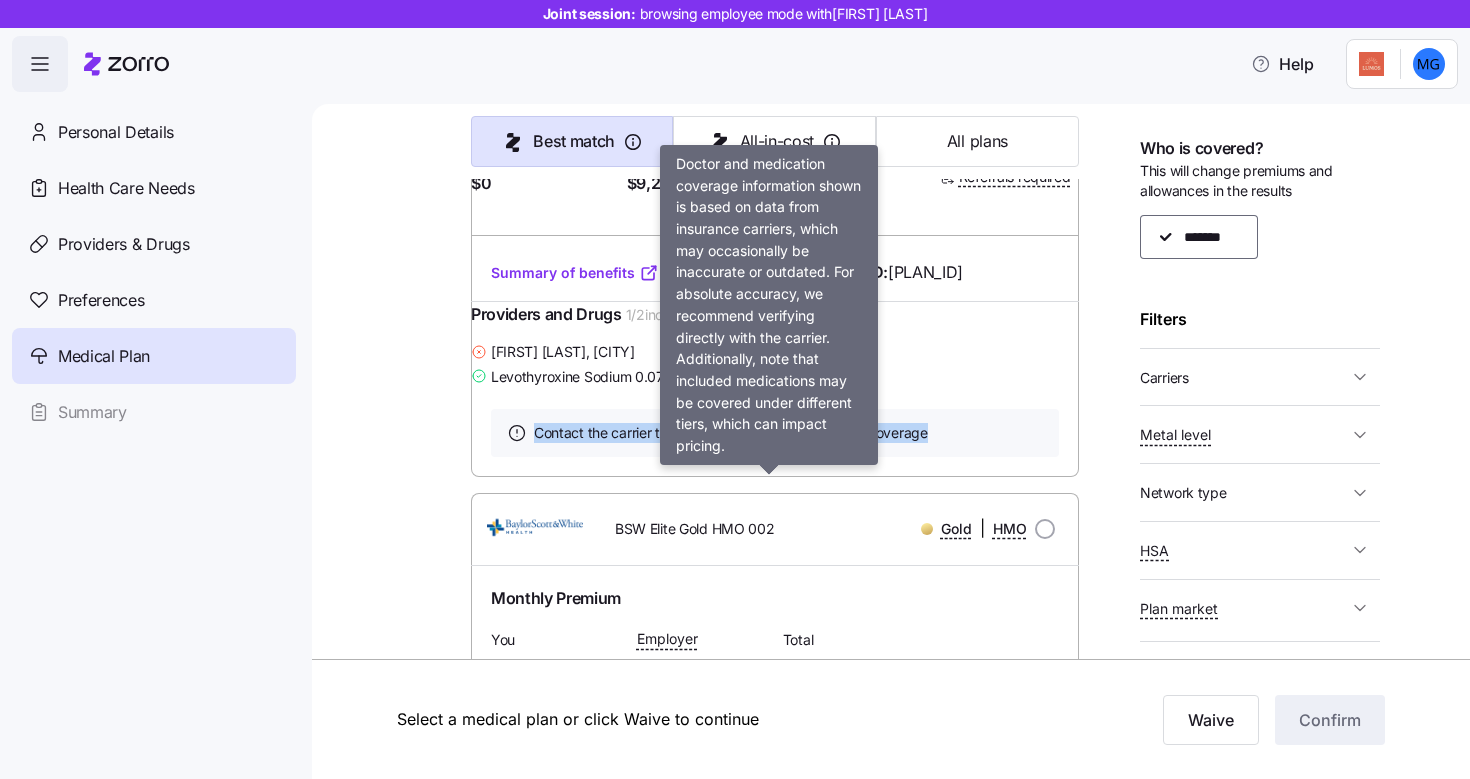 drag, startPoint x: 535, startPoint y: 501, endPoint x: 970, endPoint y: 519, distance: 435.37225 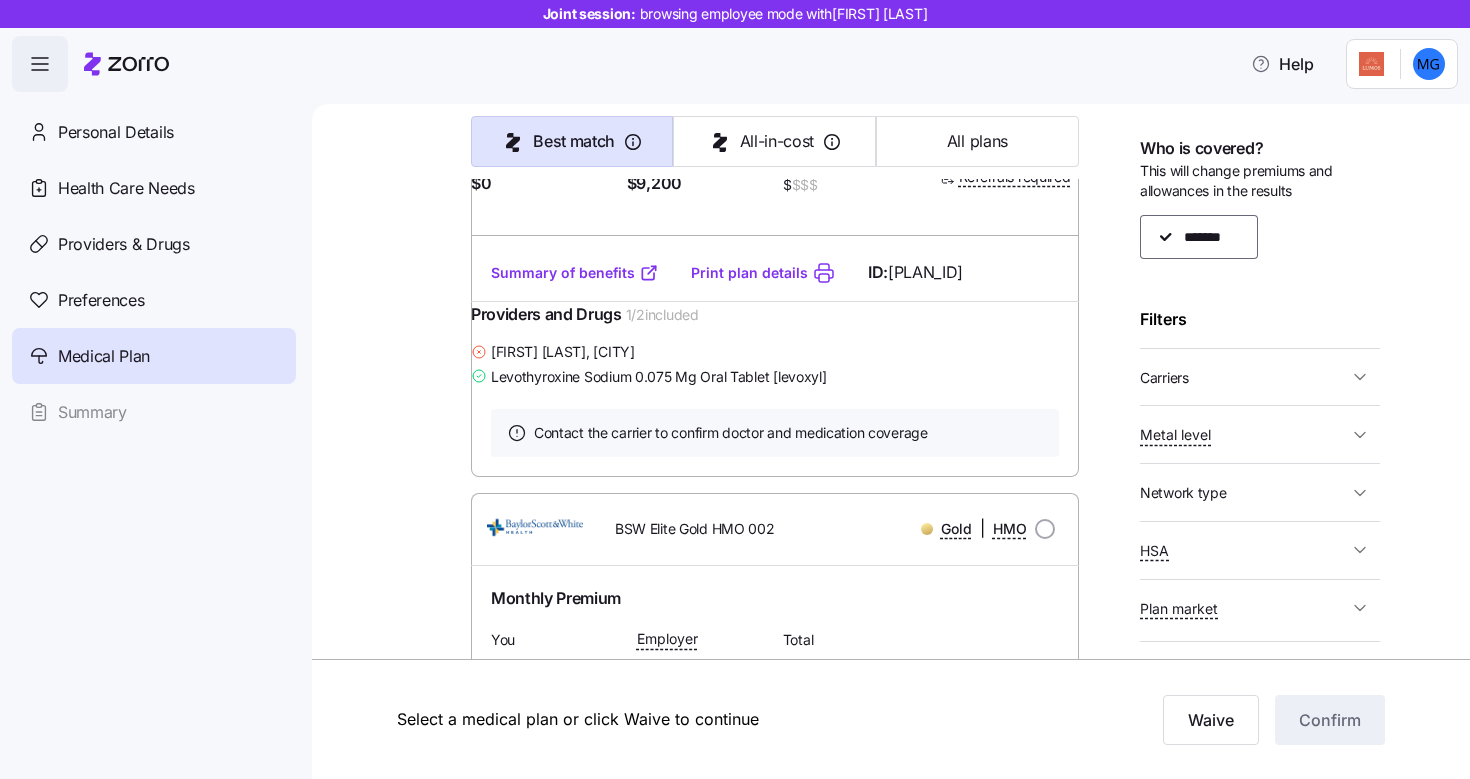 click on "Medical plan selection Lumos  is contributing   $904   per month towards your medical plan Best match All-in-cost All plans 123  plans available Sort by Best match Blue Advantage Gold HMO SM  207   Gold | HMO Monthly Premium Best match Lowest All-In-Cost You $0 Employer $554.75 Total $554.75 Plan Information Deductible $0 Max-out-of-pocket $9,200 All-In-Cost $ $$$ Not HSA eligible Referrals required Maureen   Genskow ,  12/01/1990 ,   10632 Jackson Hole Lane, McKinney, TX 75072-5950, USA ; Who is covered:   Me ;   Employer contribution:  up to $904 Medical Plan Blue Advantage Gold HMO SM  207   Gold  |  HMO Summary of benefits Select Best match Lowest All-In-Cost Premium Total Premium $554.75 After allowance $0 Deductible Individual: Medical $0 Individual: Drug $0 Family: Medical $0 Family: Drug $0 Max Out of Pocket Individual: Medical $9,200 Individual: Drug 0 Family: Medical $18,400 Family: Drug 0 HSA Eligible HSA Eligible No Doctor visits Primary Care In-Network: $45 / Out-of-Network: Not Covered ID:  1" at bounding box center [905, 1319] 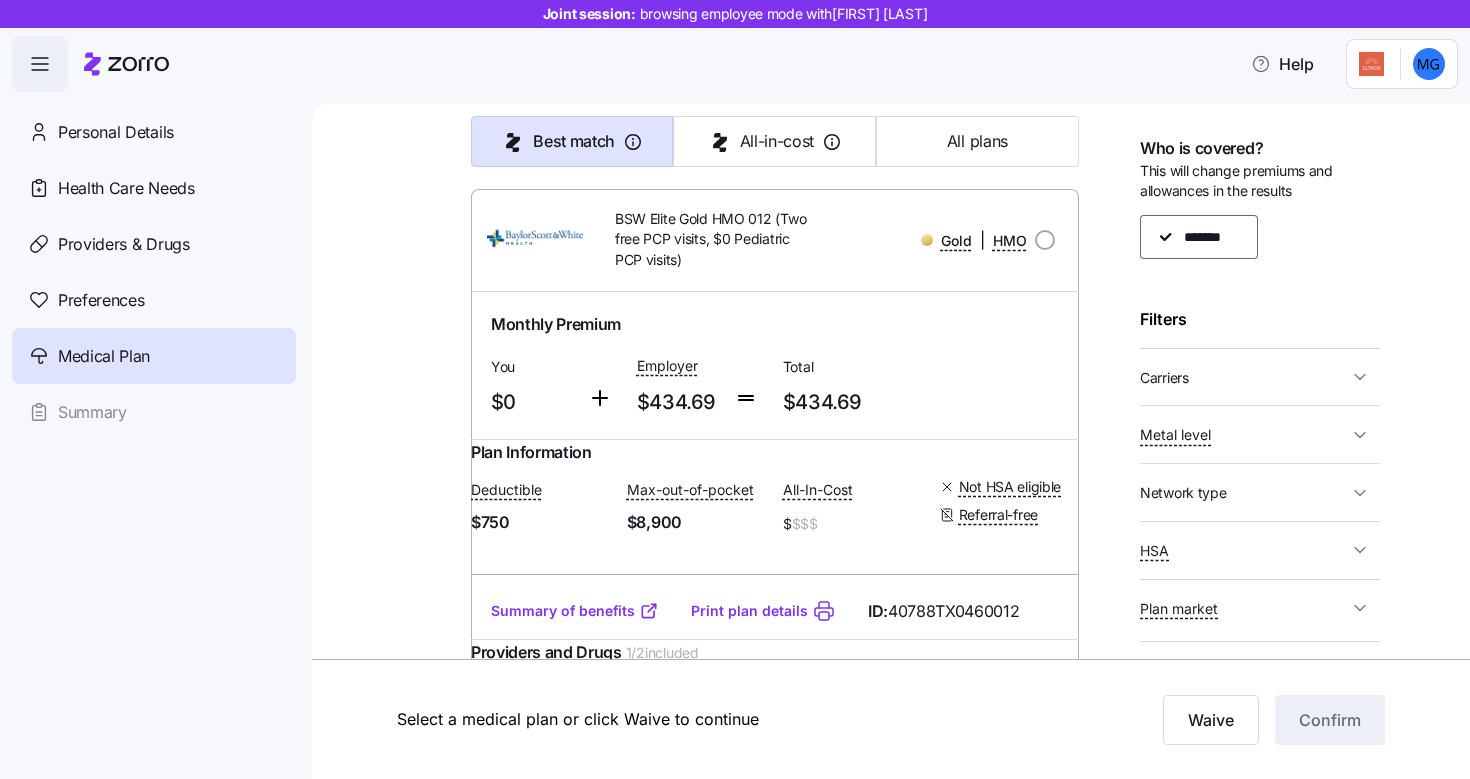scroll, scrollTop: 1485, scrollLeft: 0, axis: vertical 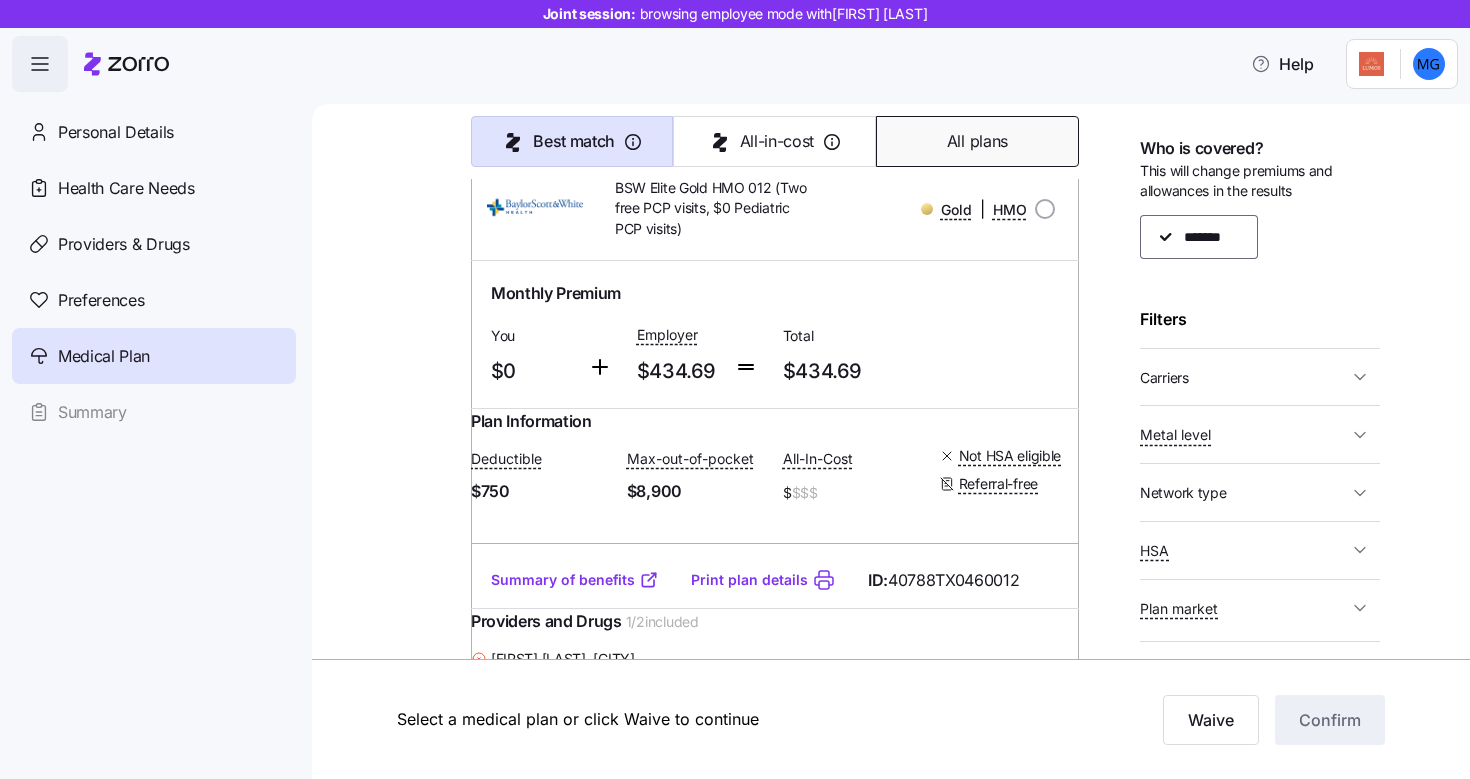 click on "All plans" at bounding box center (977, 141) 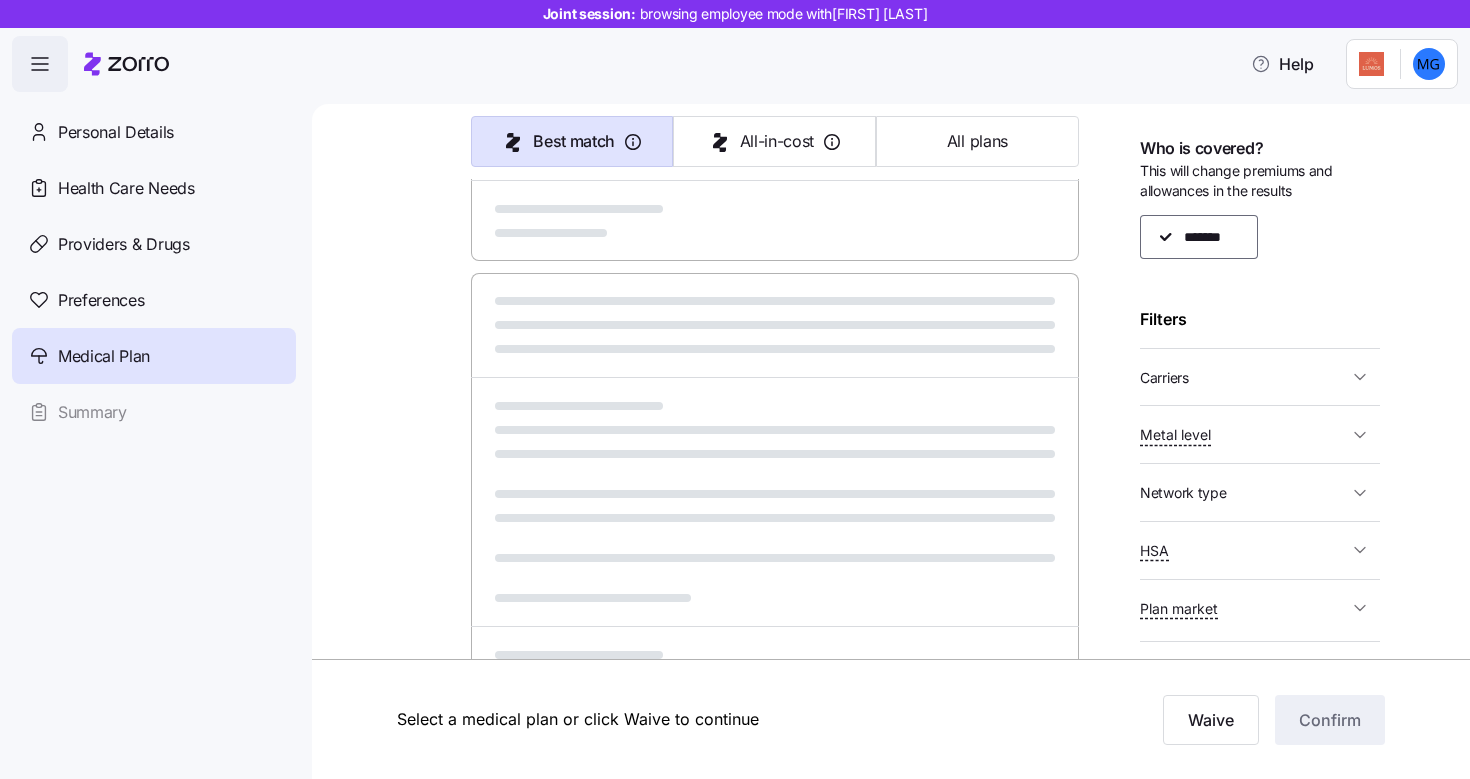 type on "Premium" 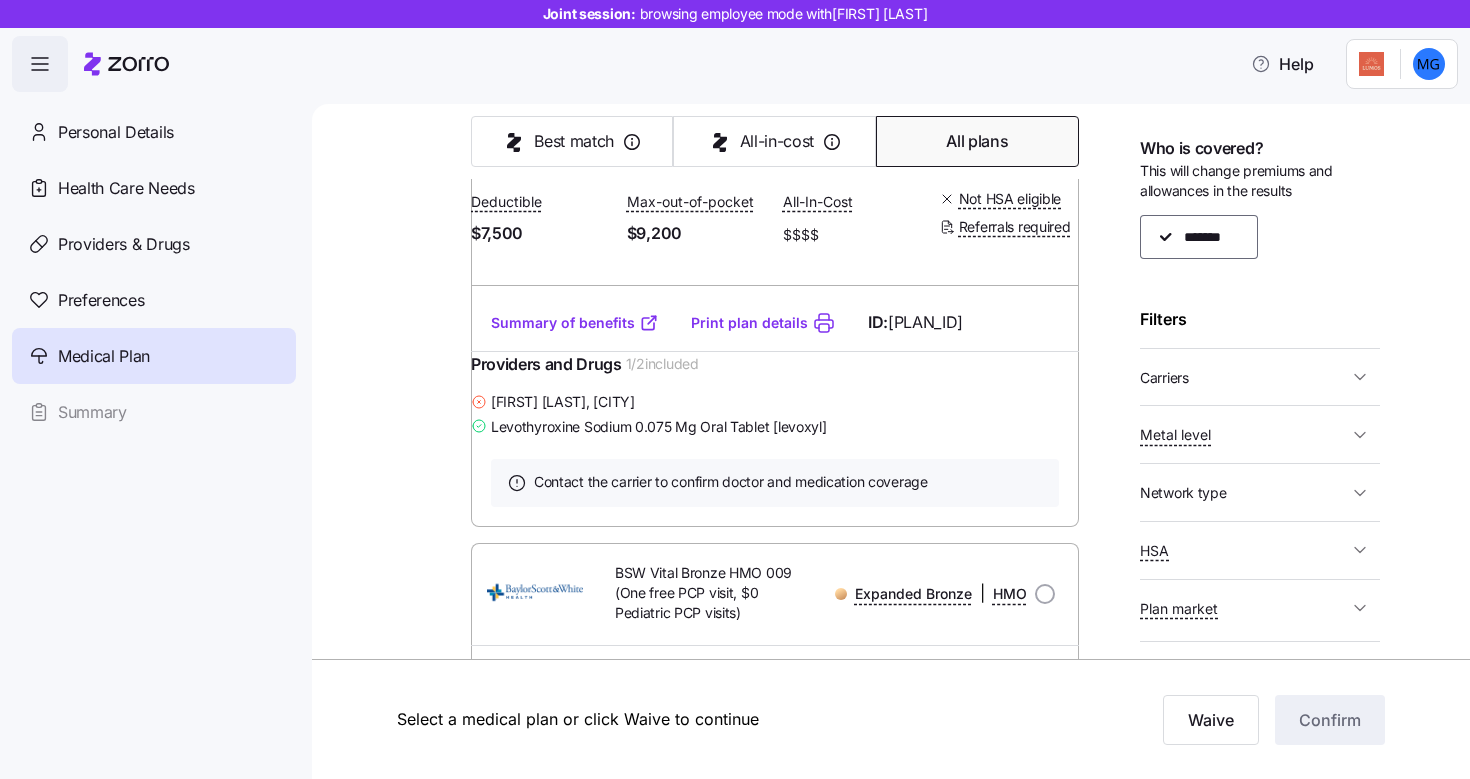 scroll, scrollTop: 1742, scrollLeft: 0, axis: vertical 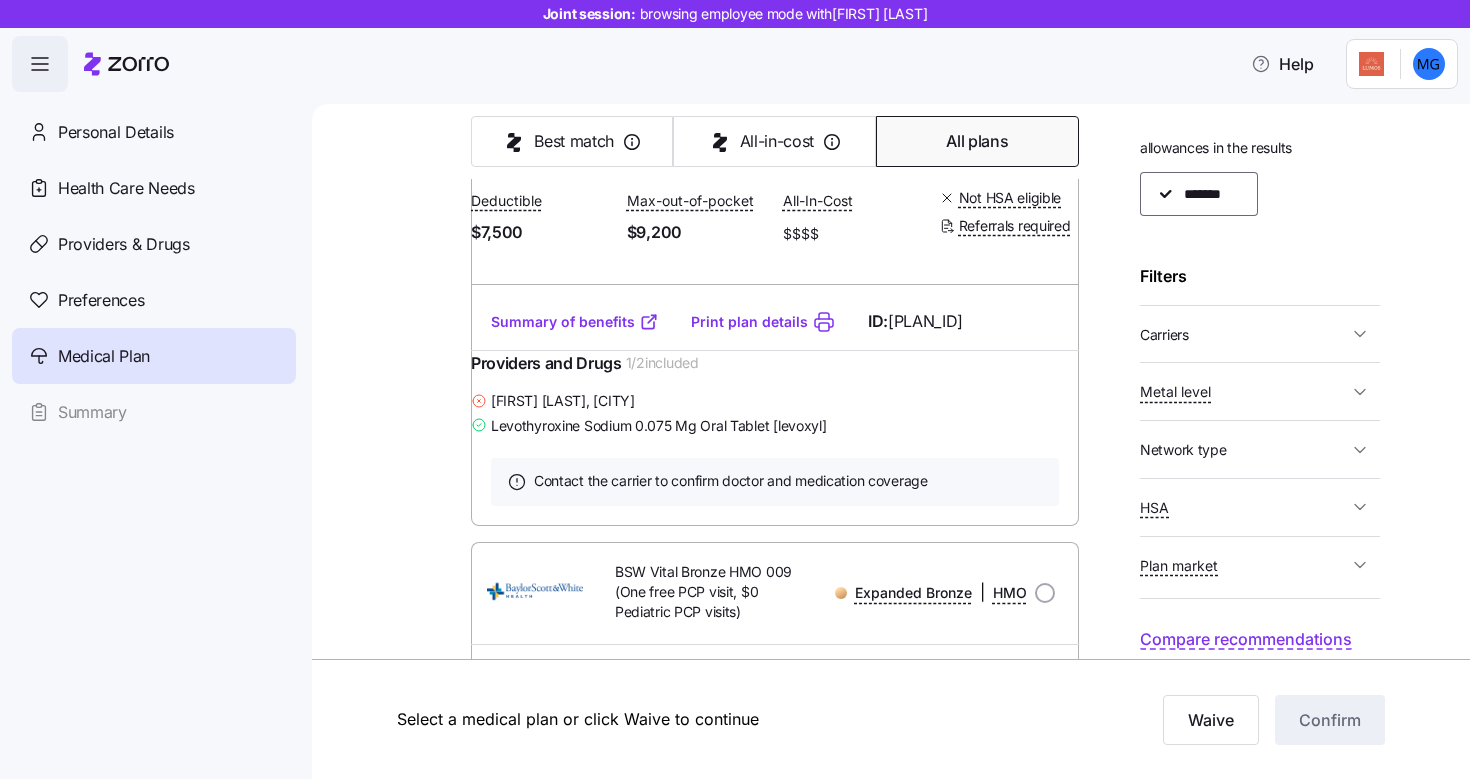 click on "Plan market" at bounding box center (1244, 565) 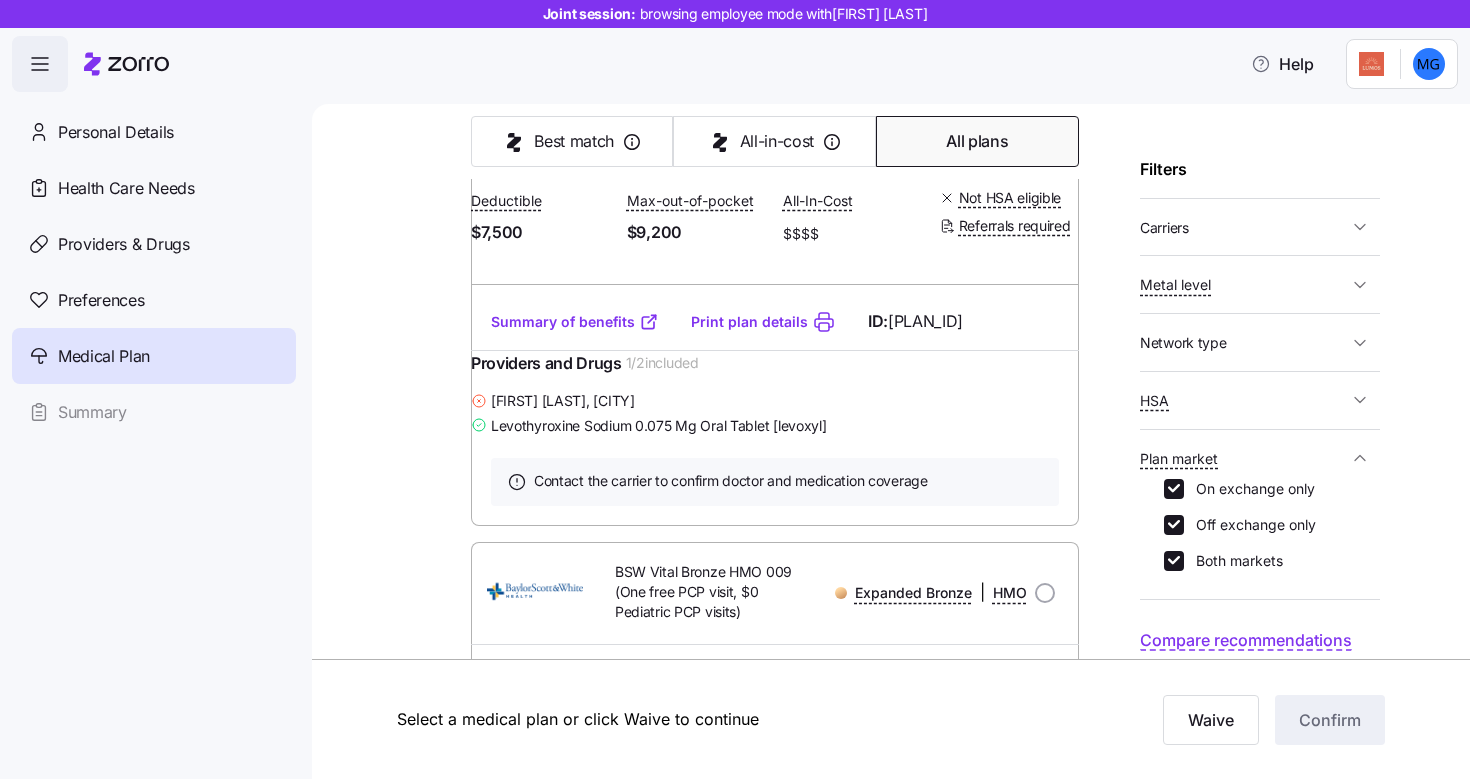 scroll, scrollTop: 151, scrollLeft: 0, axis: vertical 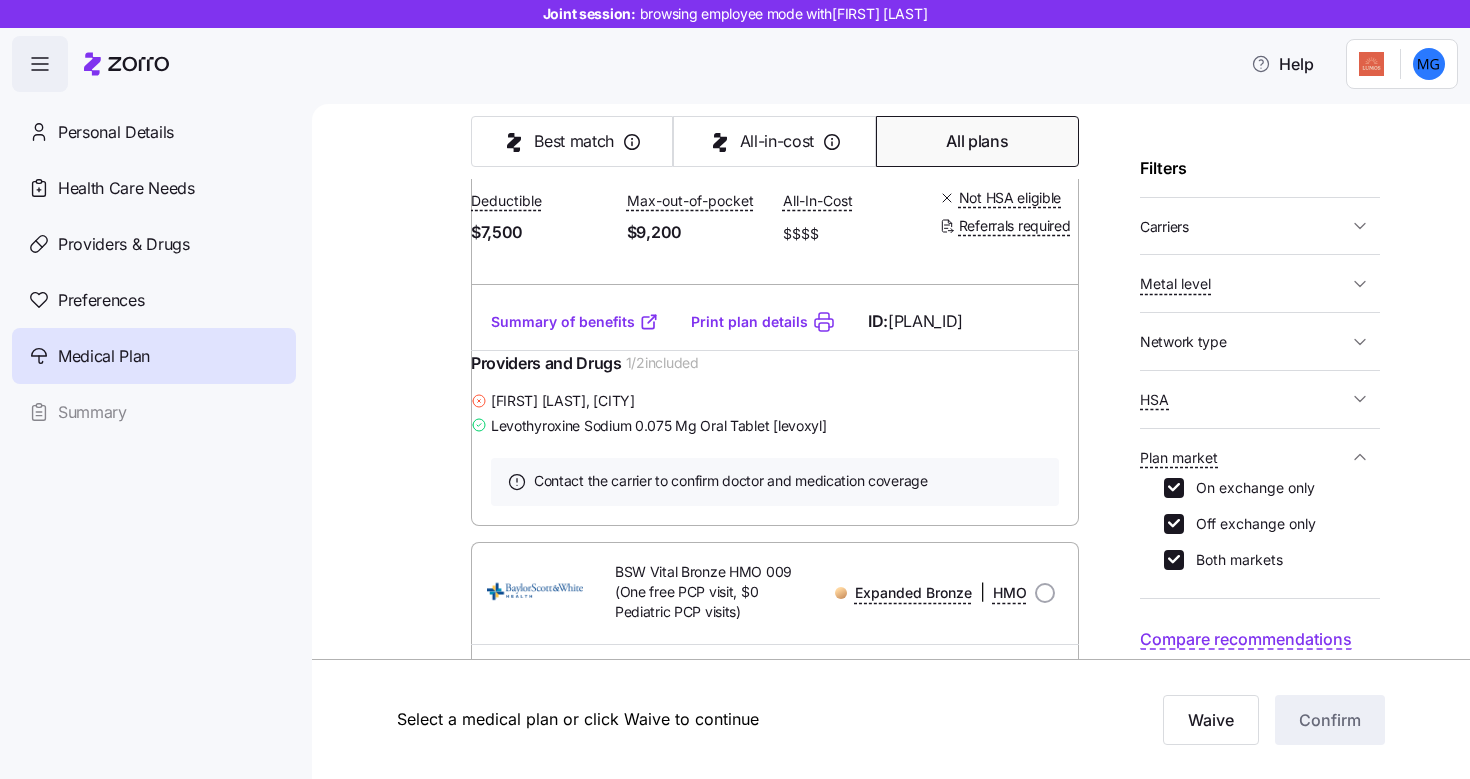 click on "On exchange only" at bounding box center [1249, 488] 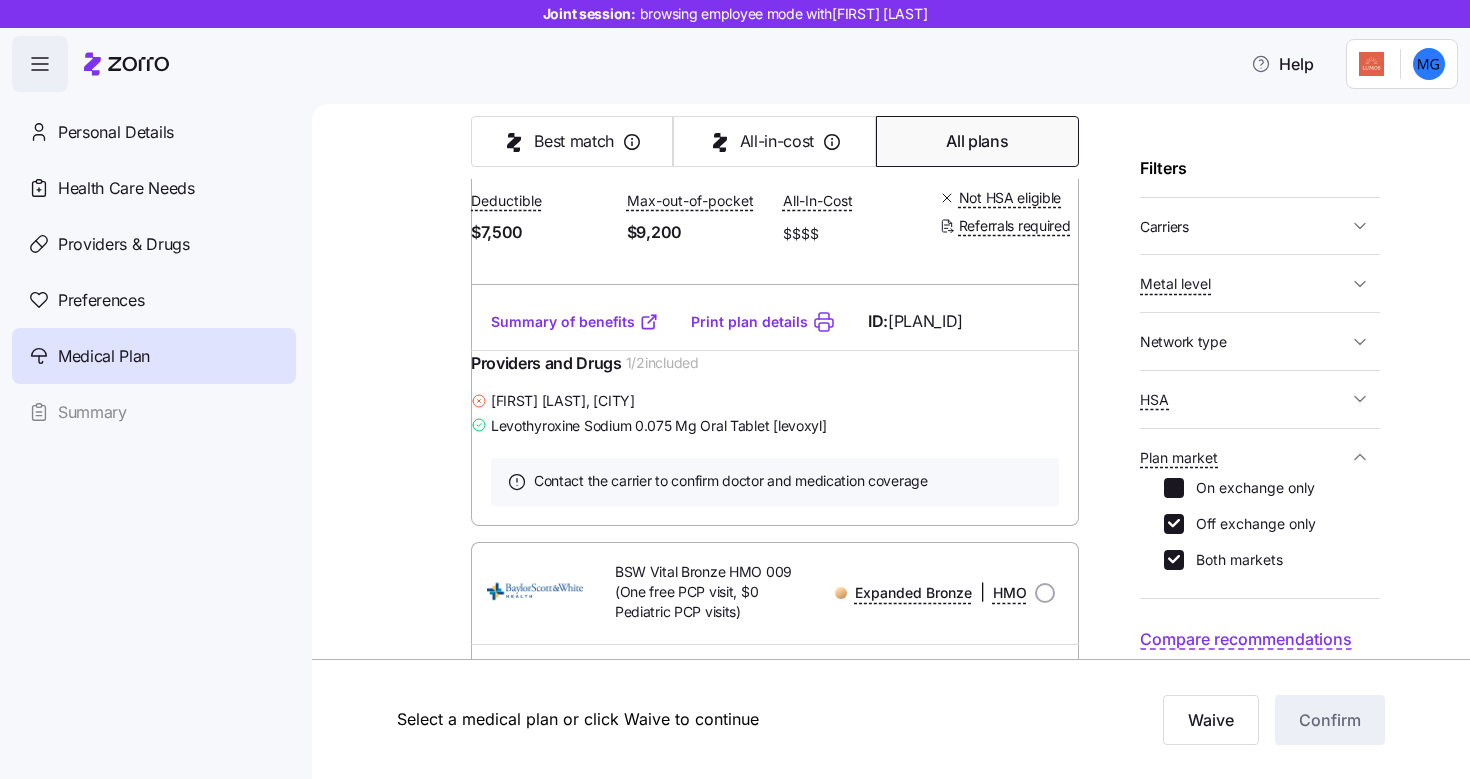 checkbox on "false" 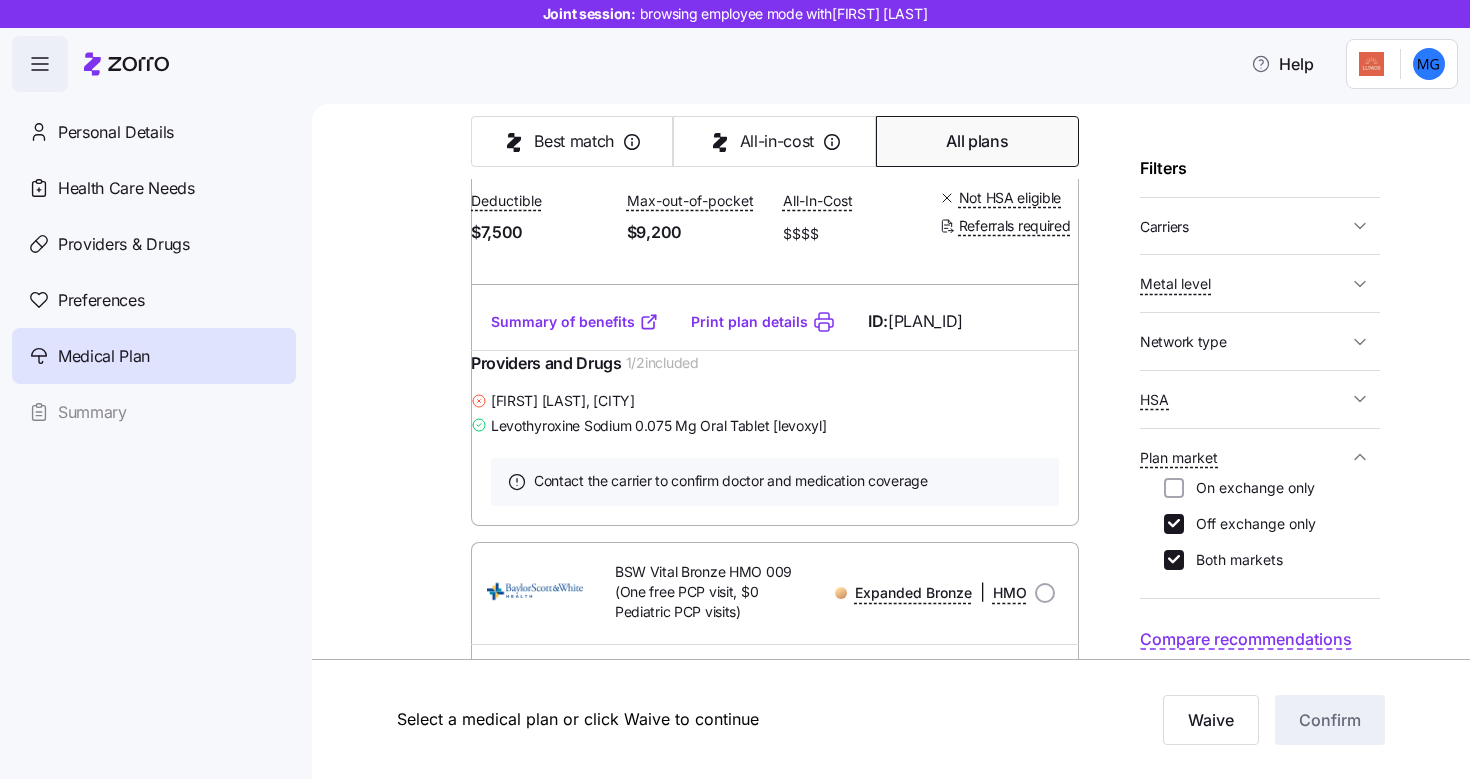 drag, startPoint x: 1219, startPoint y: 556, endPoint x: 1221, endPoint y: 529, distance: 27.073973 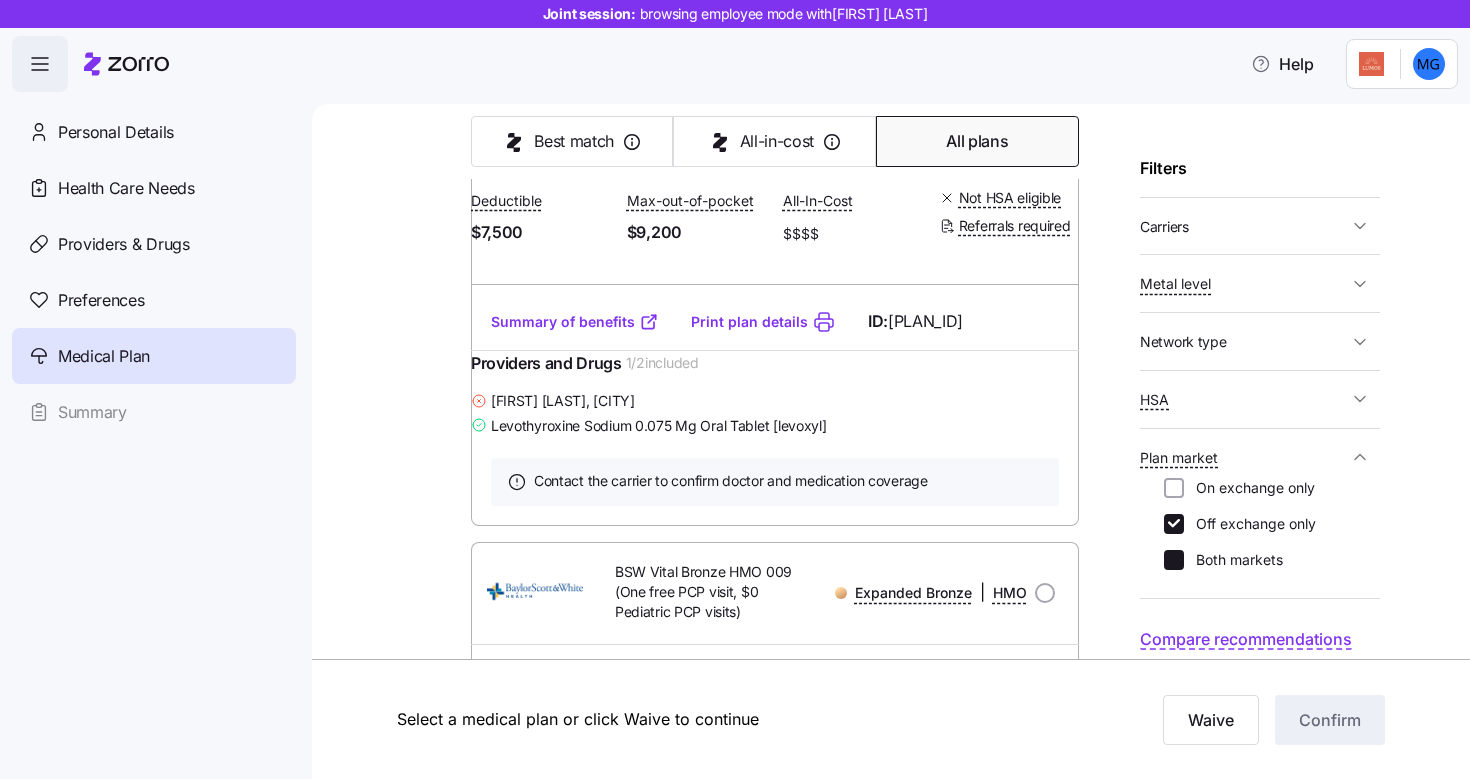checkbox on "false" 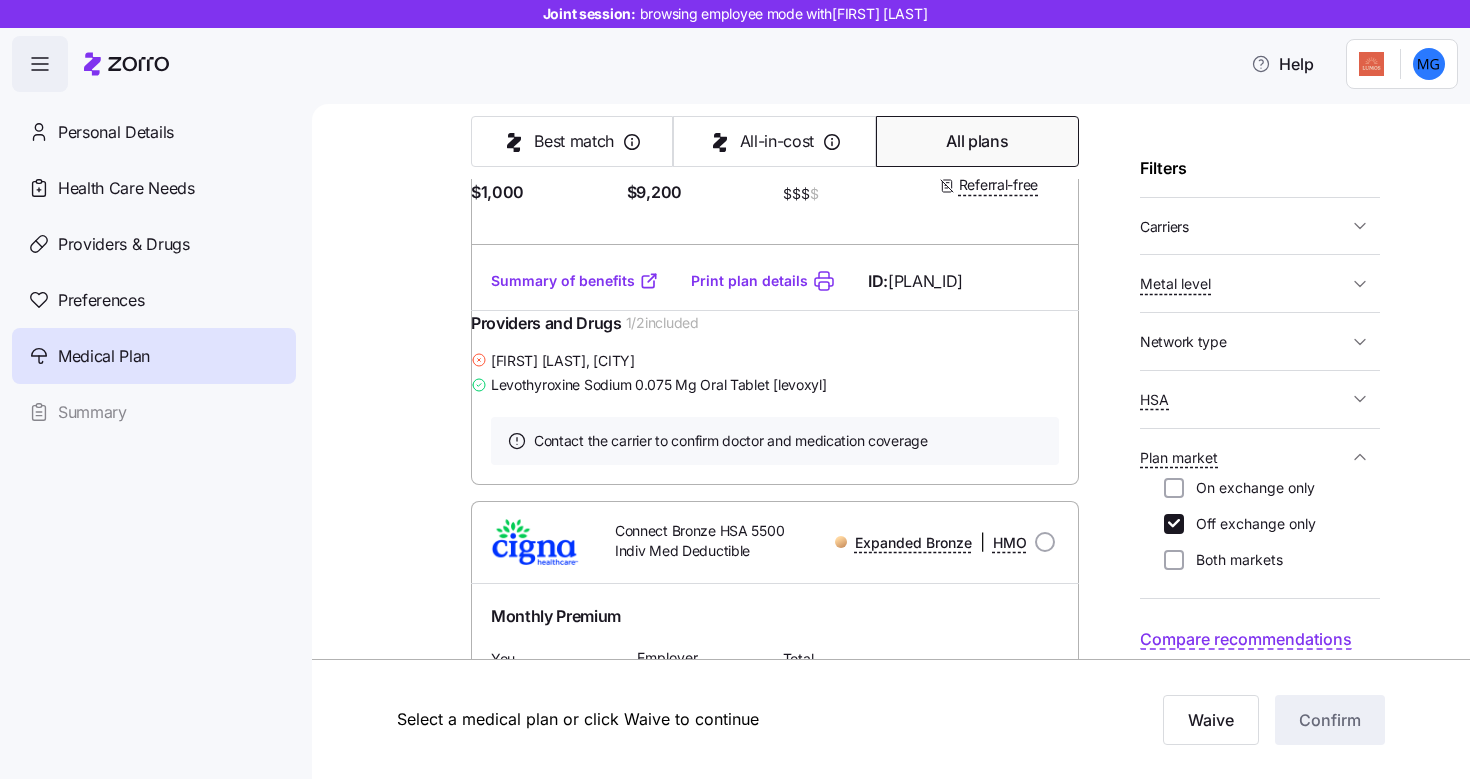 click on "Off exchange only" at bounding box center [1250, 524] 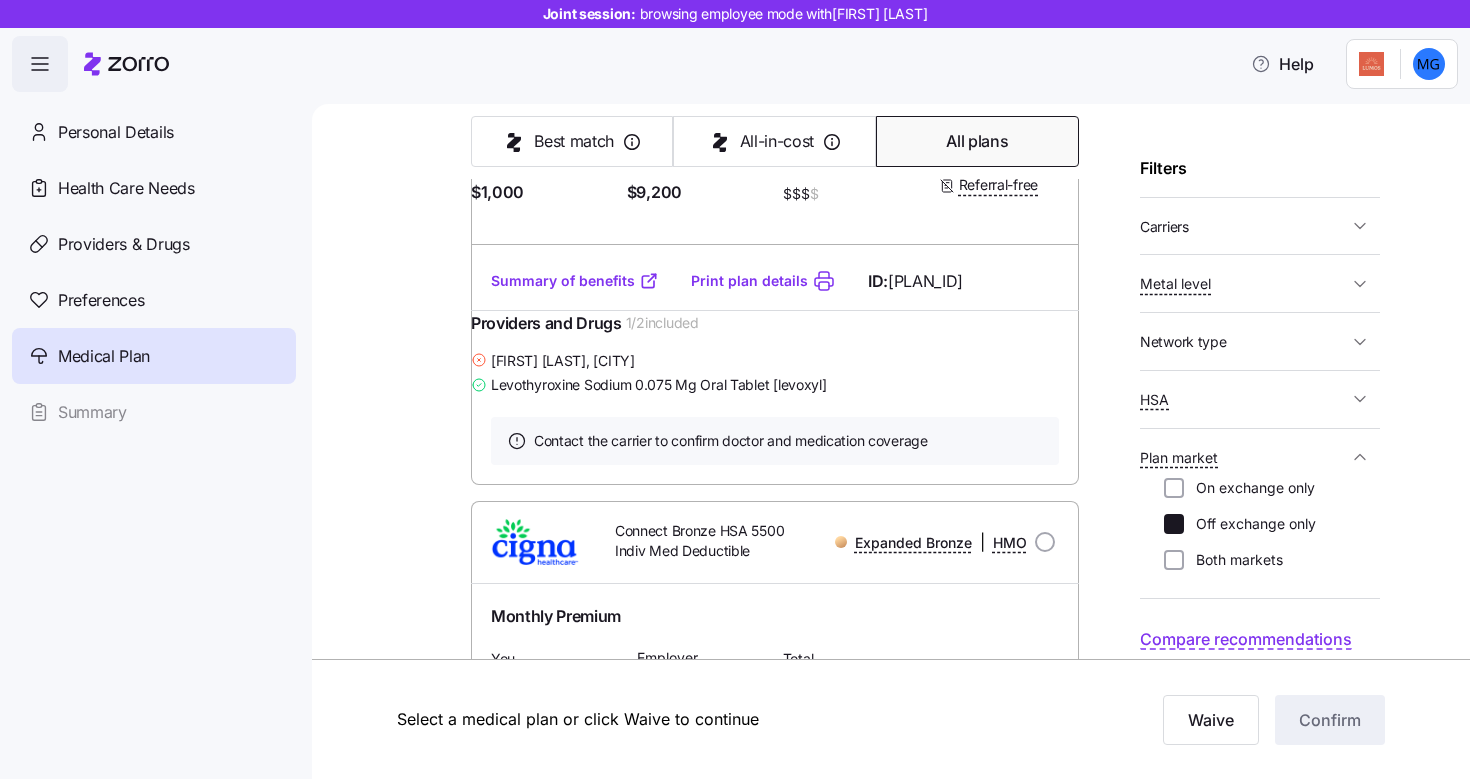 checkbox on "false" 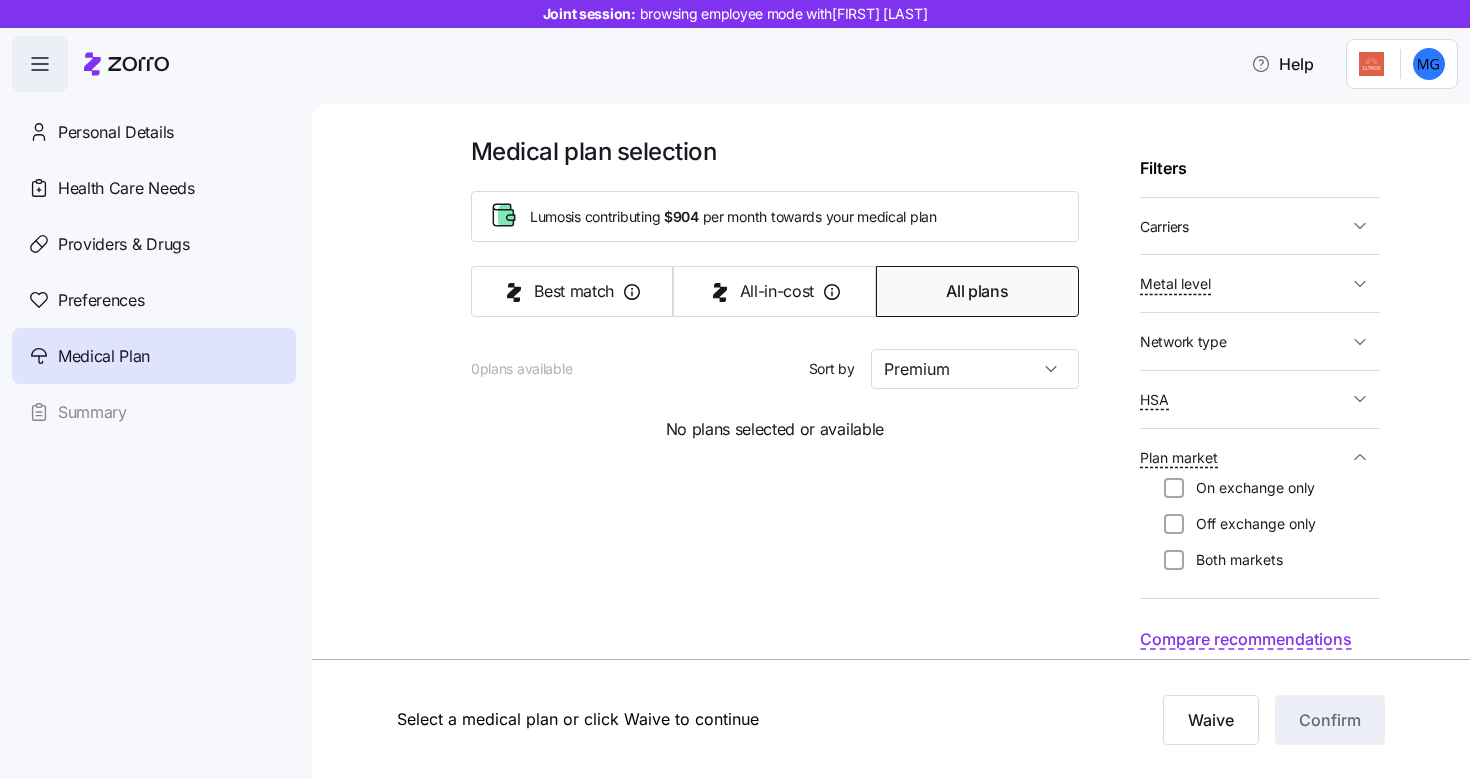 click on "On exchange only" at bounding box center (1249, 488) 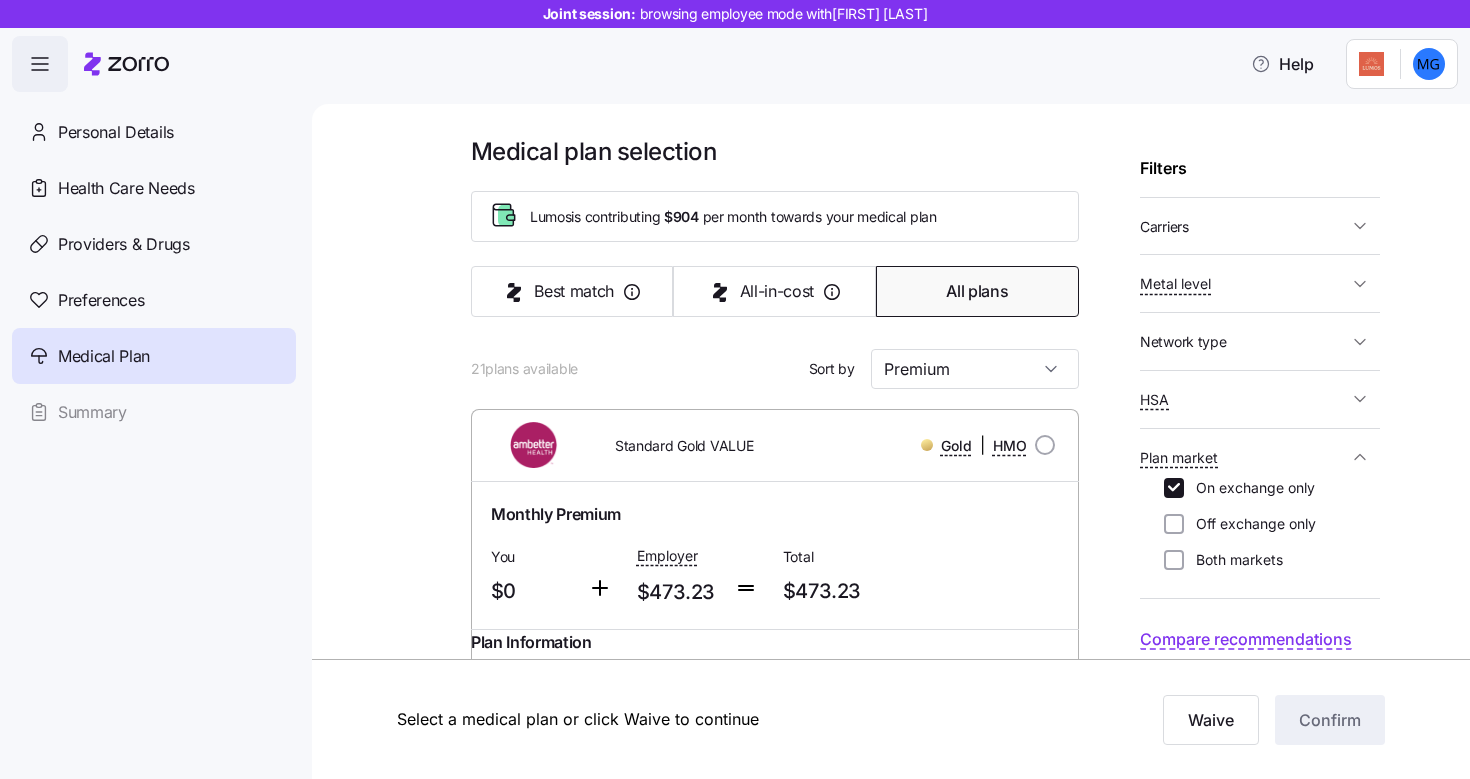 click on "On exchange only" at bounding box center (1249, 488) 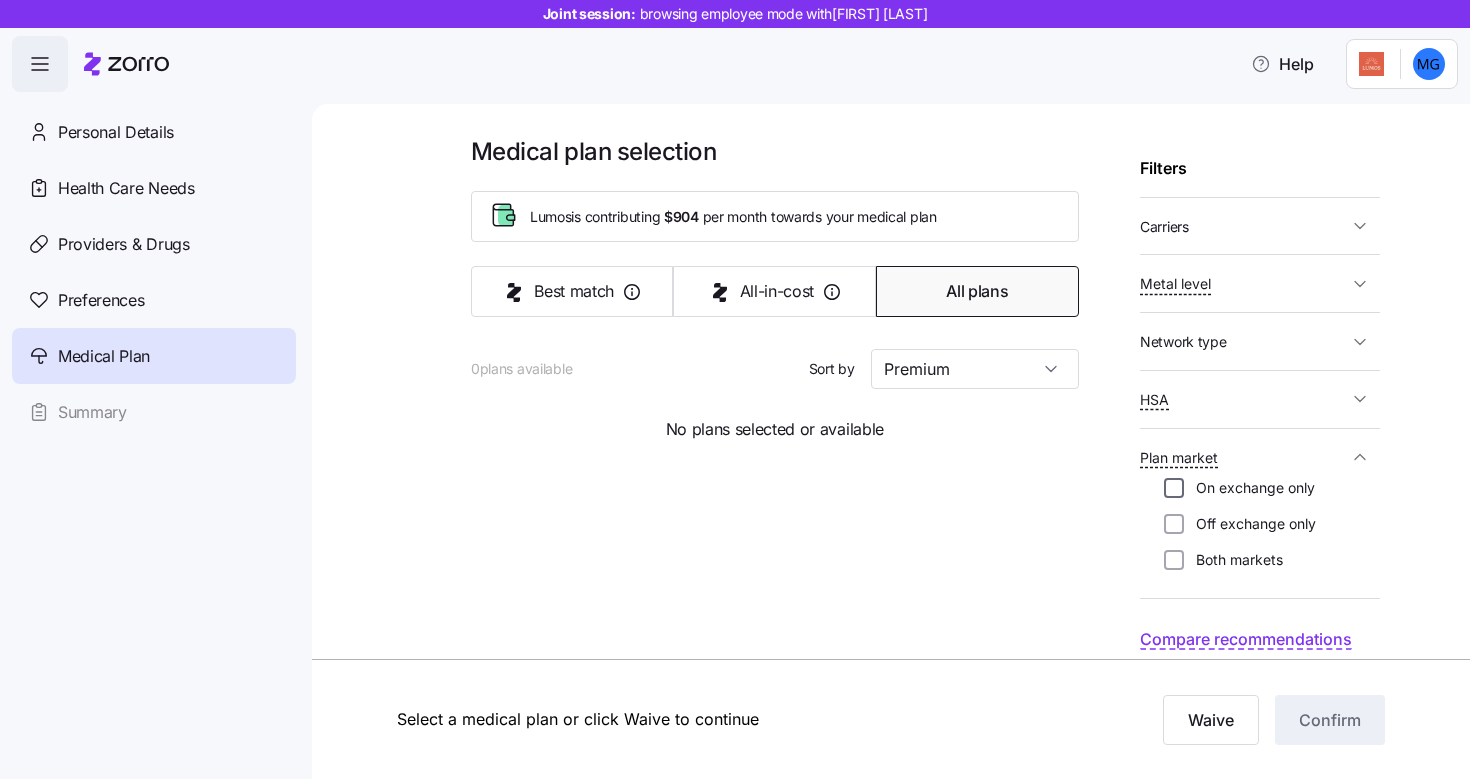click on "On exchange only" at bounding box center (1174, 488) 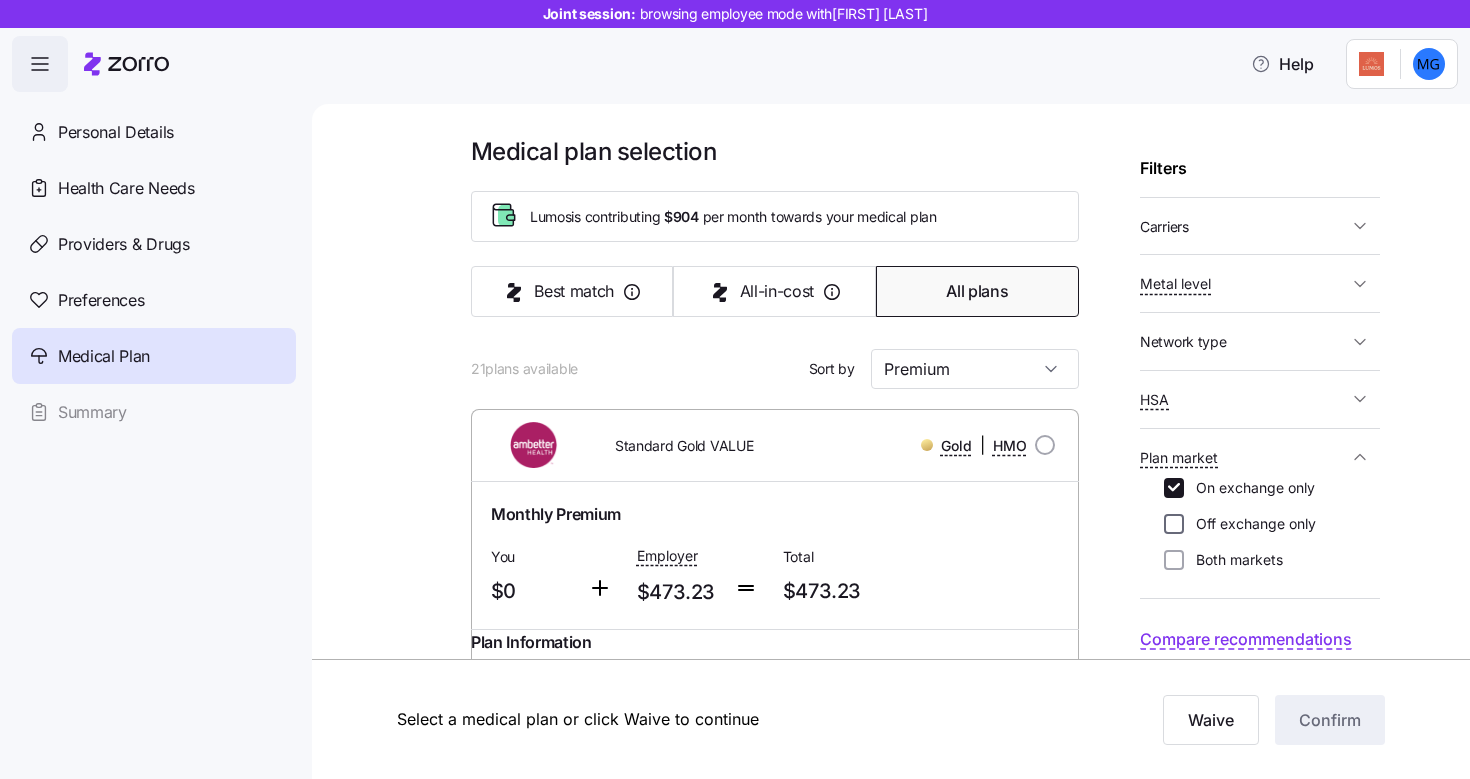 click on "Off exchange only" at bounding box center (1174, 524) 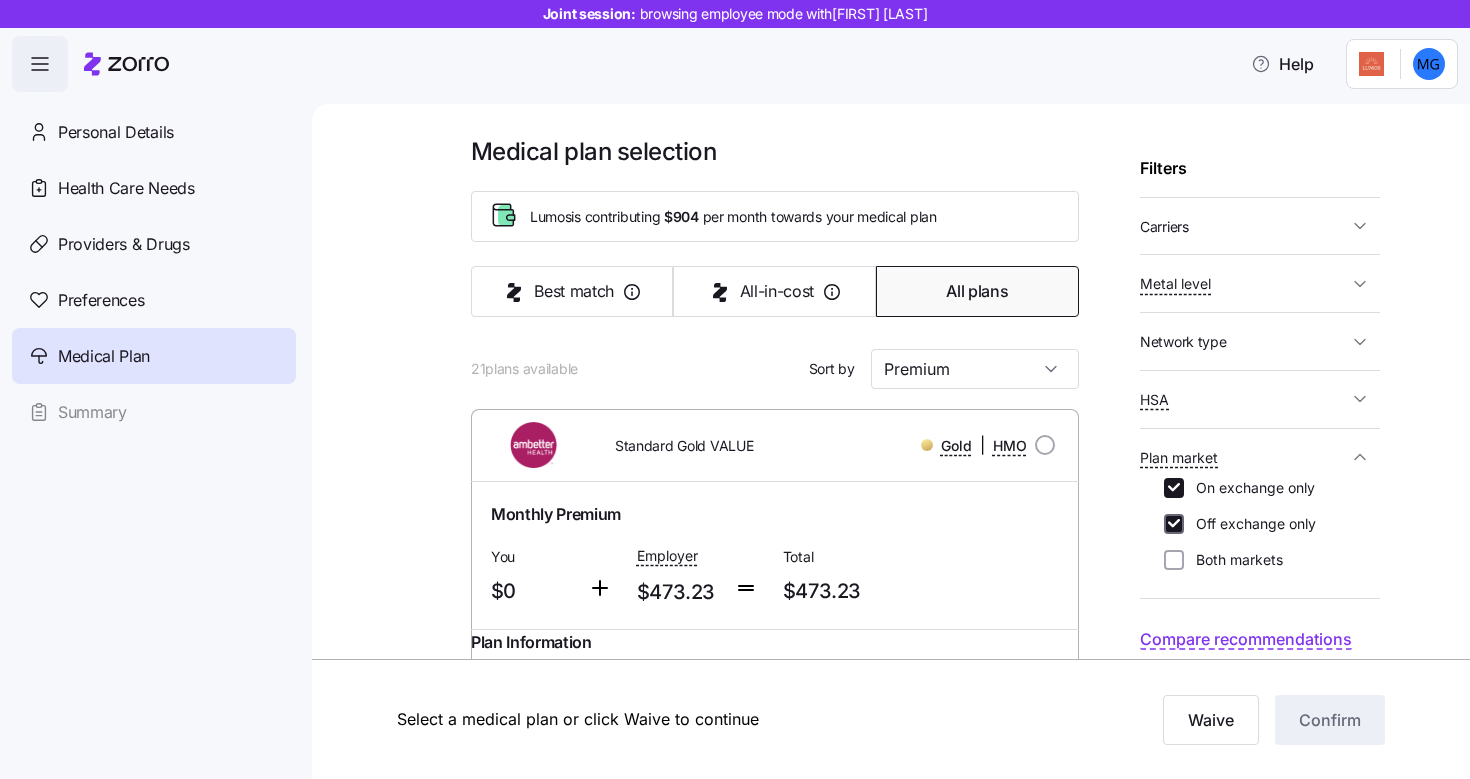 checkbox on "true" 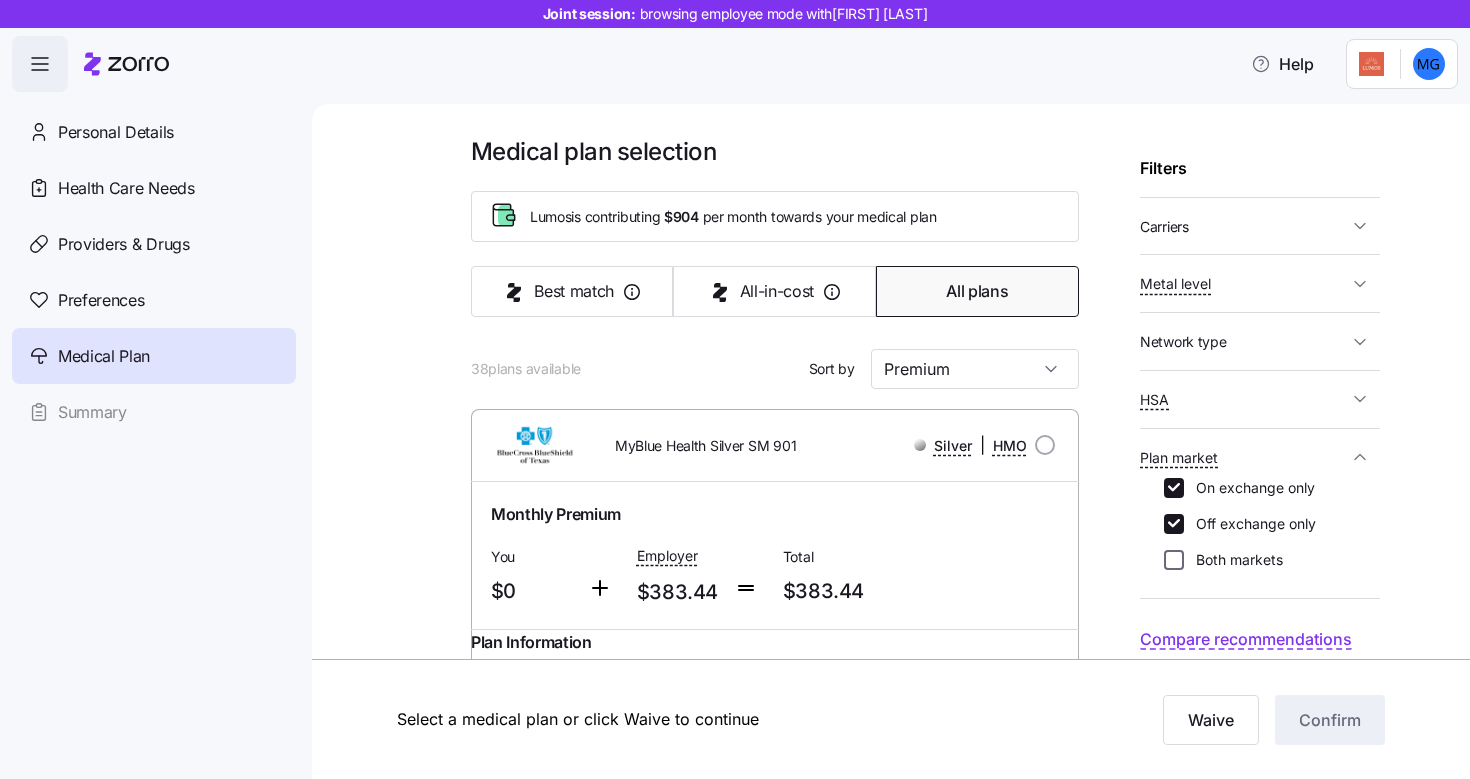 click on "Both markets" at bounding box center [1174, 560] 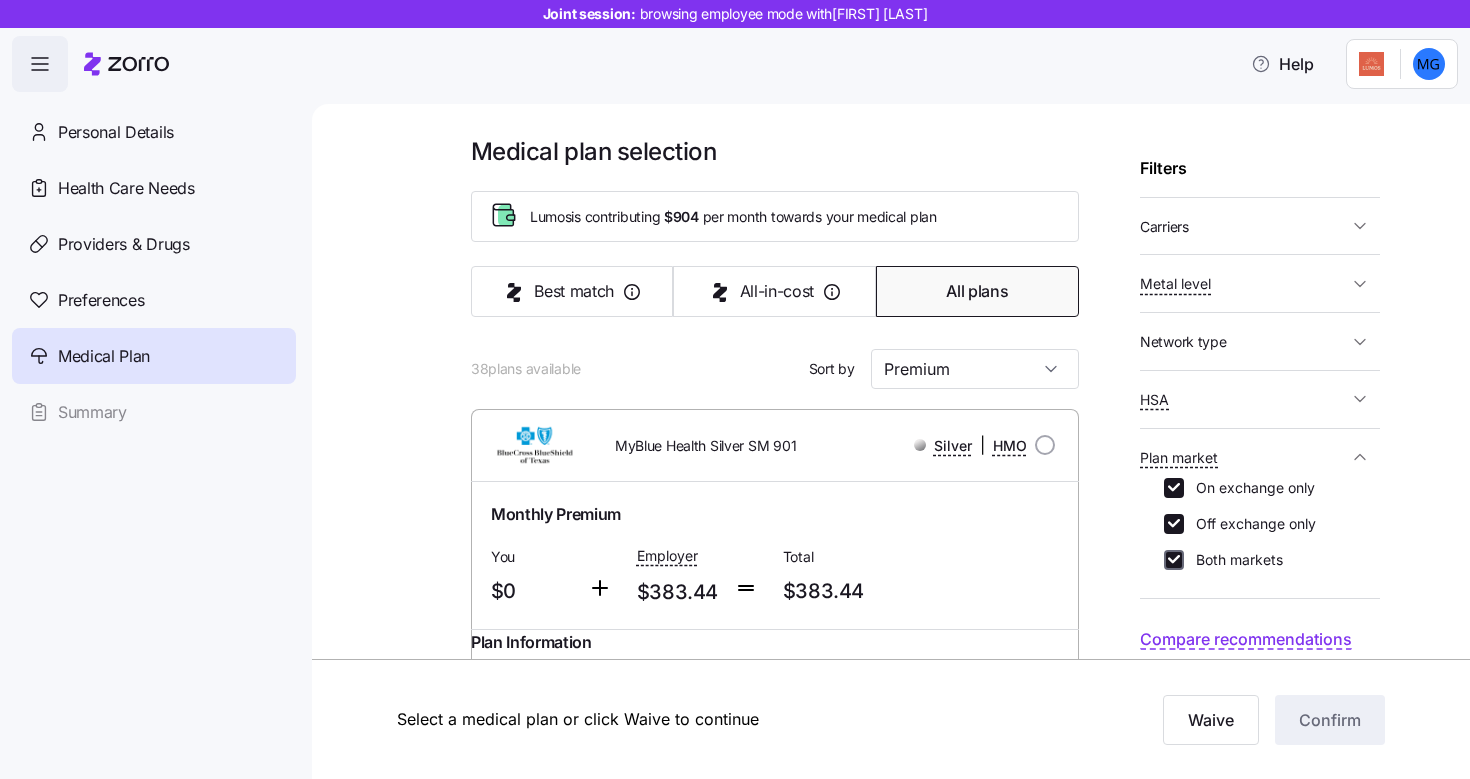 checkbox on "true" 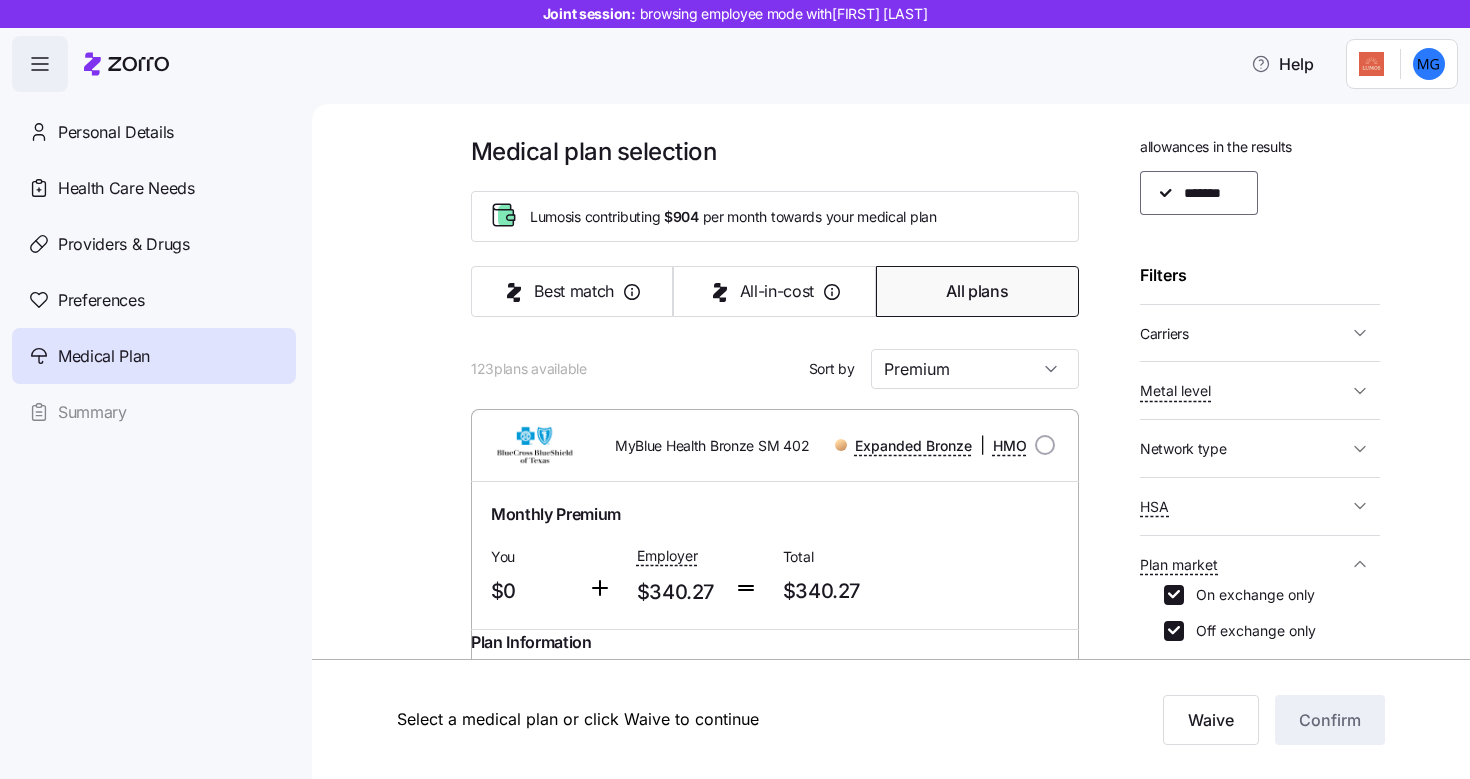 scroll, scrollTop: 0, scrollLeft: 0, axis: both 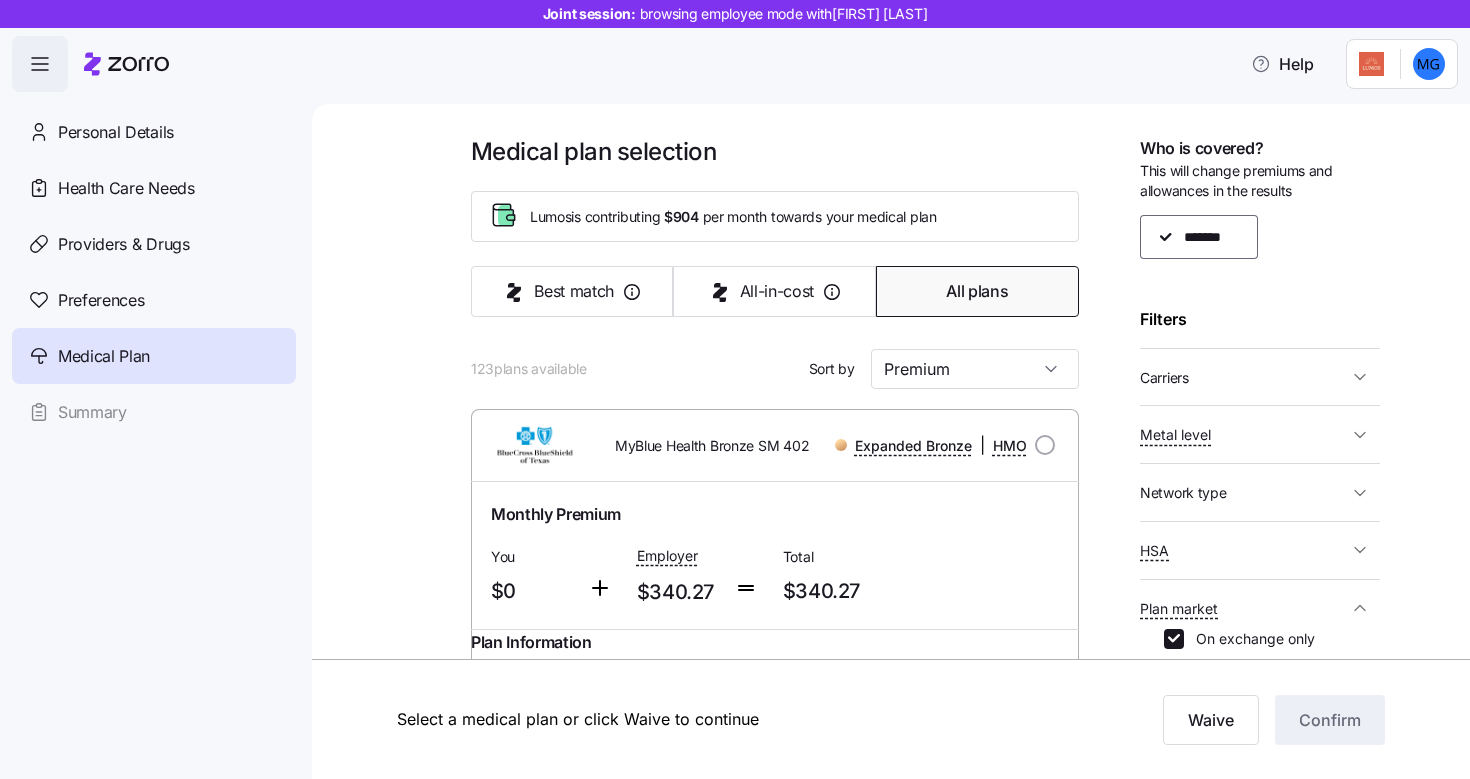 click on "Carriers" at bounding box center [1260, 377] 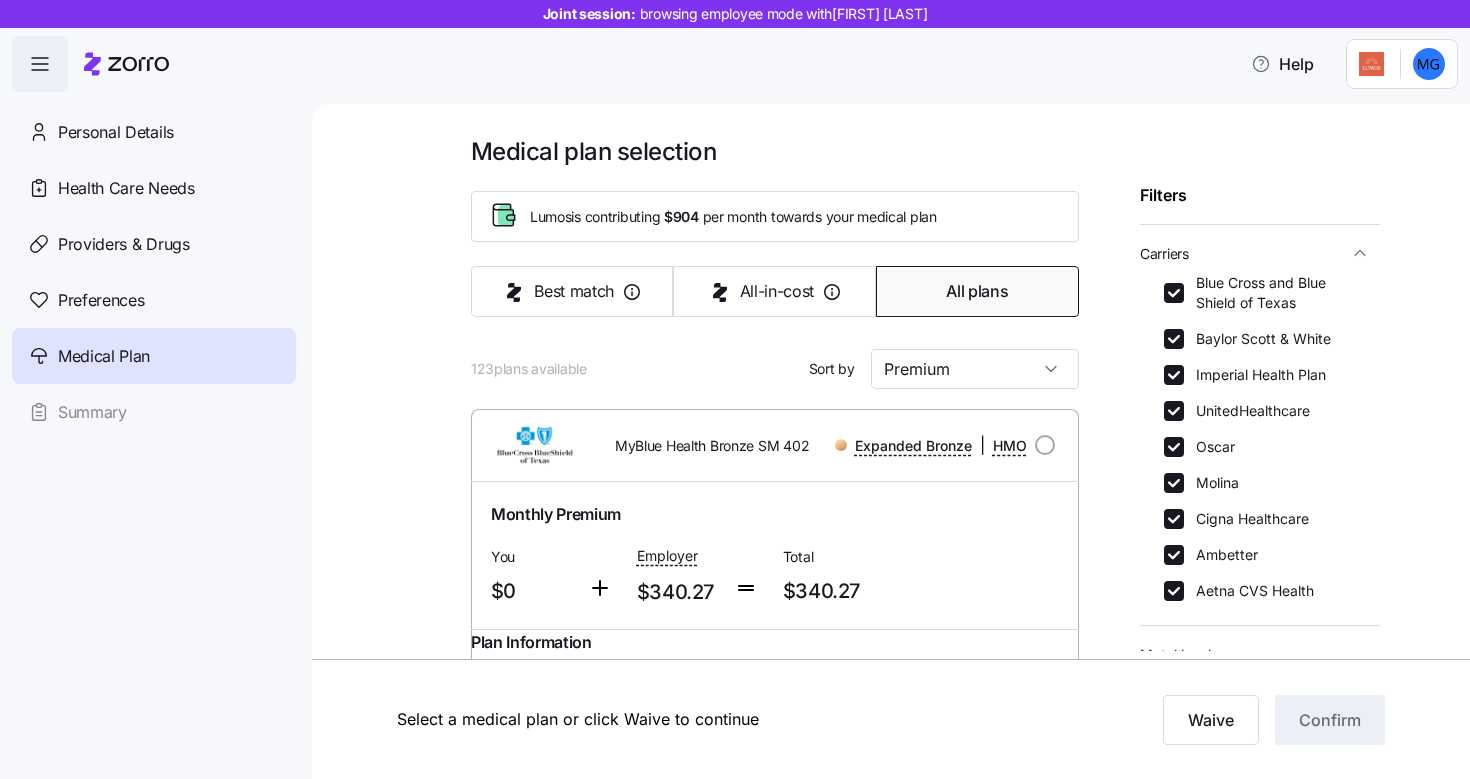 scroll, scrollTop: 248, scrollLeft: 0, axis: vertical 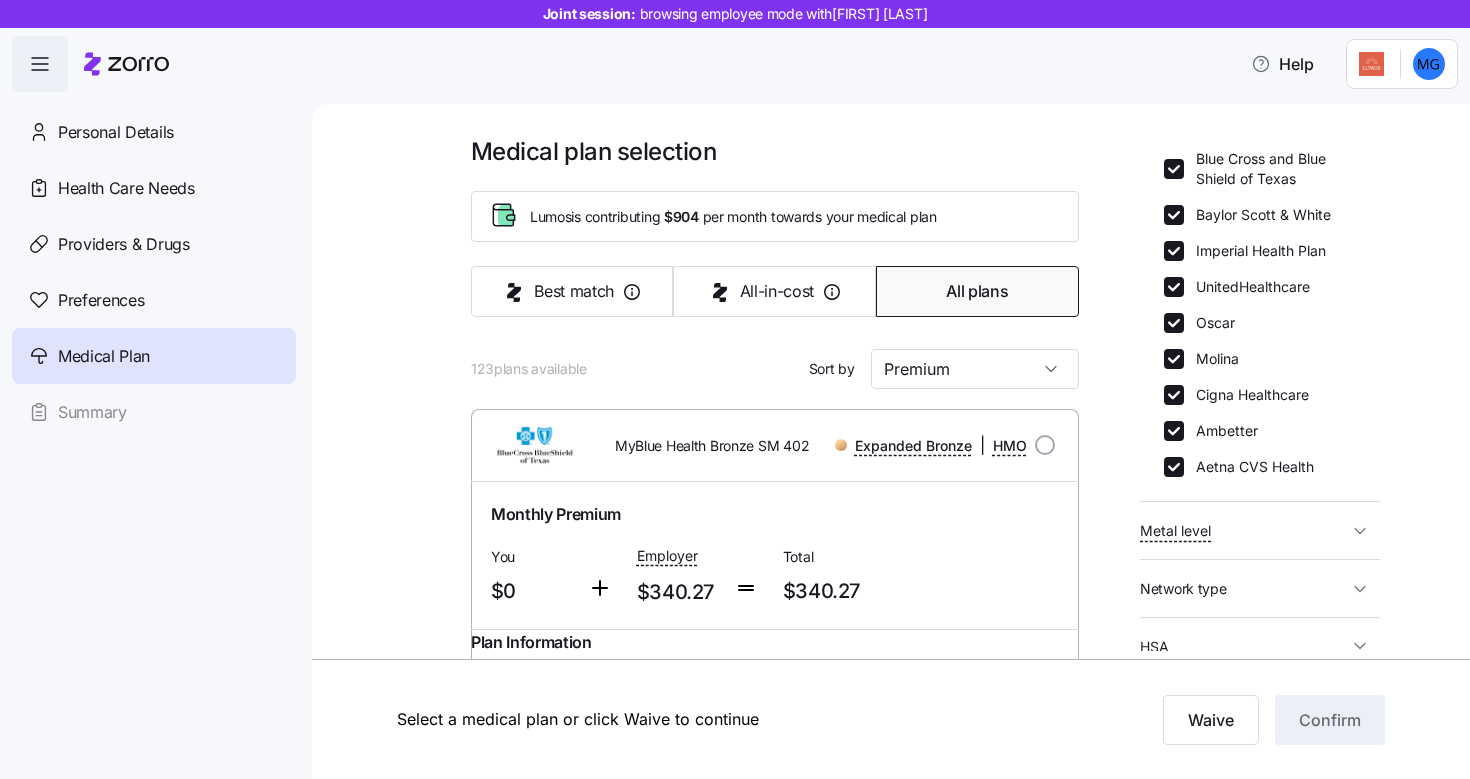 click on "Metal level" at bounding box center [1244, 530] 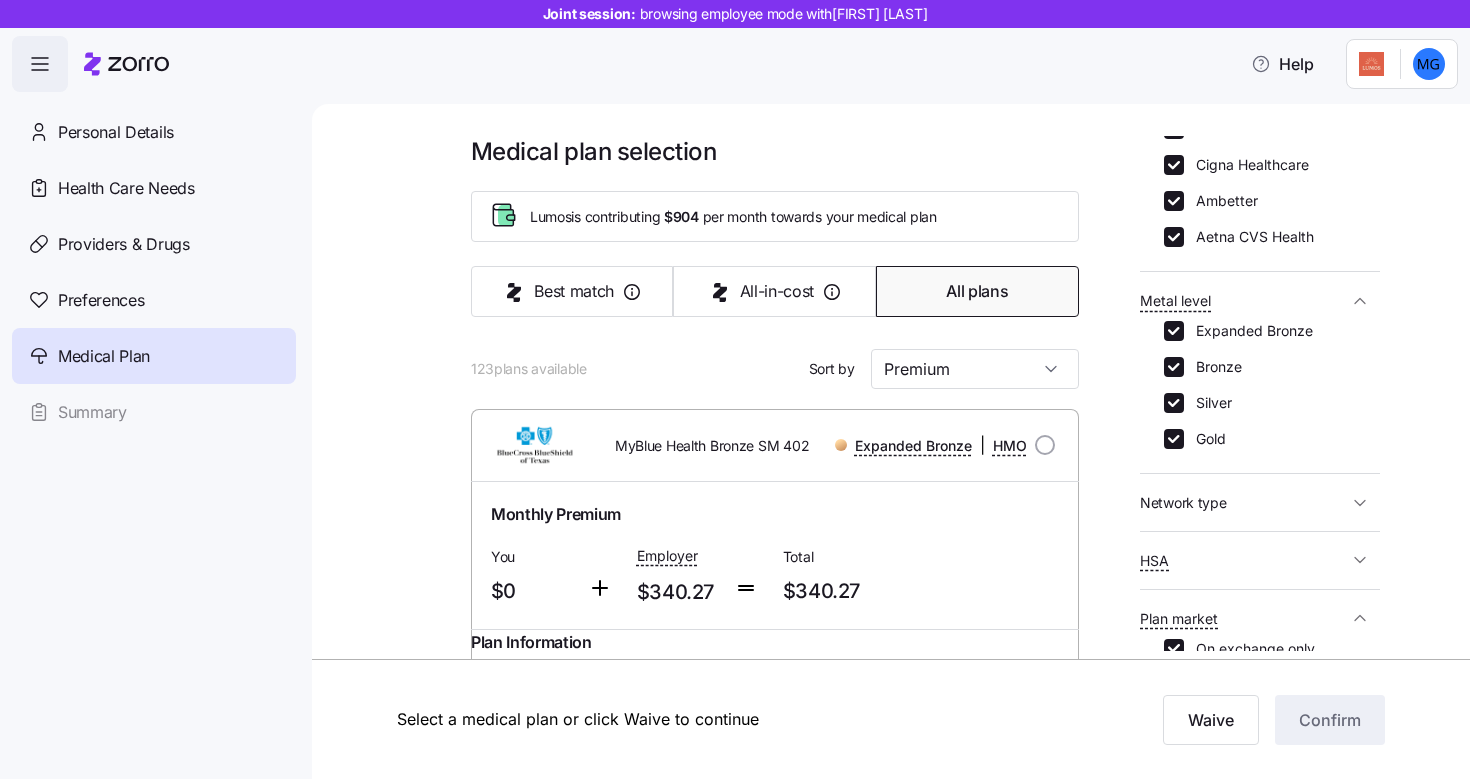 scroll, scrollTop: 512, scrollLeft: 0, axis: vertical 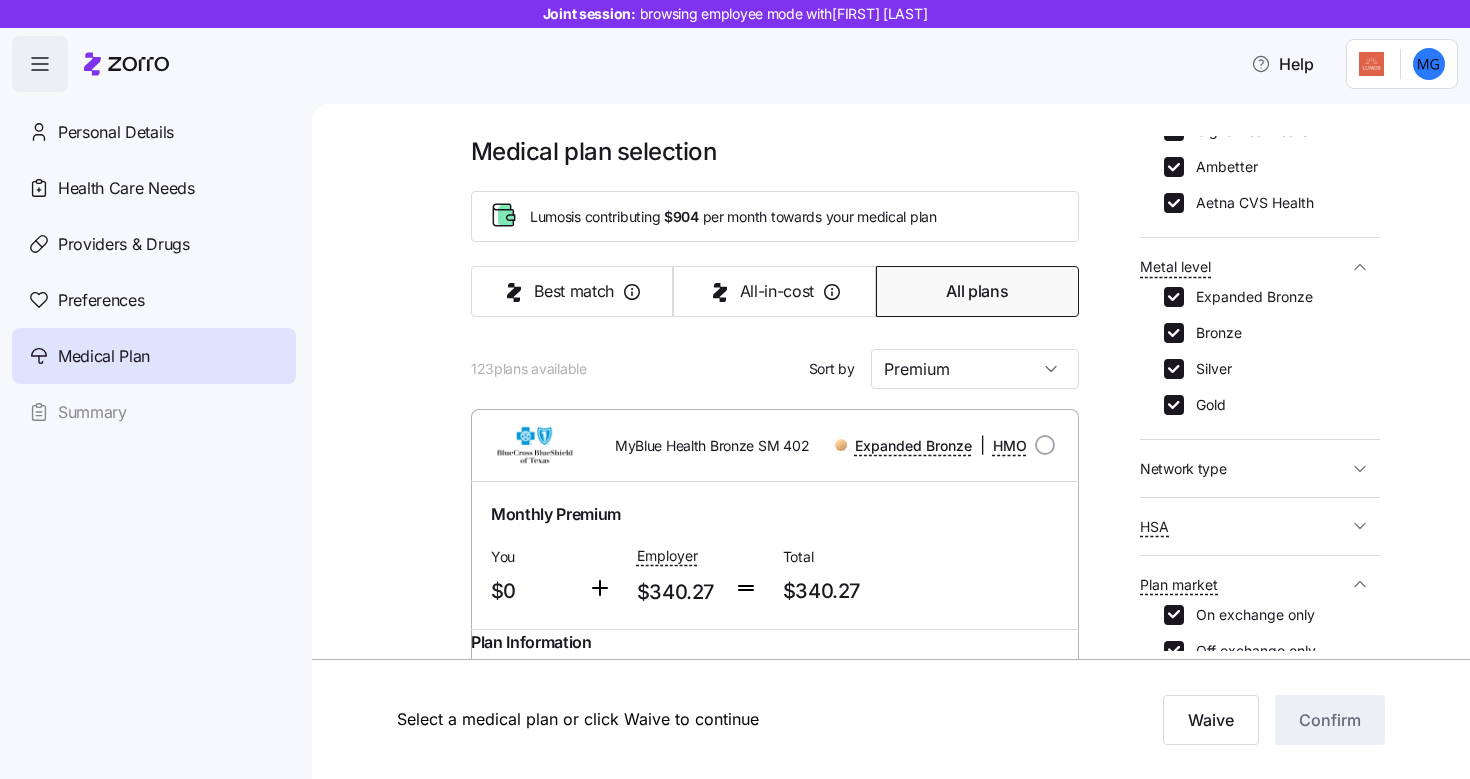 click on "Network type" at bounding box center [1244, 468] 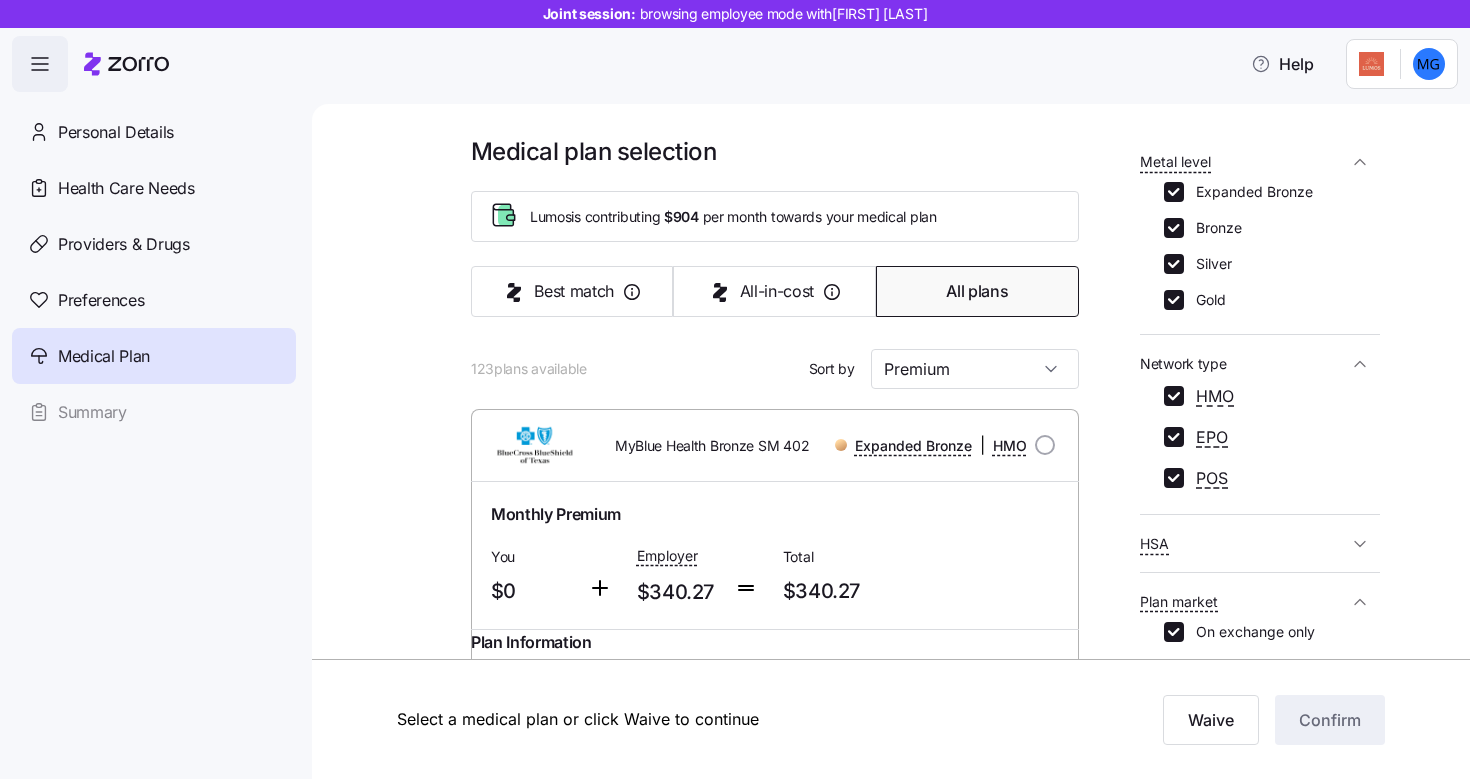 scroll, scrollTop: 652, scrollLeft: 0, axis: vertical 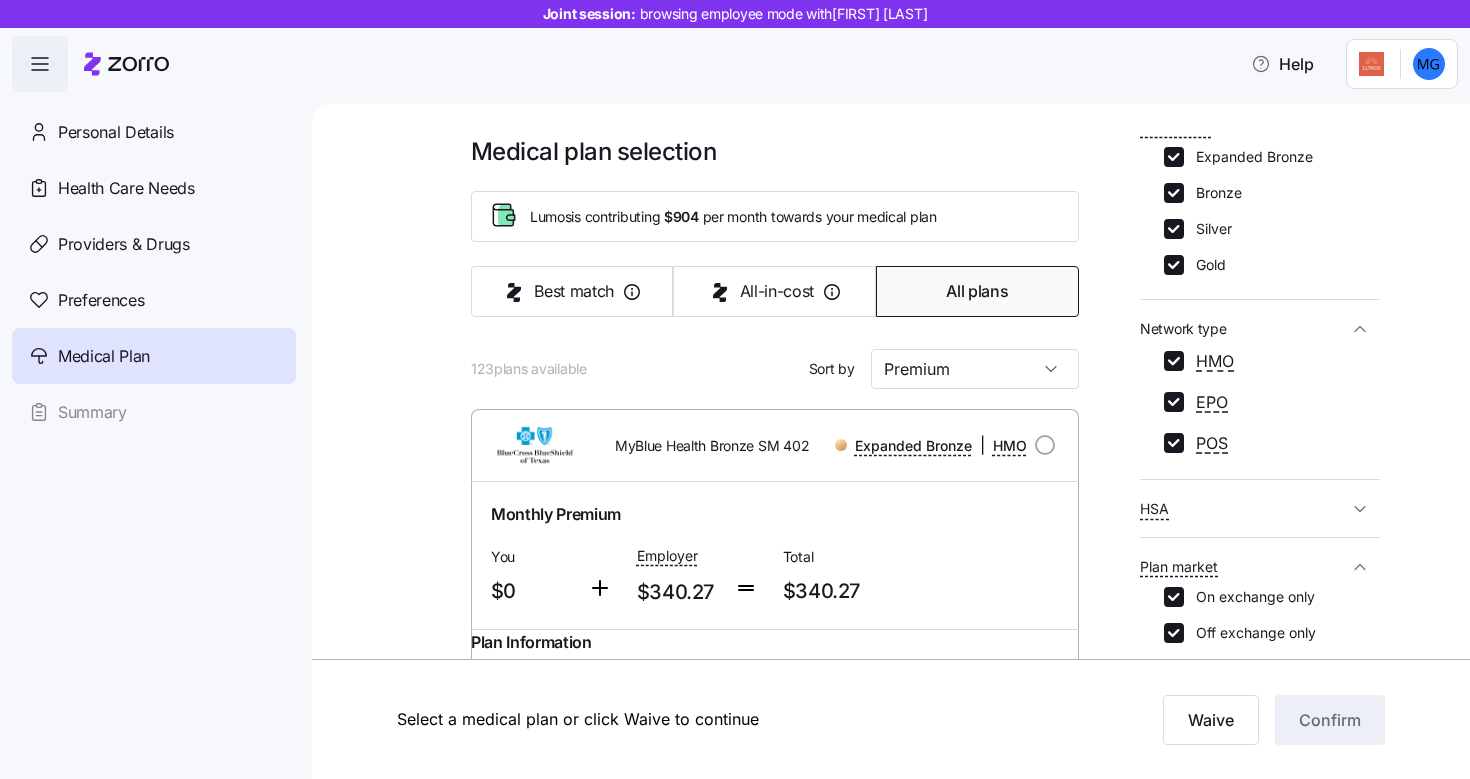 click on "HSA" at bounding box center [1244, 508] 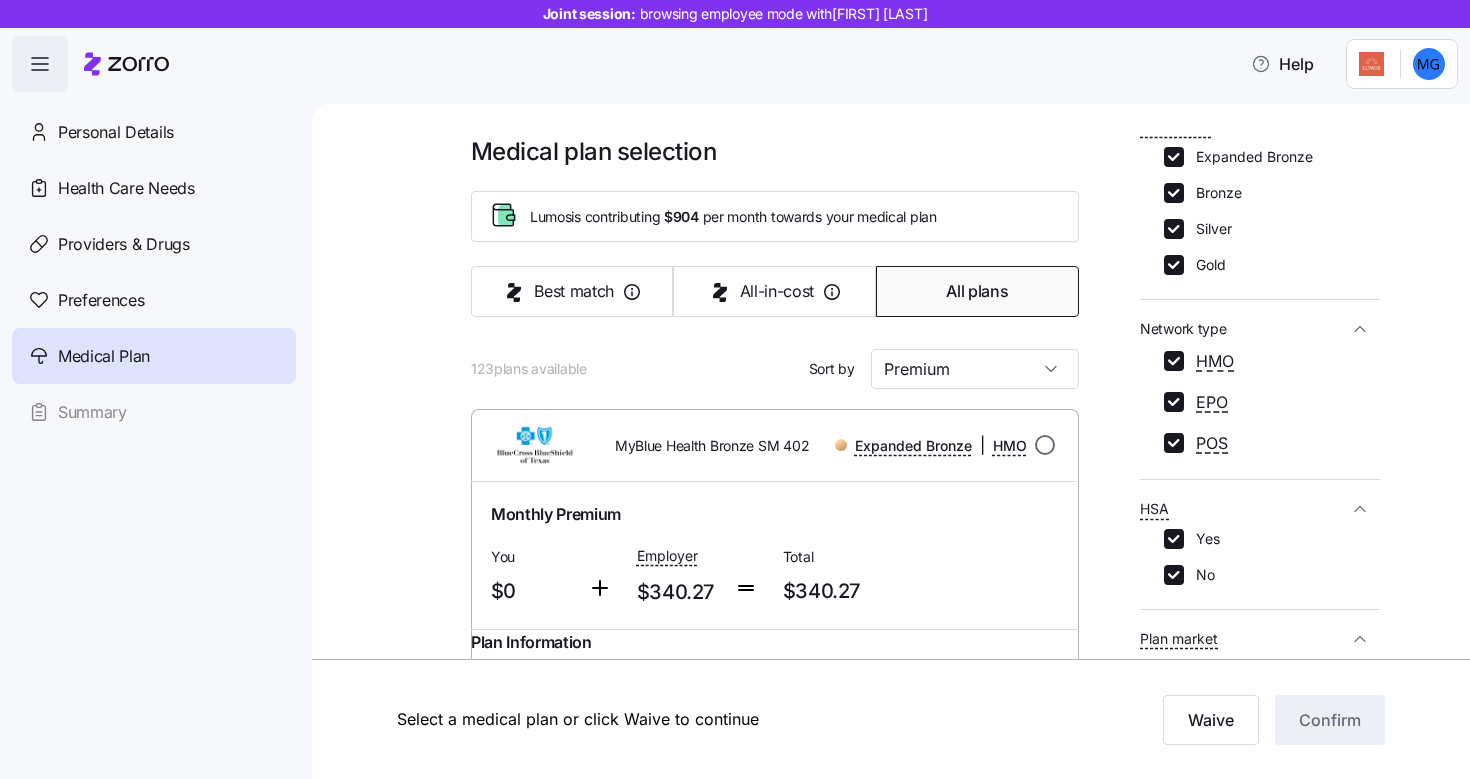 click at bounding box center (1045, 445) 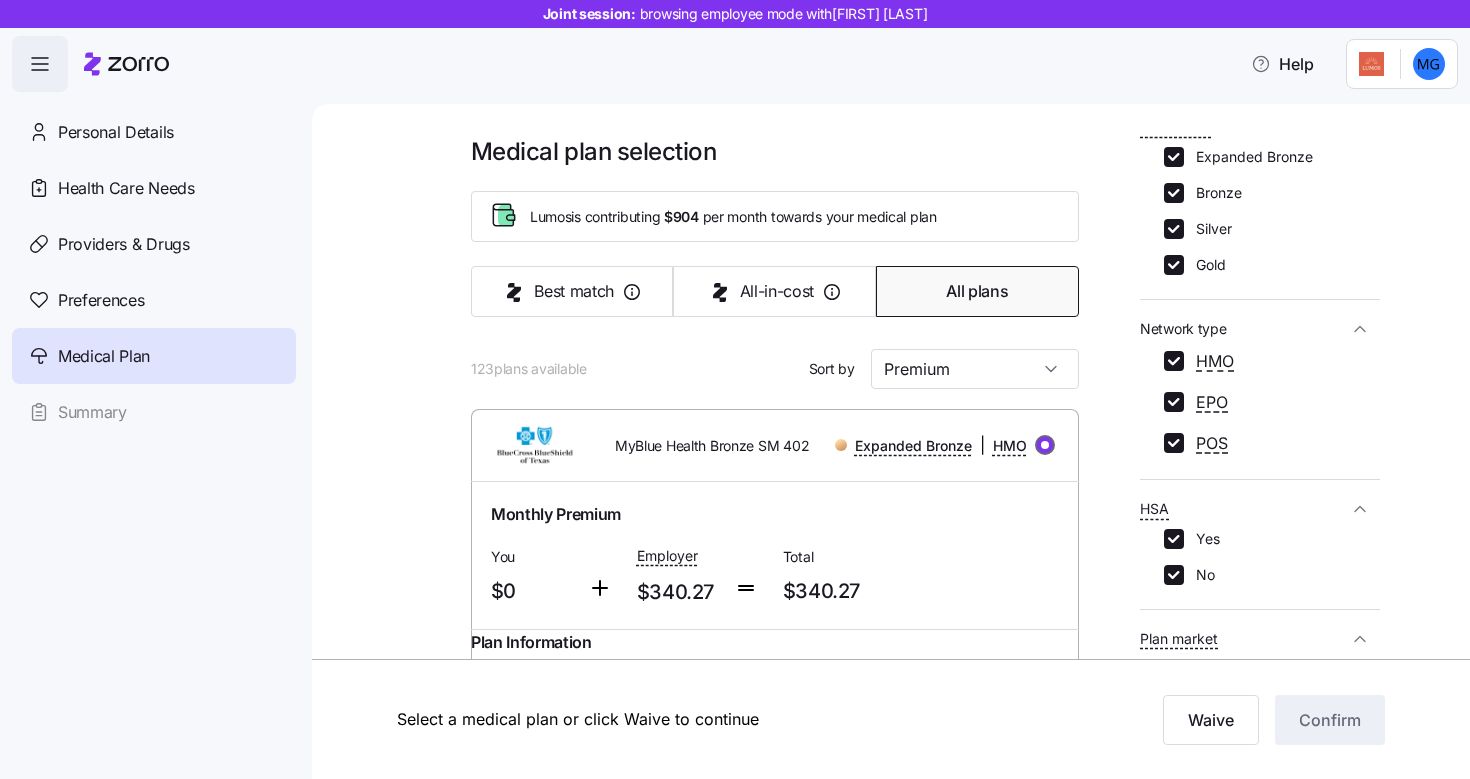 radio on "true" 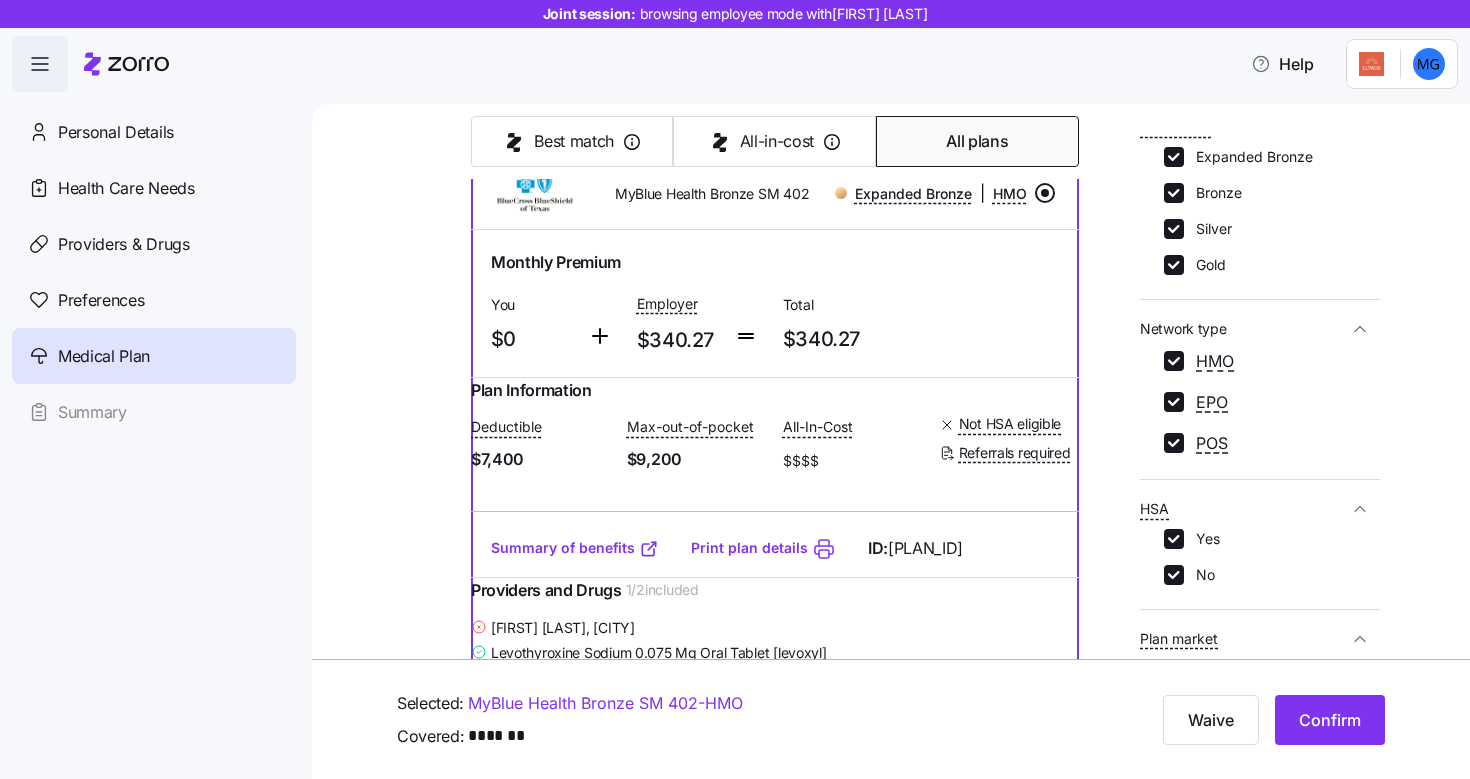 scroll, scrollTop: 317, scrollLeft: 0, axis: vertical 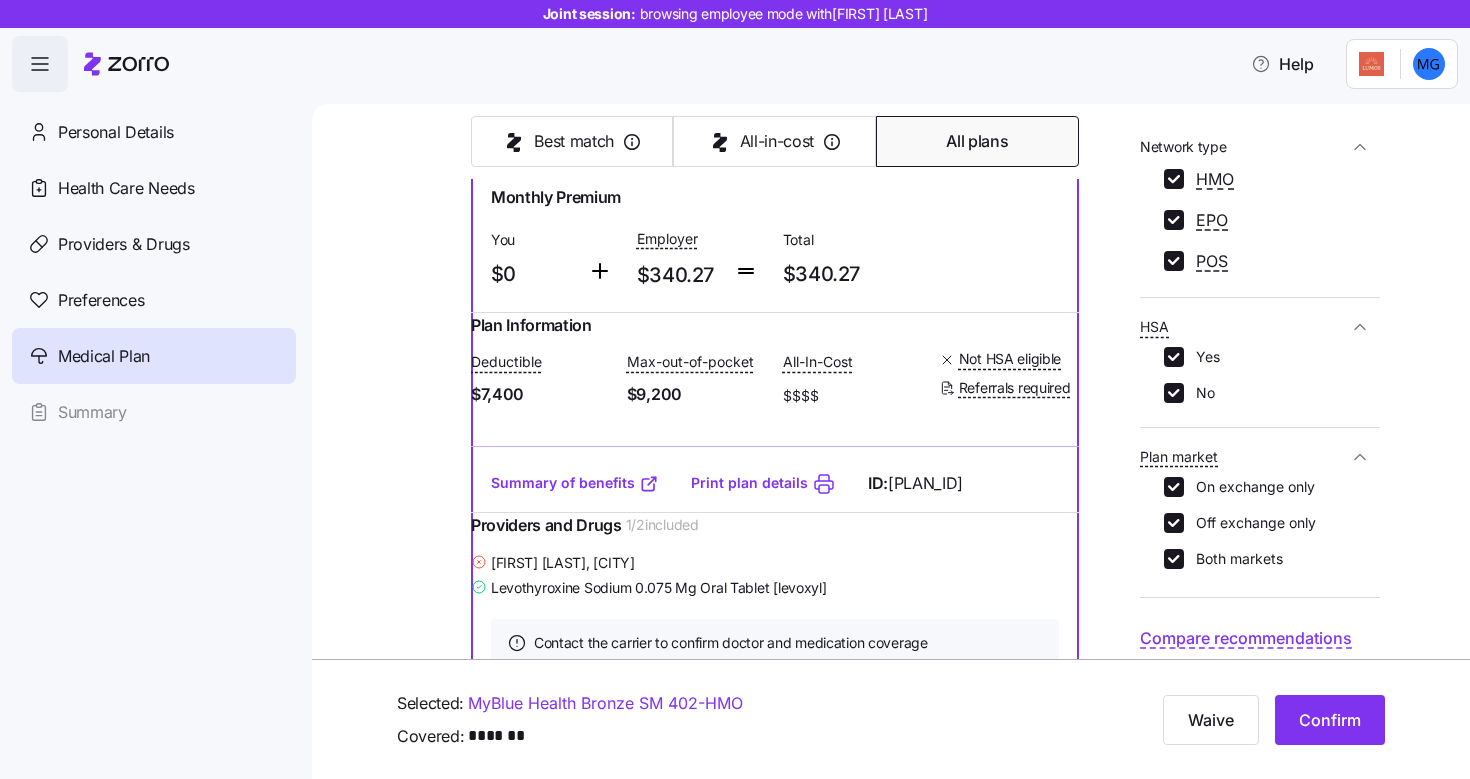 click on "Compare recommendations" at bounding box center [1246, 638] 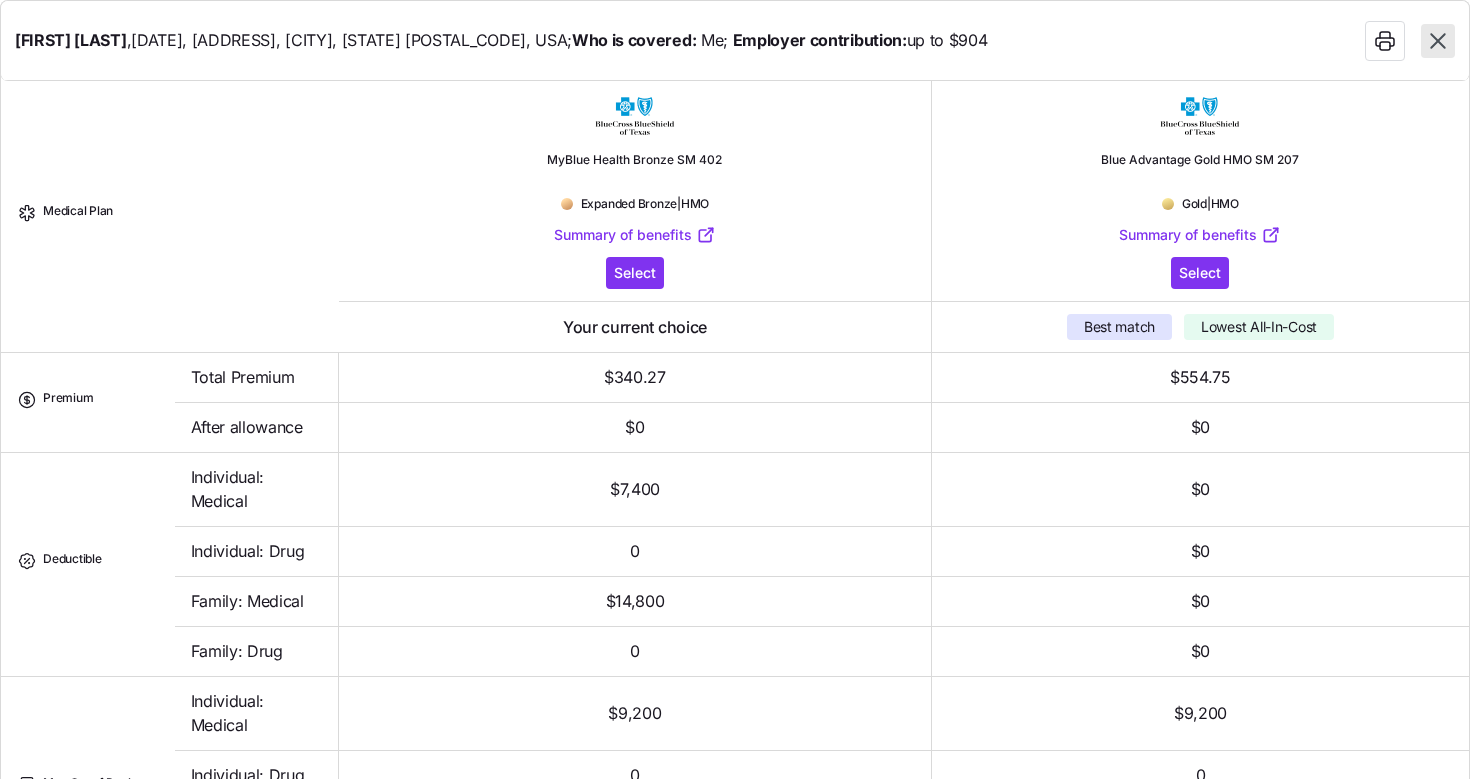 click 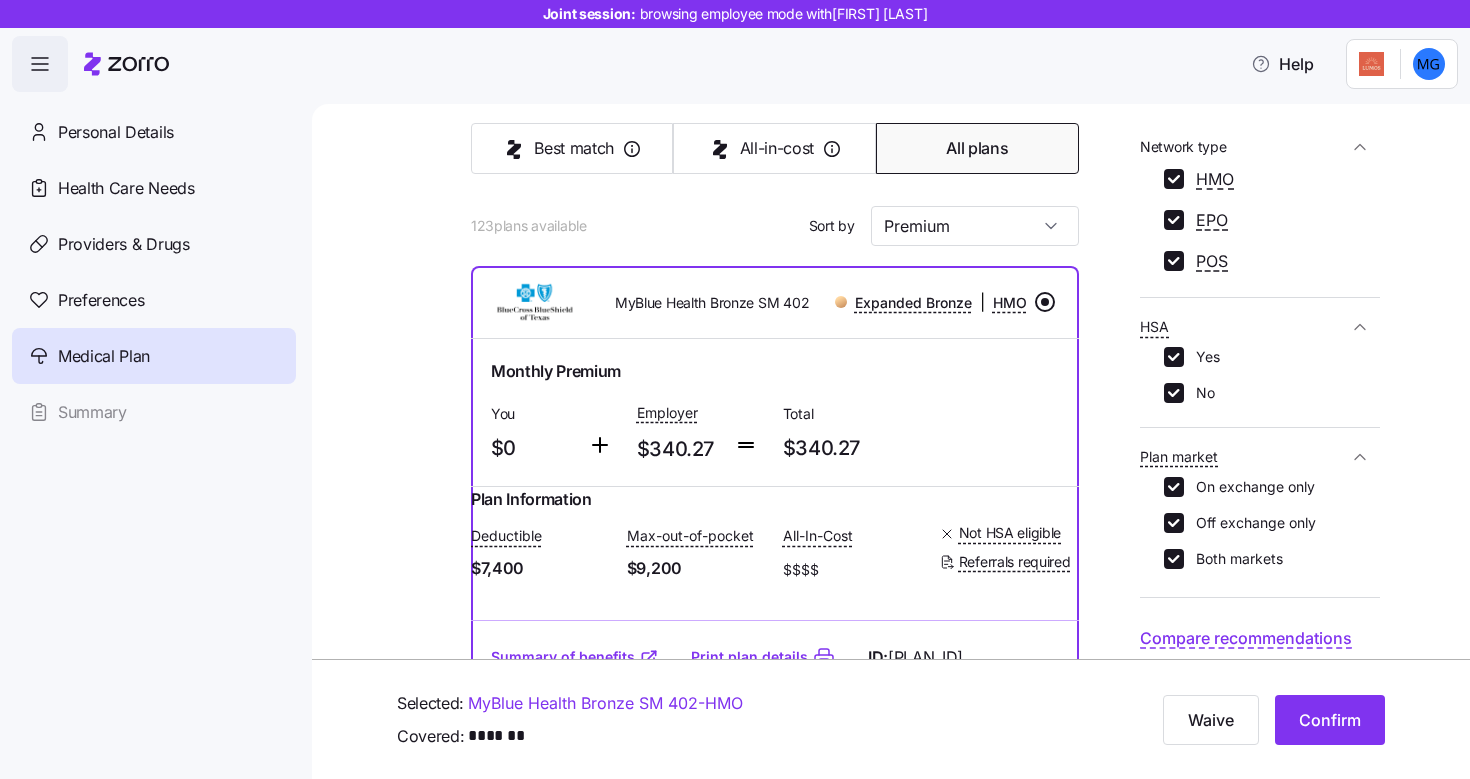 scroll, scrollTop: 142, scrollLeft: 0, axis: vertical 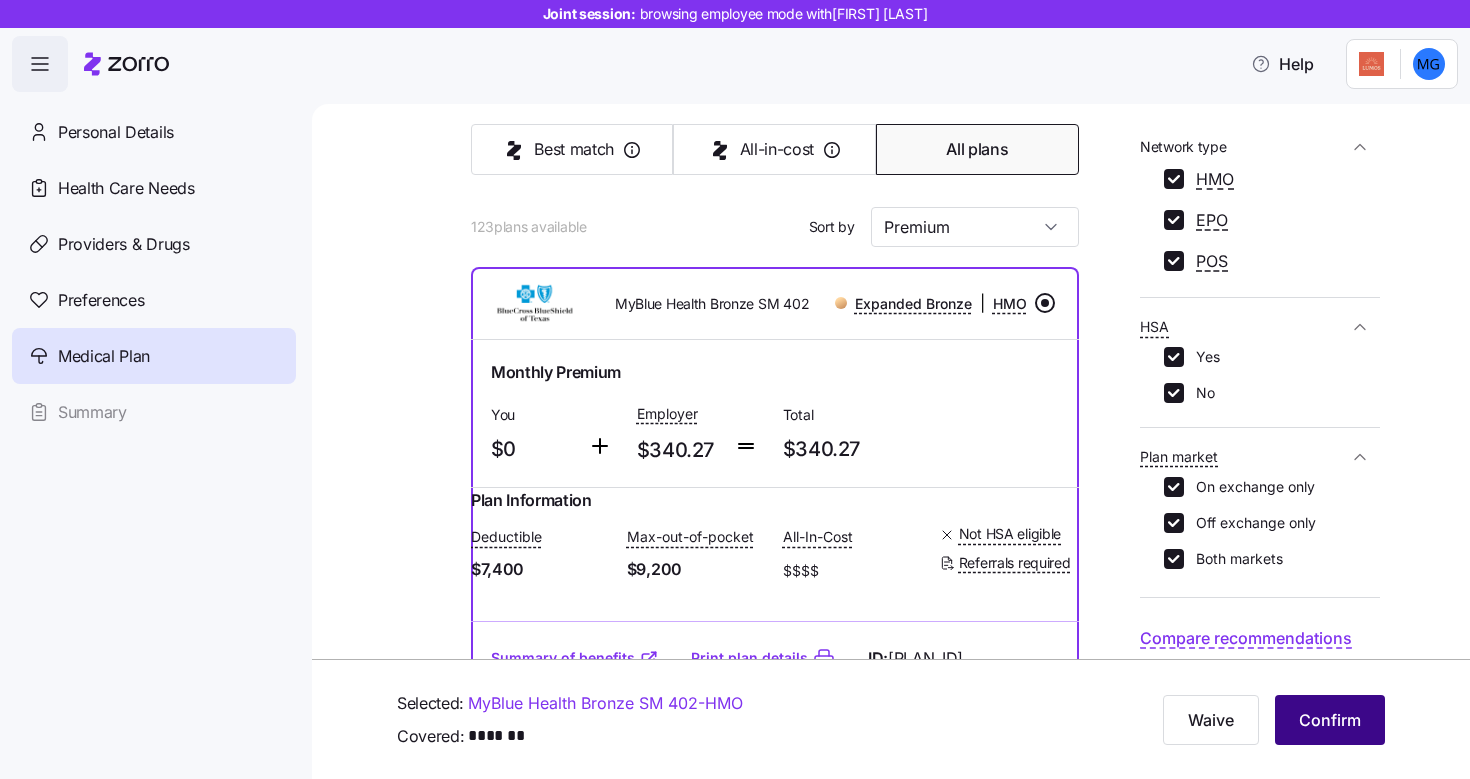 click on "Confirm" at bounding box center (1330, 720) 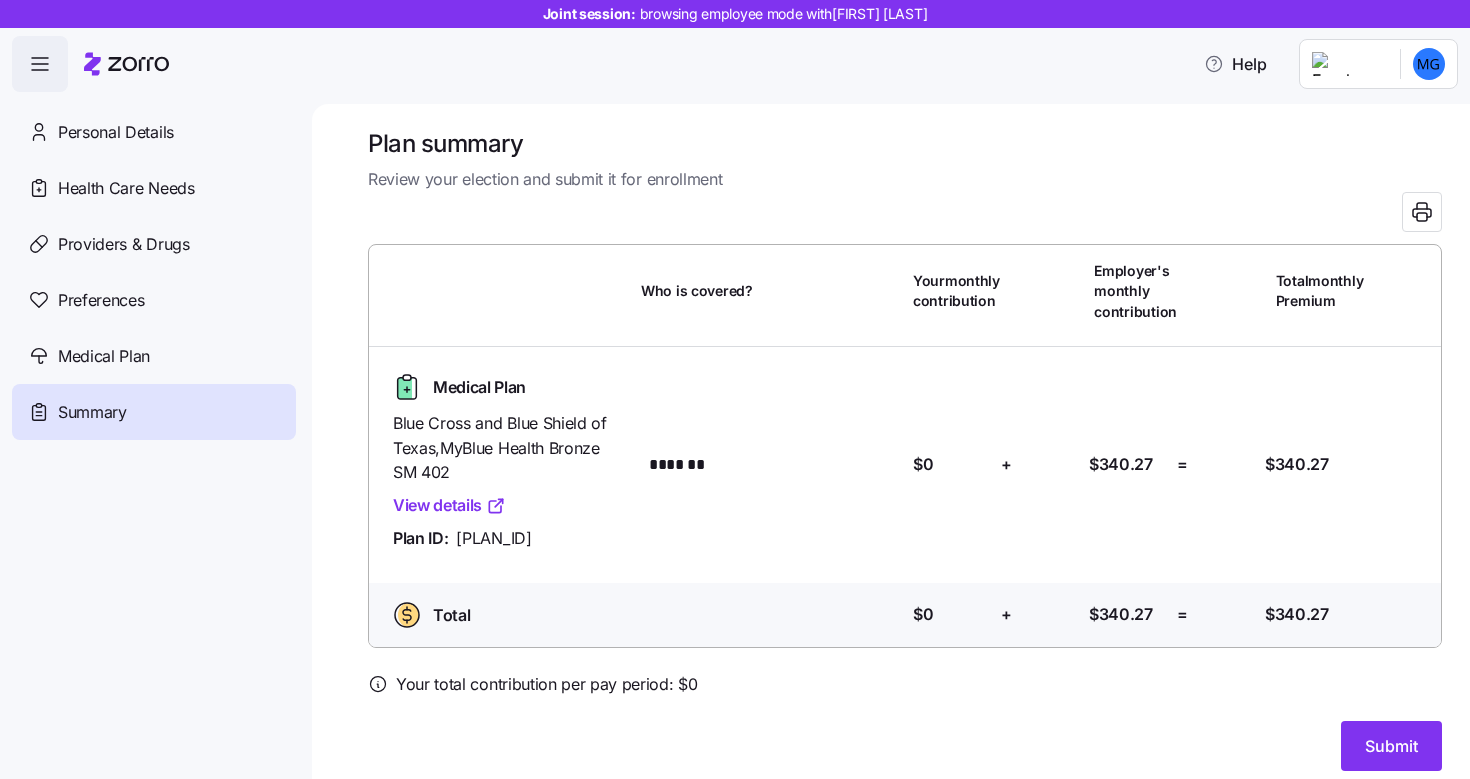 scroll, scrollTop: 23, scrollLeft: 0, axis: vertical 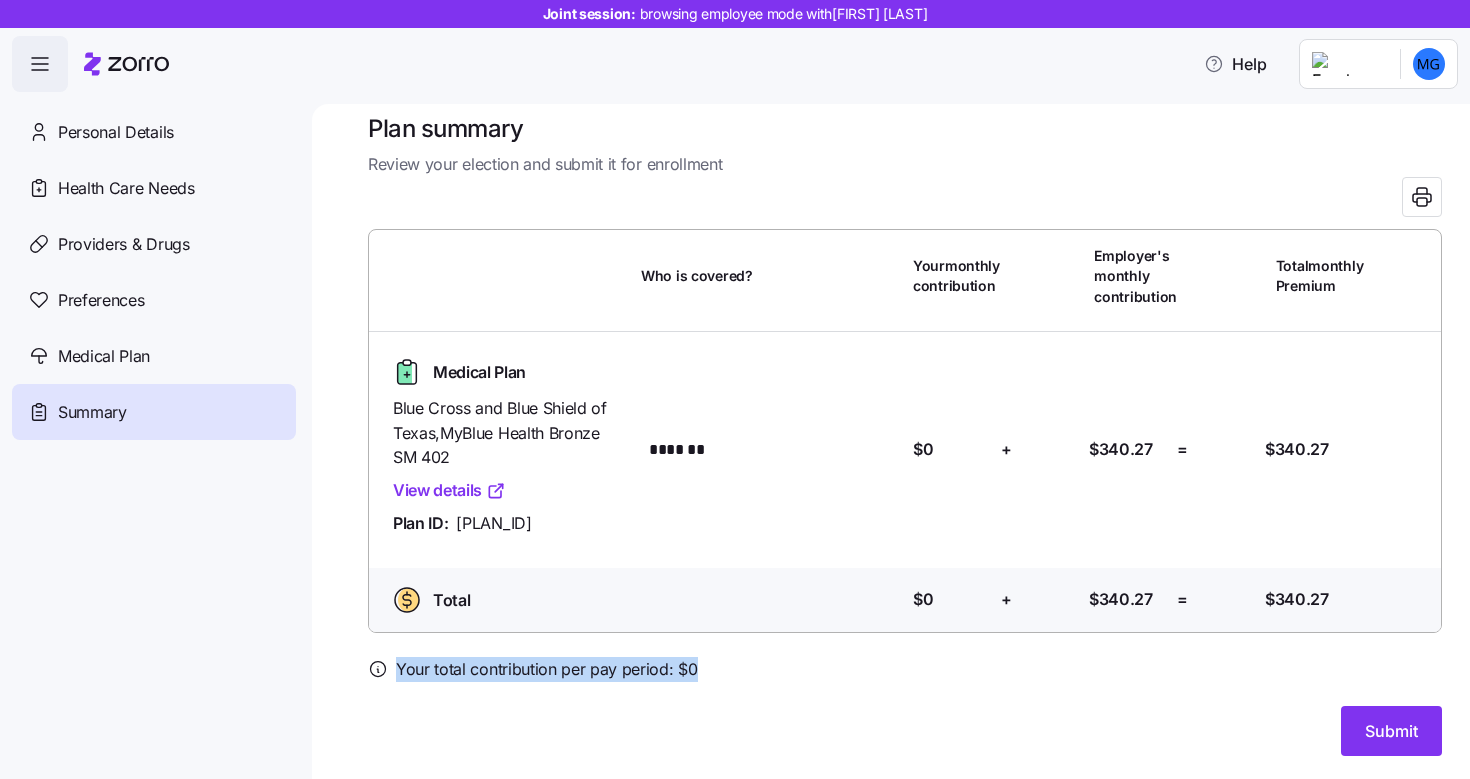 drag, startPoint x: 393, startPoint y: 668, endPoint x: 757, endPoint y: 685, distance: 364.39676 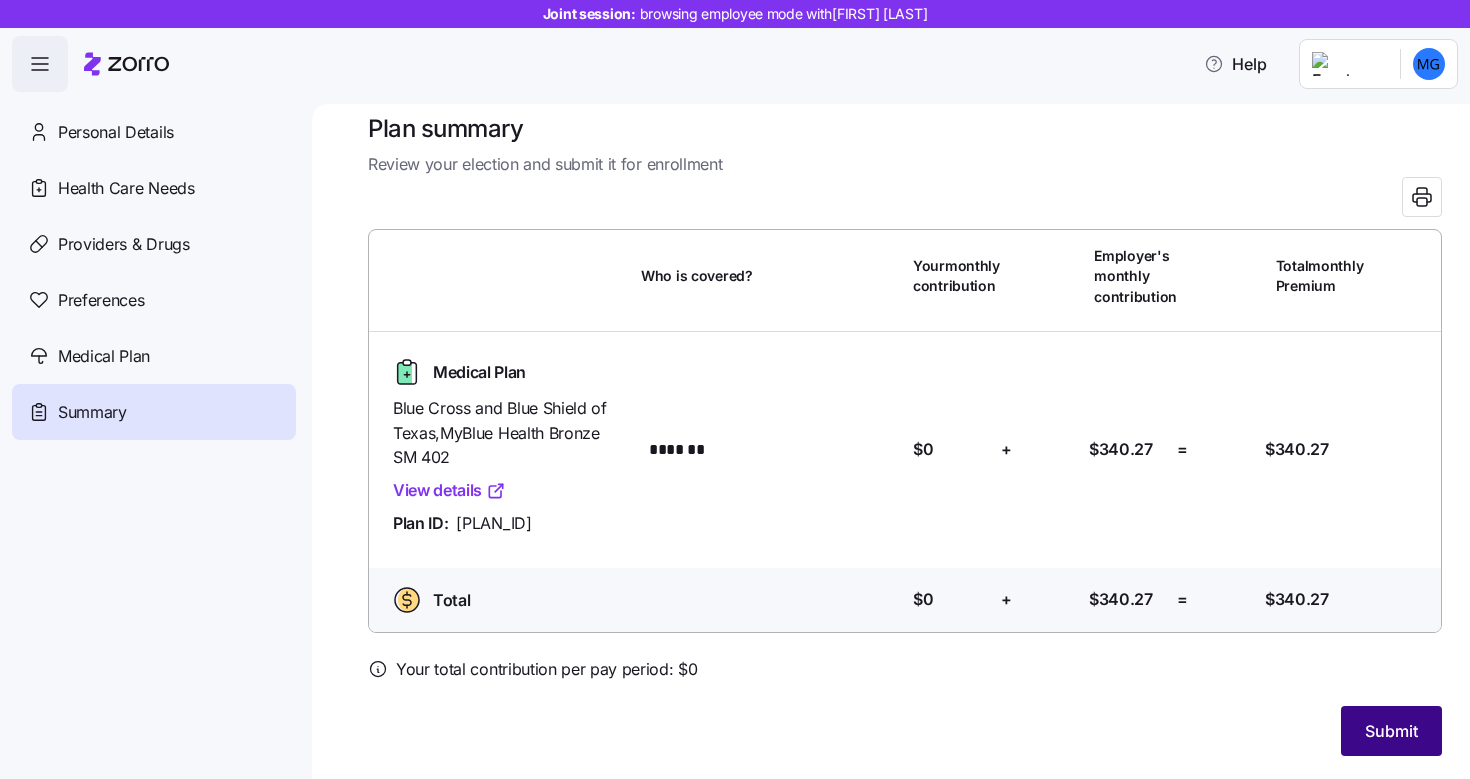click on "Submit" at bounding box center (1391, 731) 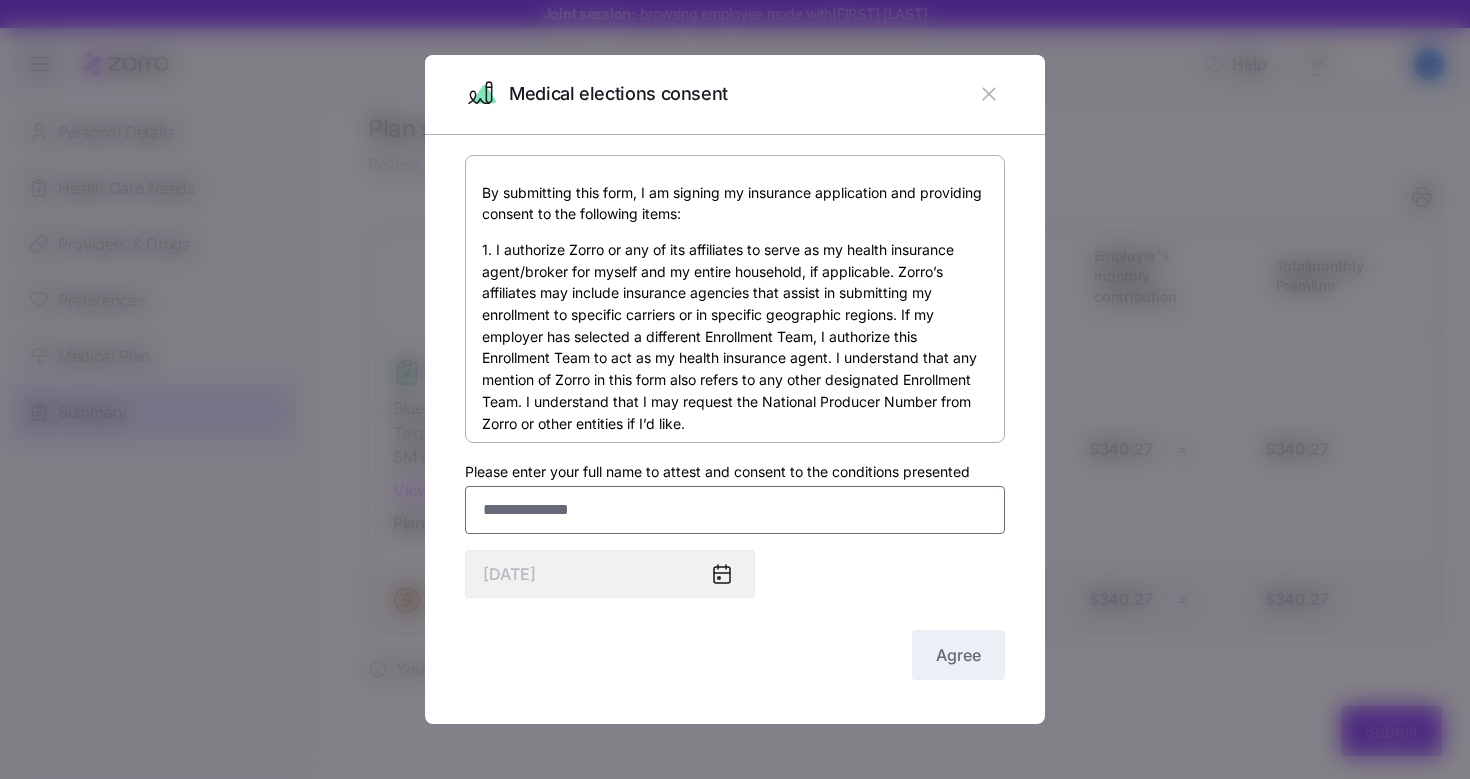 click on "Please enter your full name to attest and consent to the conditions presented" at bounding box center [735, 510] 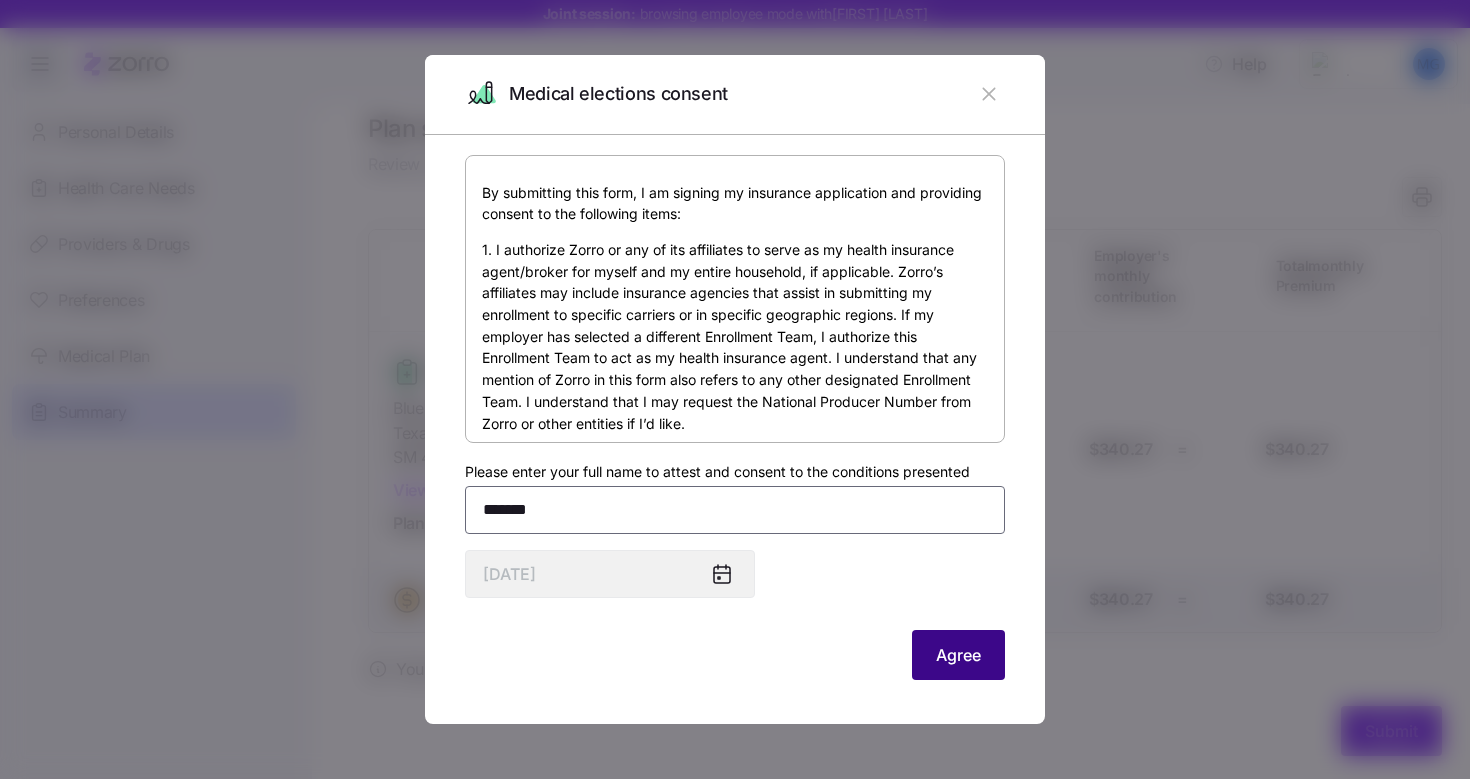 type on "*******" 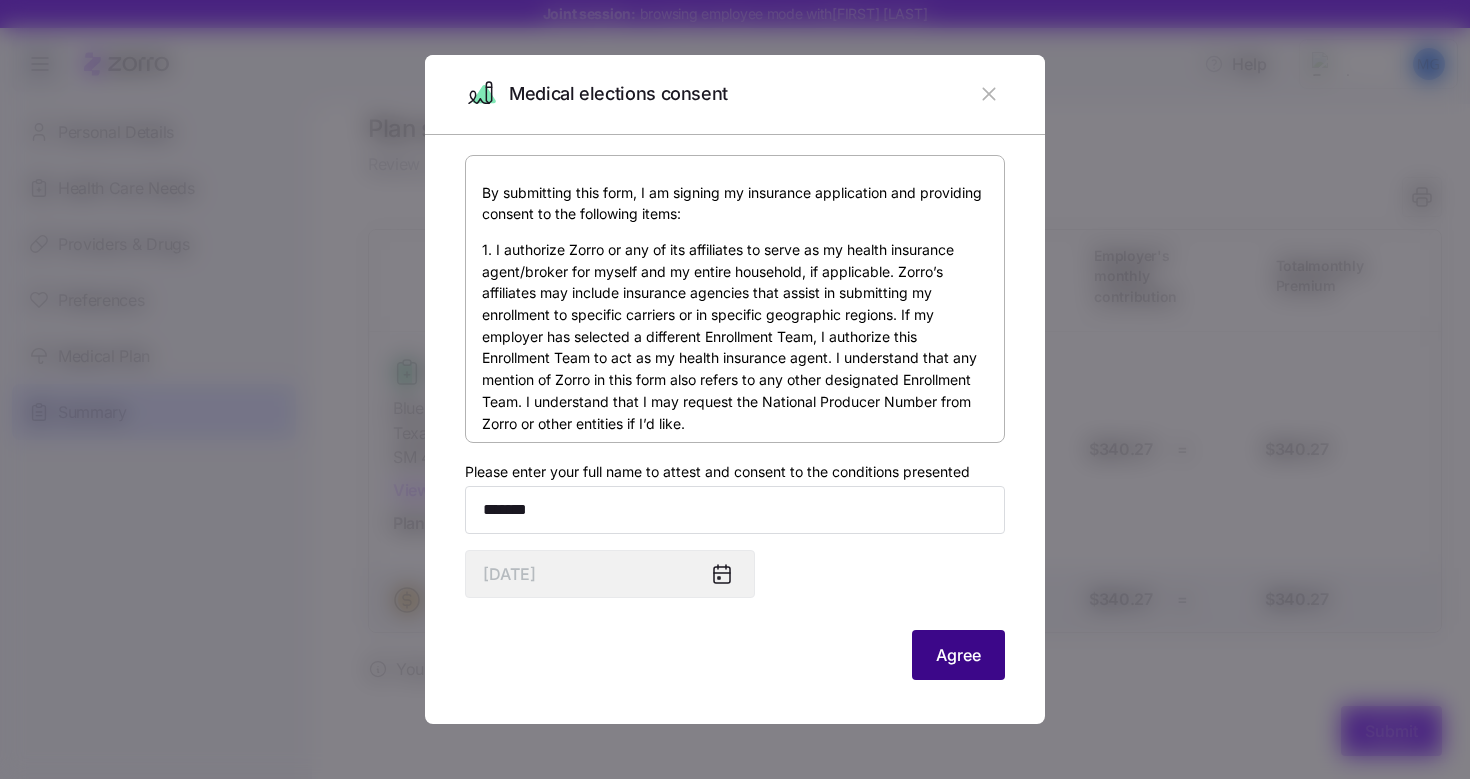 click on "Agree" at bounding box center (958, 655) 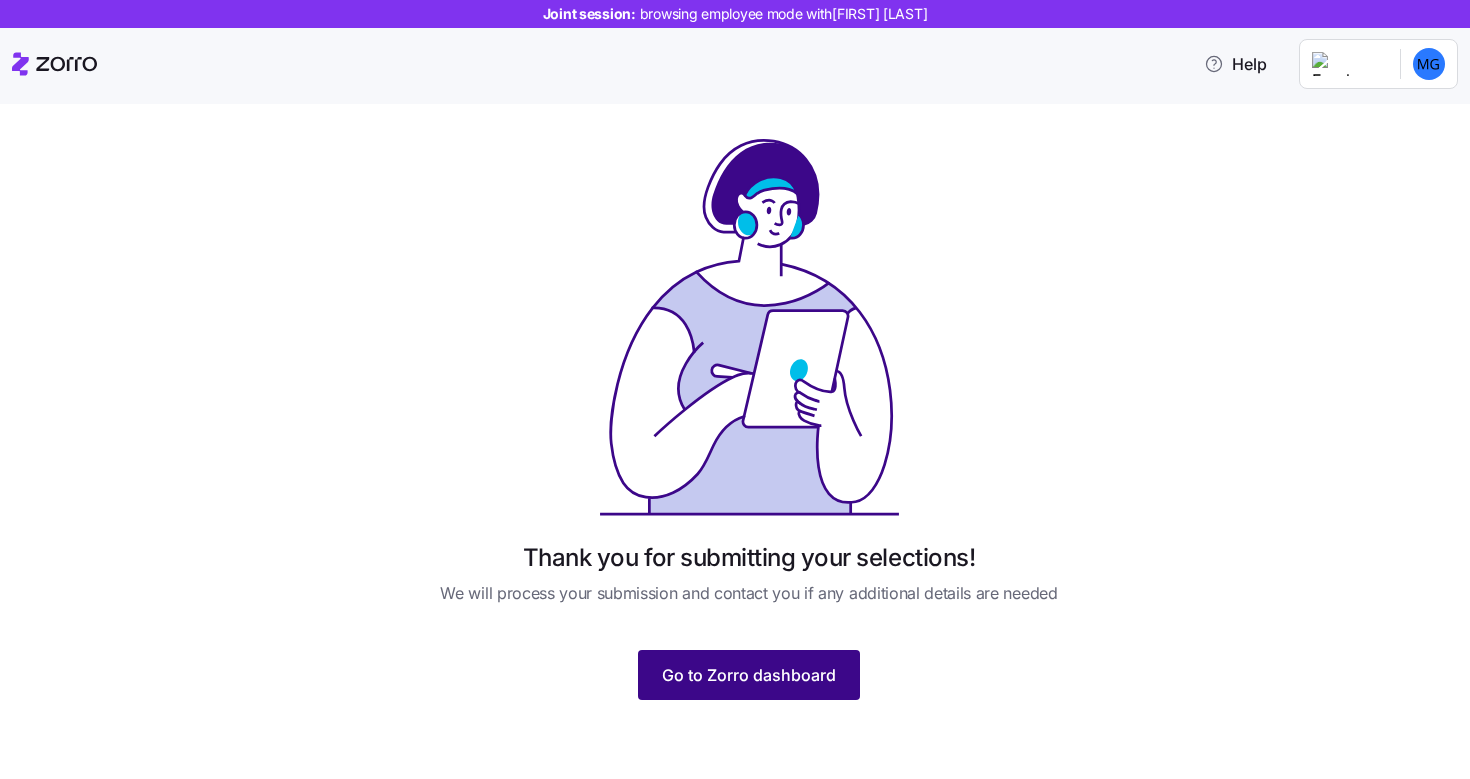 click on "Go to Zorro dashboard" at bounding box center [749, 675] 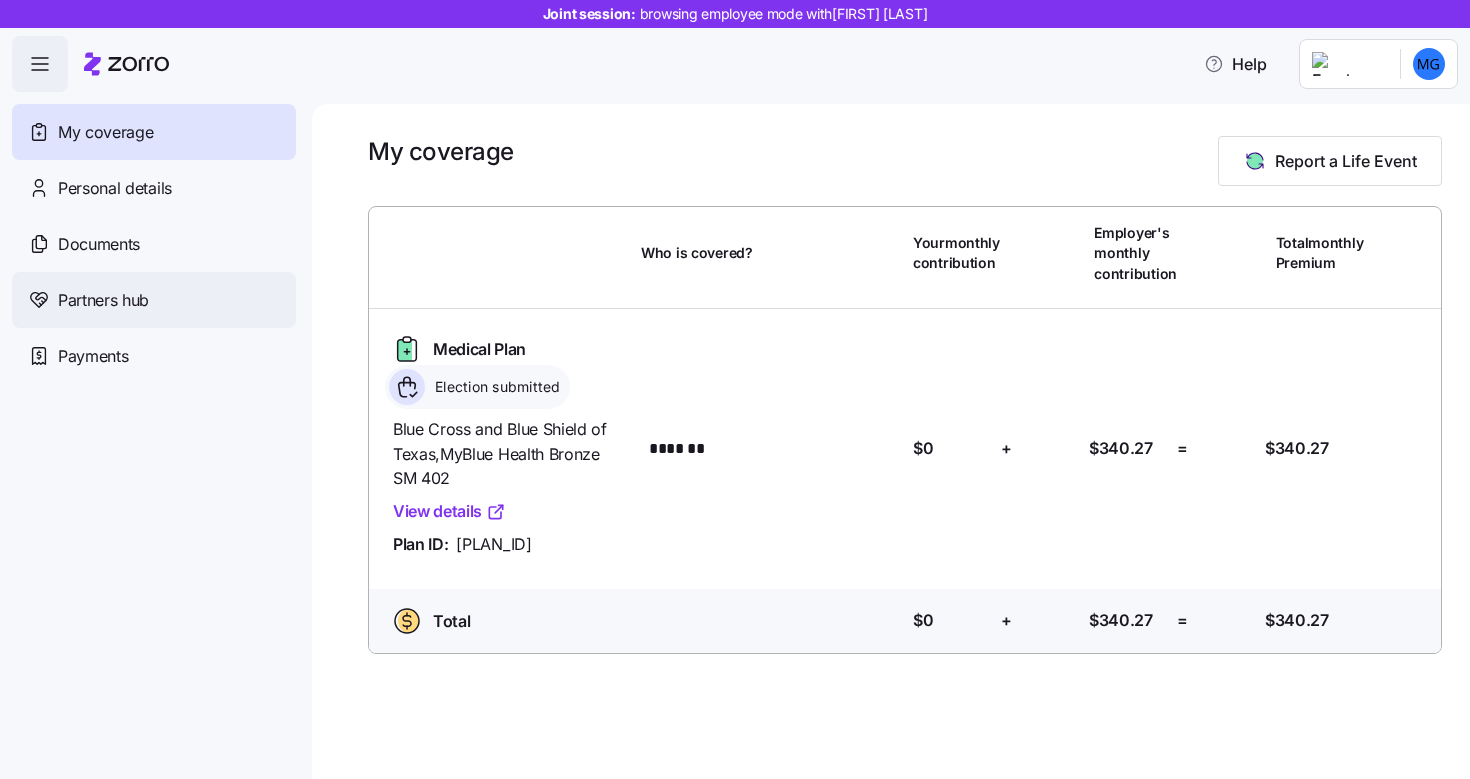 click on "Partners hub" at bounding box center (154, 300) 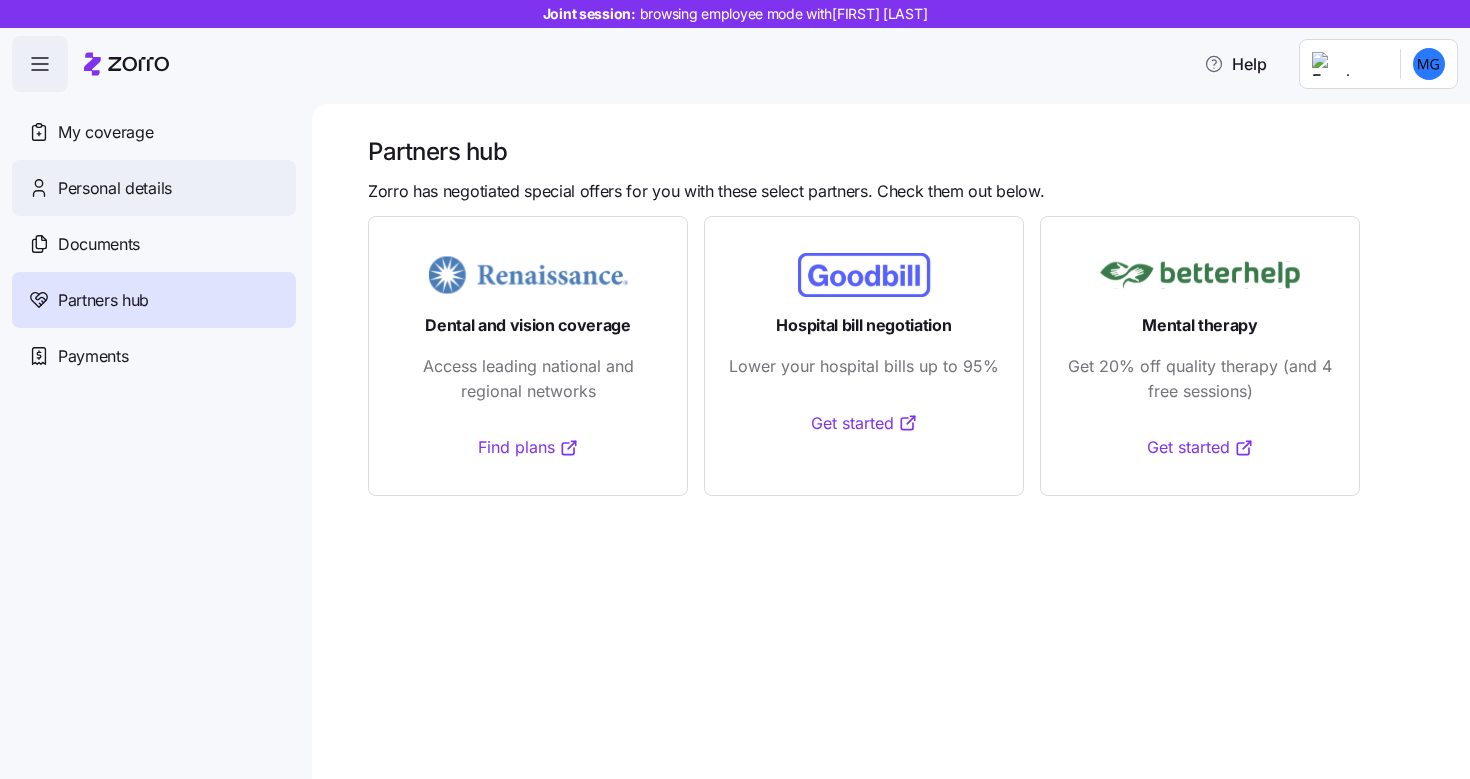 click on "Personal details" at bounding box center (115, 188) 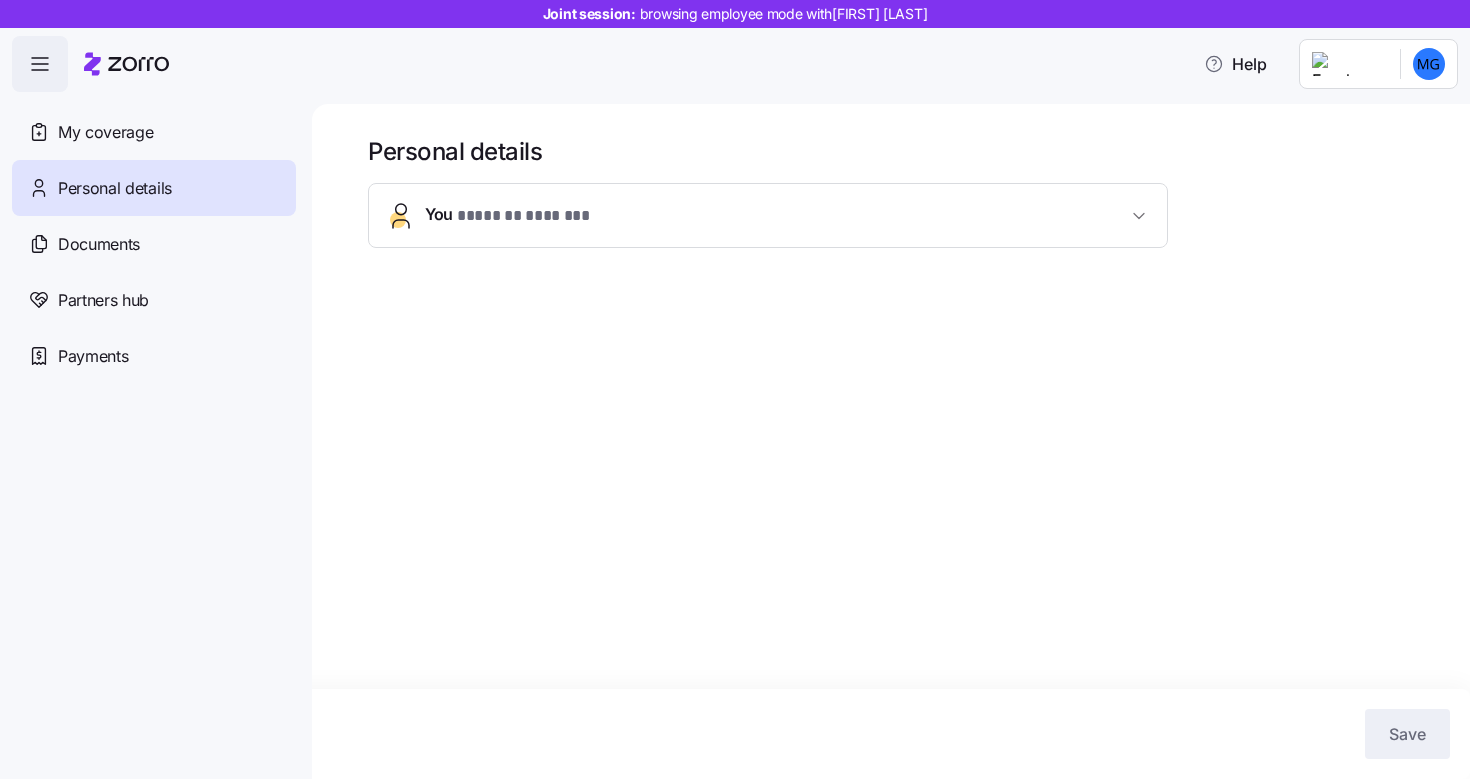 click on "My coverage" at bounding box center [105, 132] 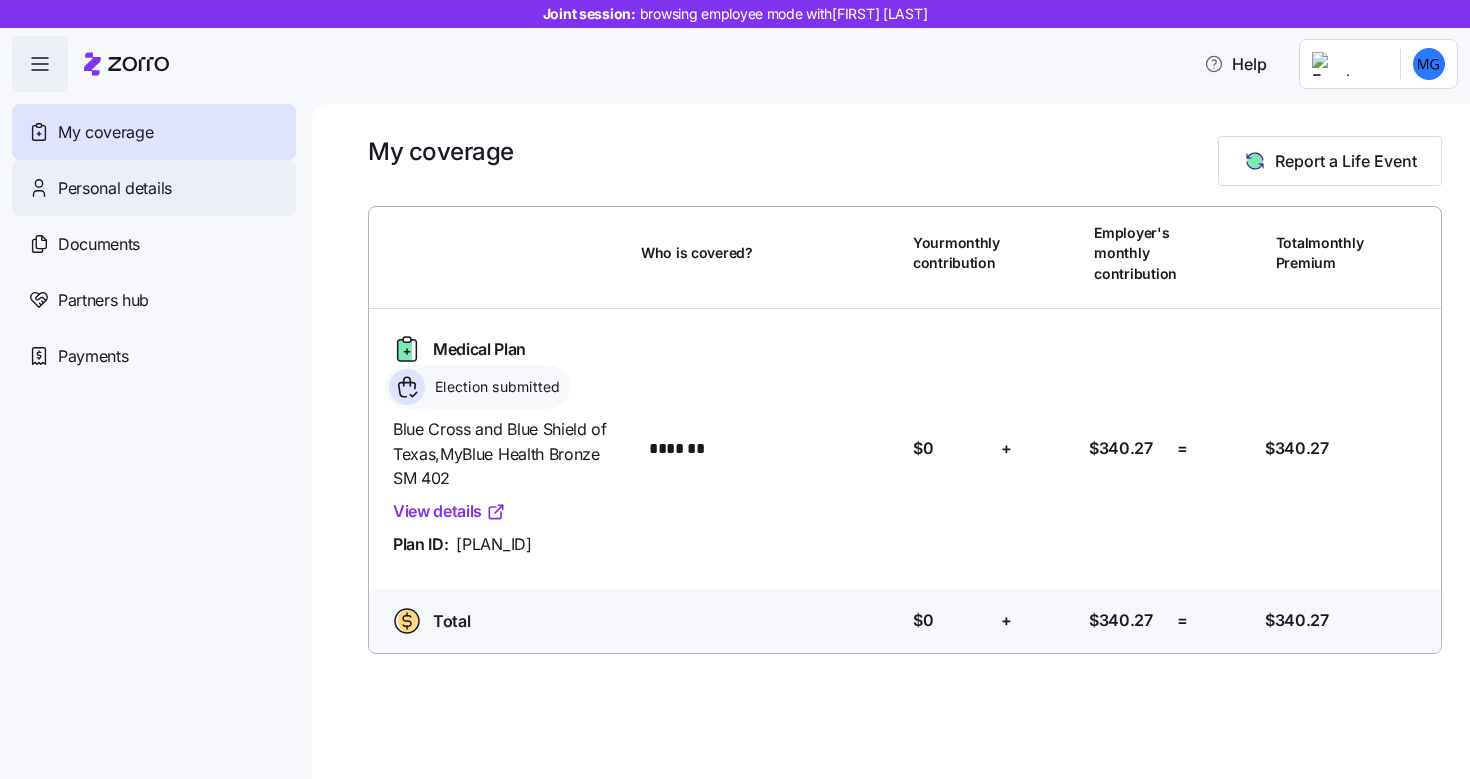 click on "Personal details" at bounding box center [115, 188] 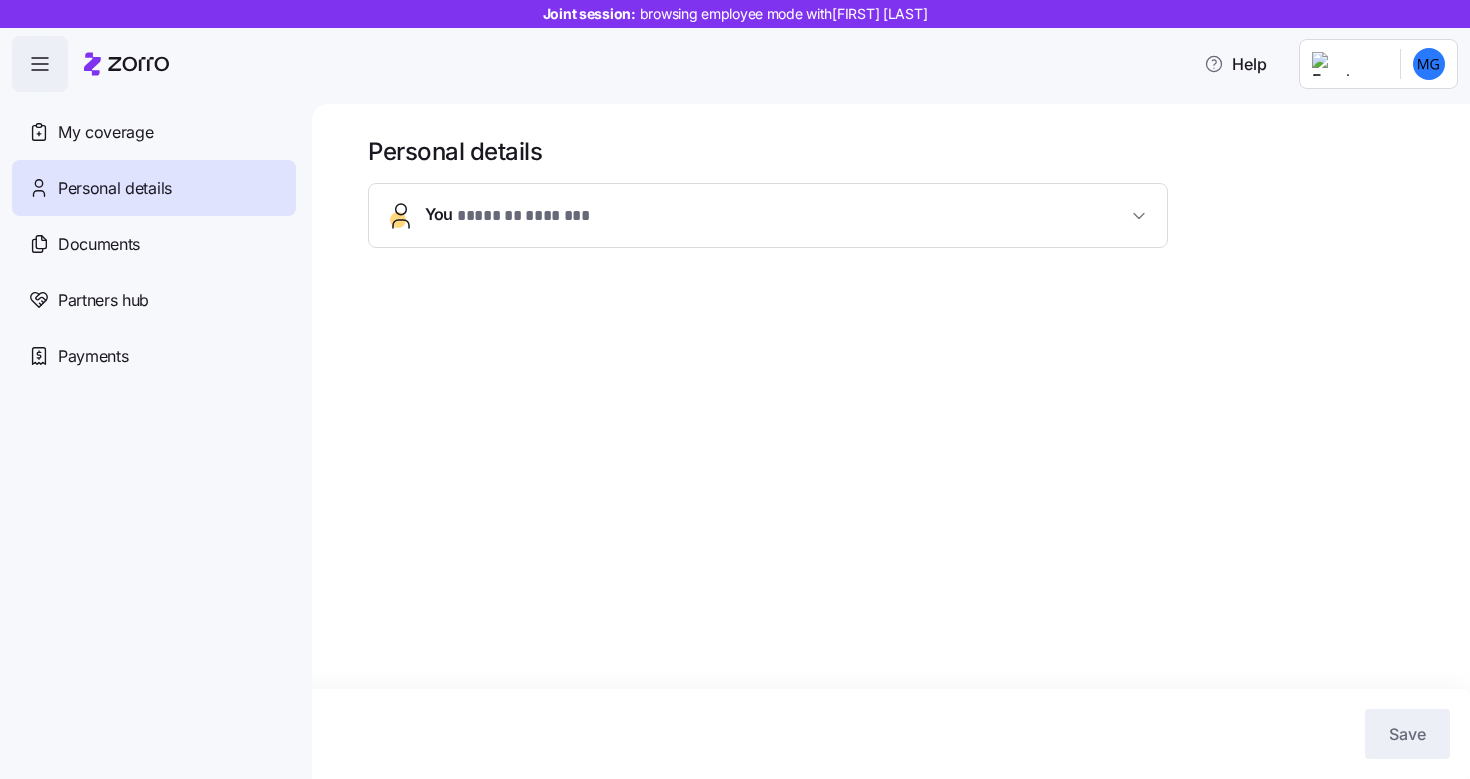 click on "You * *******   ******* *" at bounding box center (768, 215) 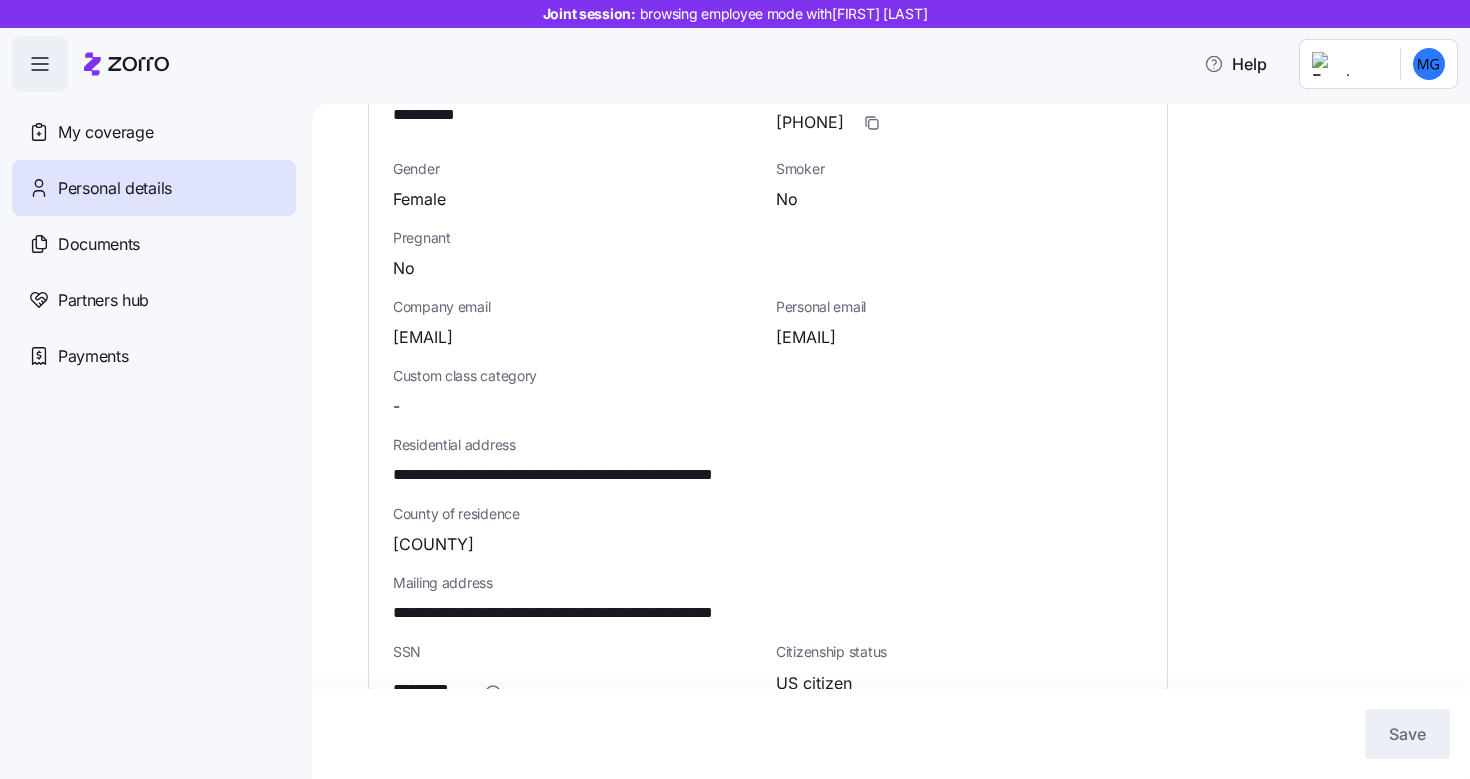 scroll, scrollTop: 593, scrollLeft: 0, axis: vertical 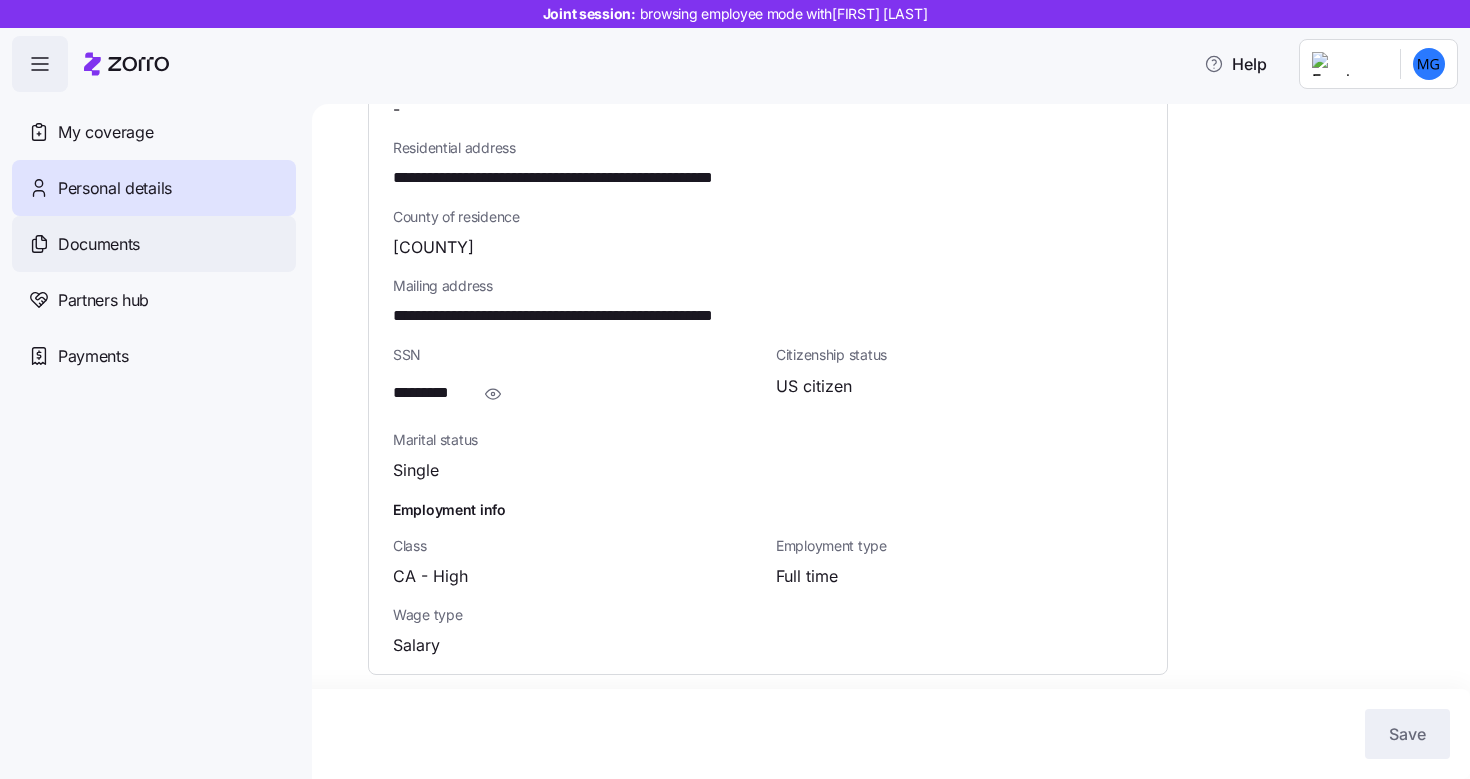 click on "Documents" at bounding box center (154, 244) 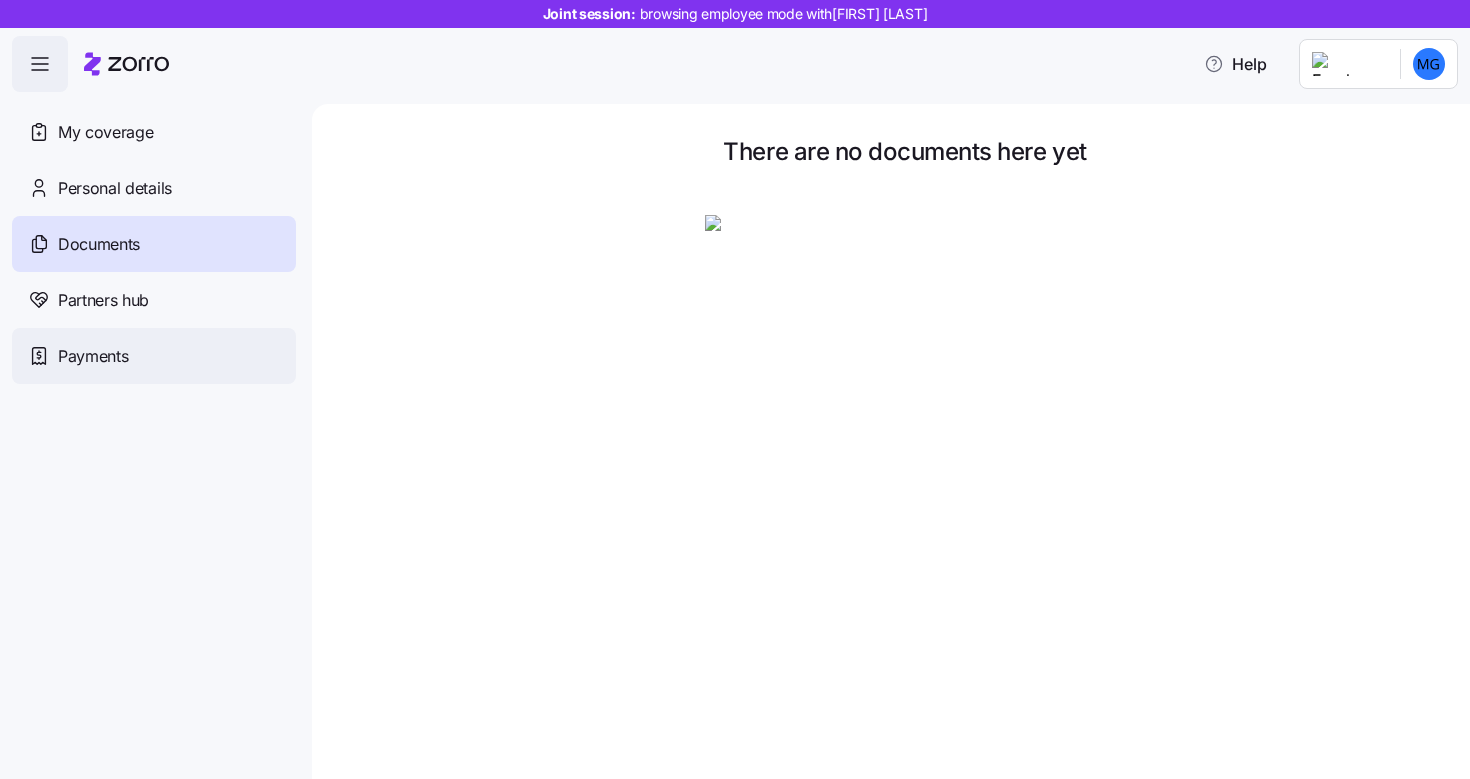 click on "Payments" at bounding box center [154, 356] 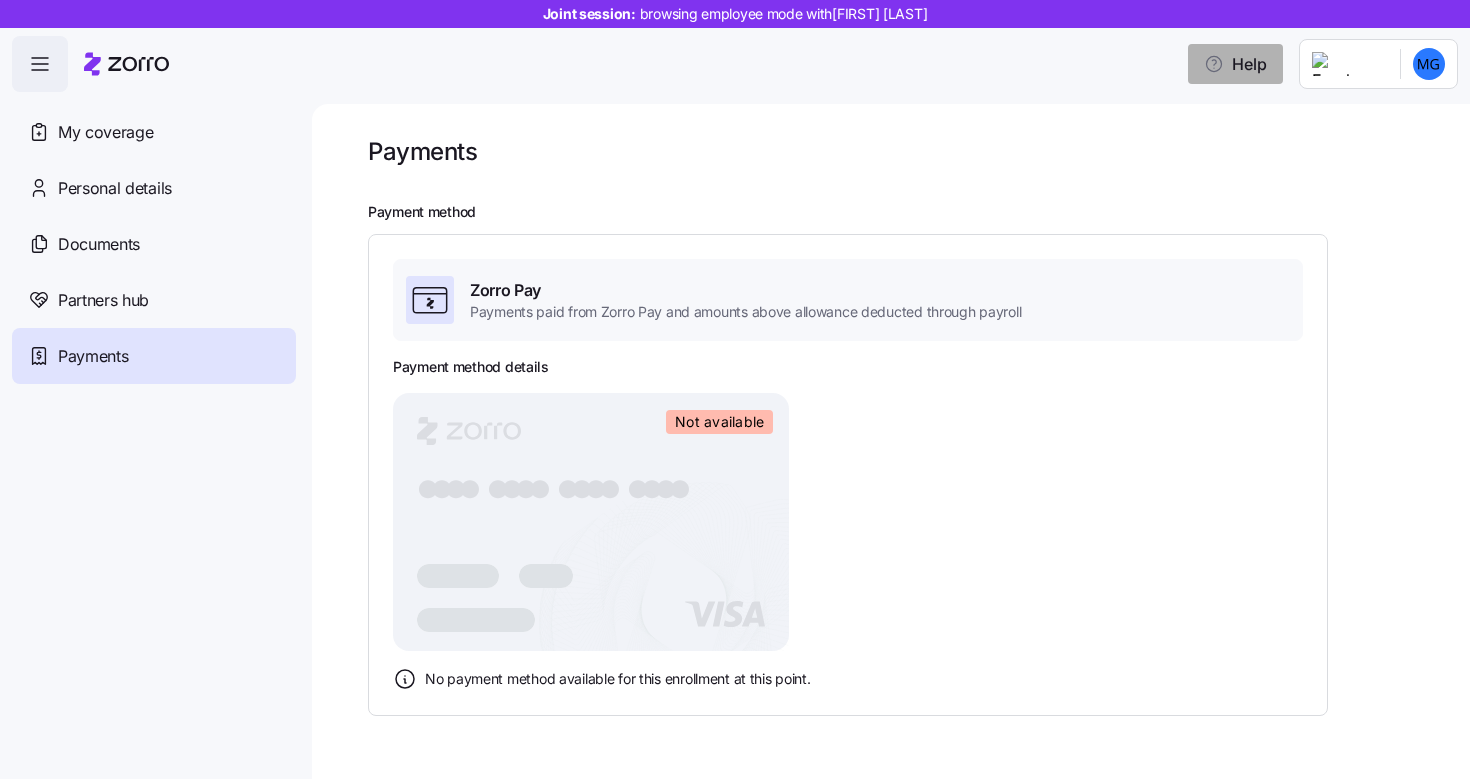 click on "Help" at bounding box center [1235, 64] 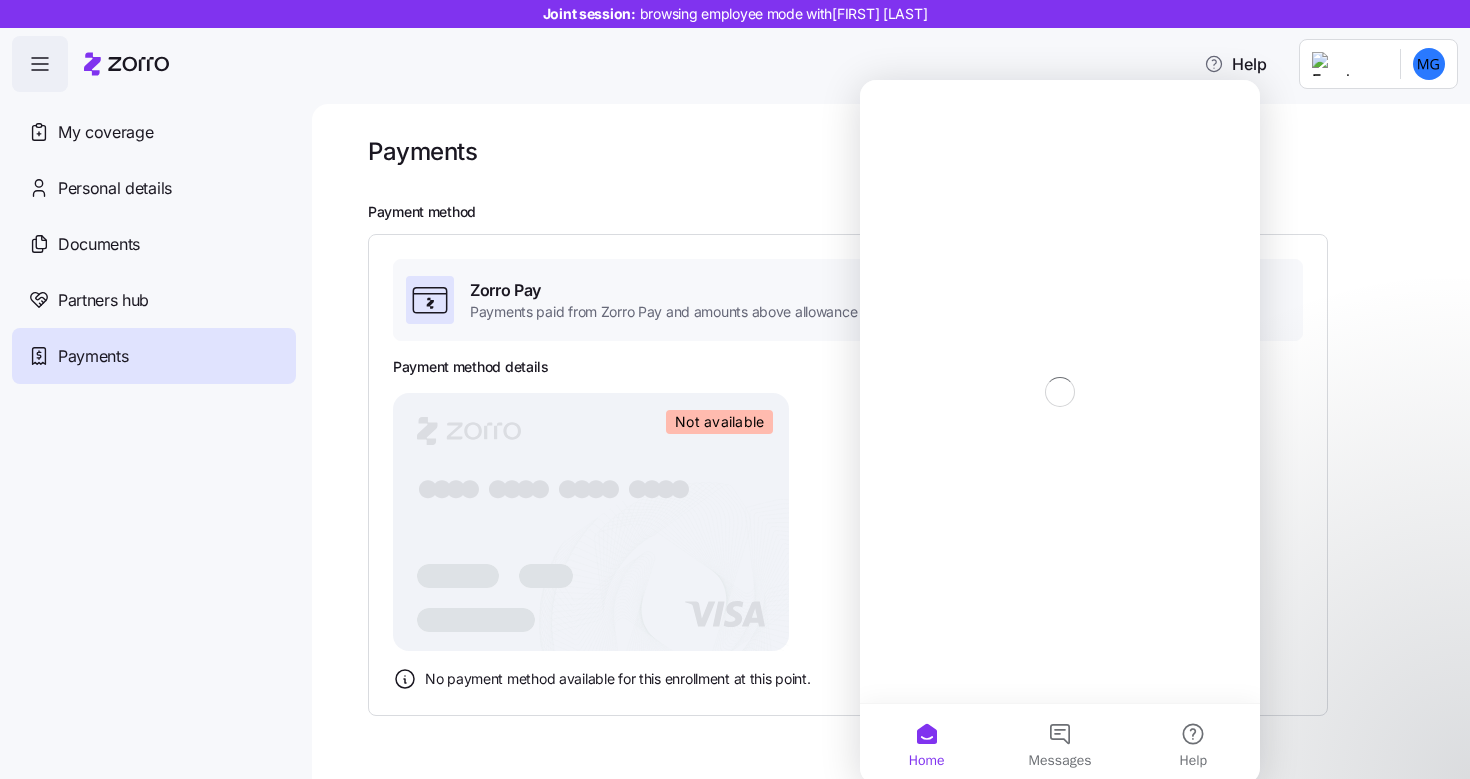 scroll, scrollTop: 0, scrollLeft: 0, axis: both 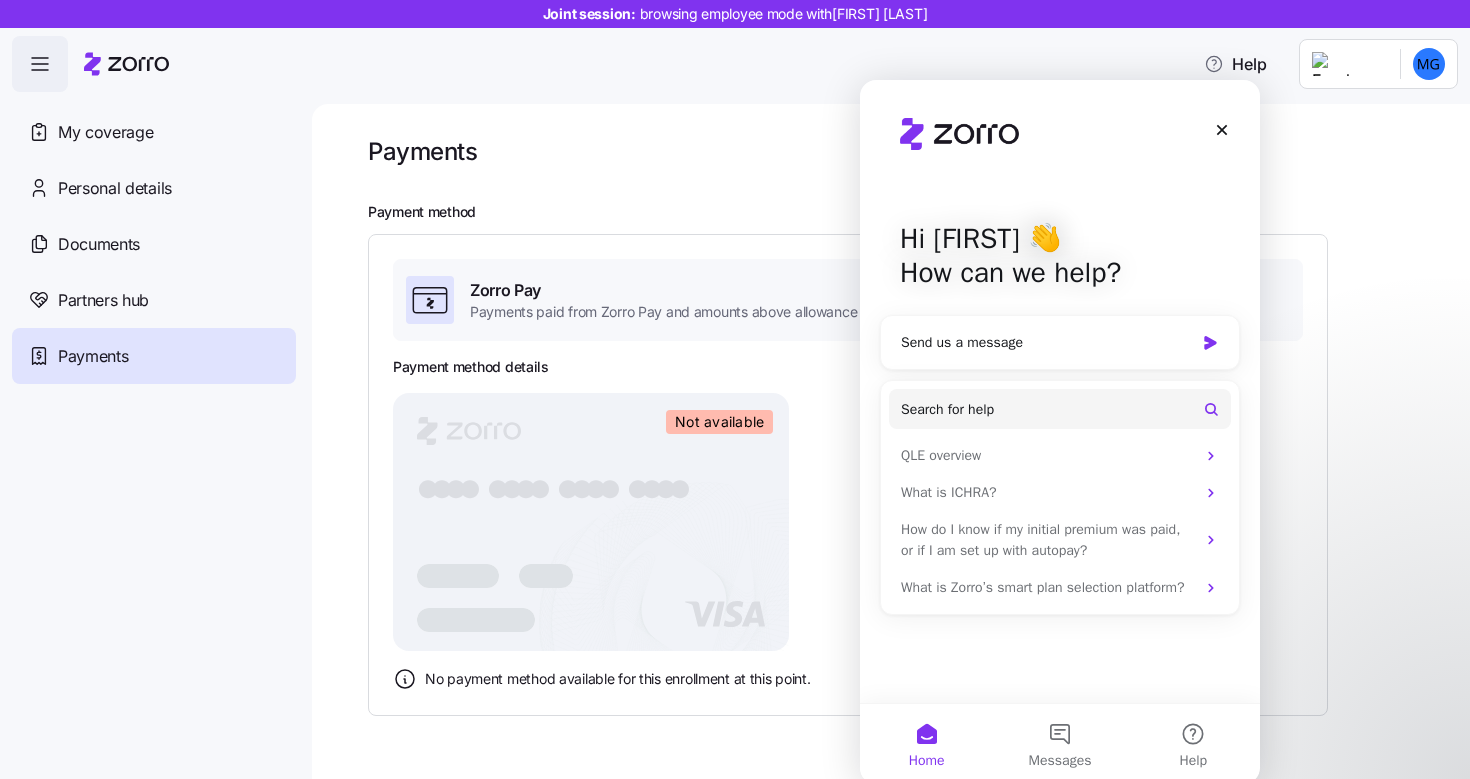 click on "Hi Maureen 👋 How can we help?" at bounding box center [1060, 260] 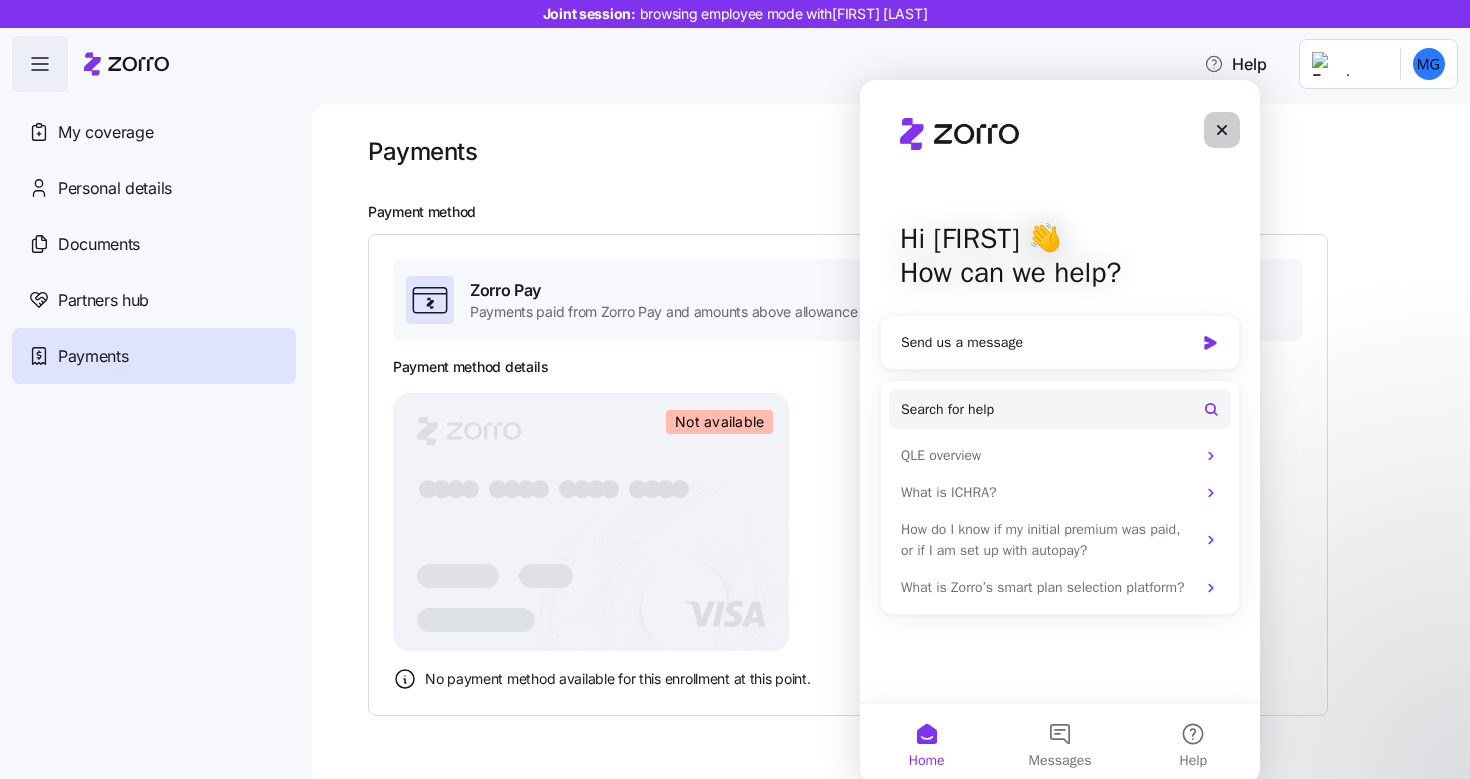 click at bounding box center (1222, 130) 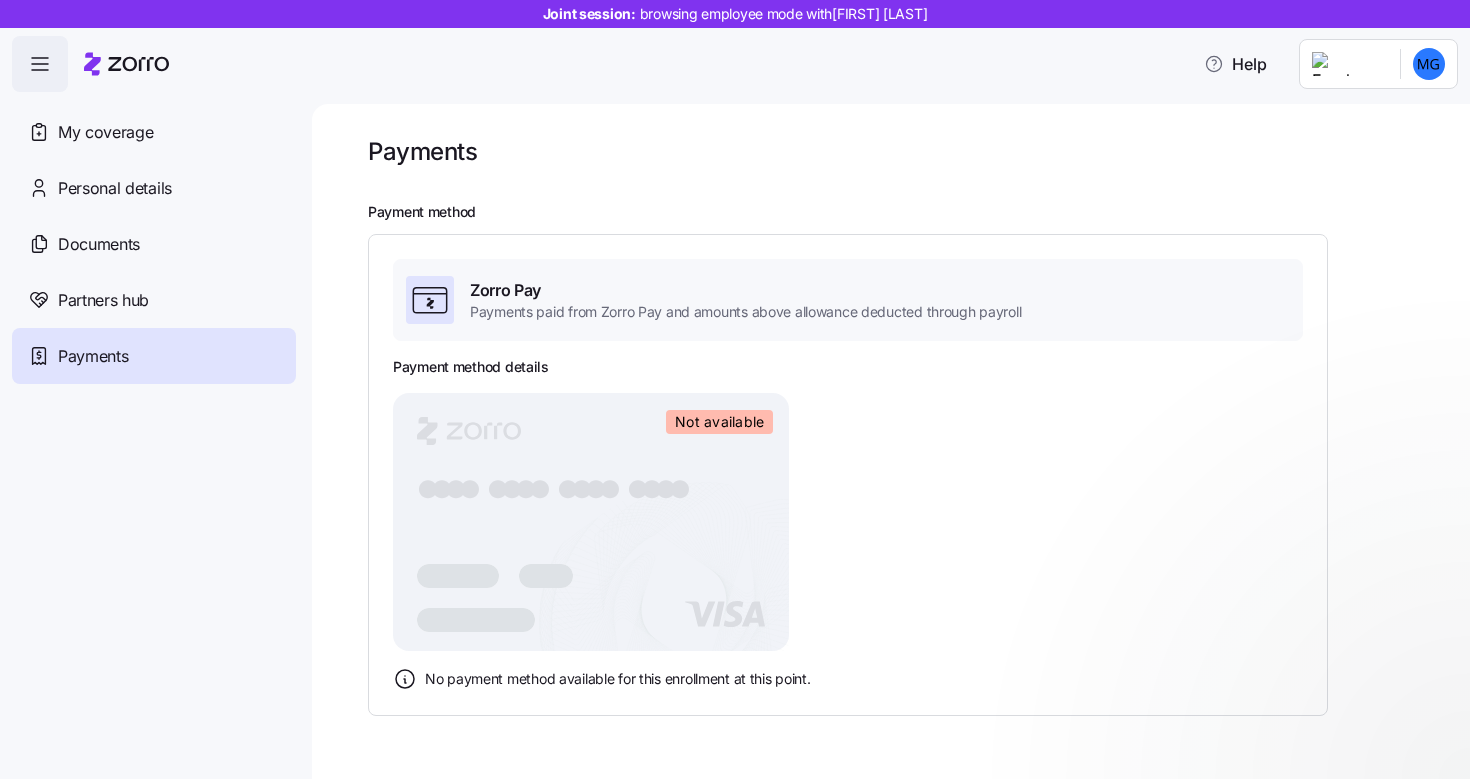 scroll, scrollTop: 0, scrollLeft: 0, axis: both 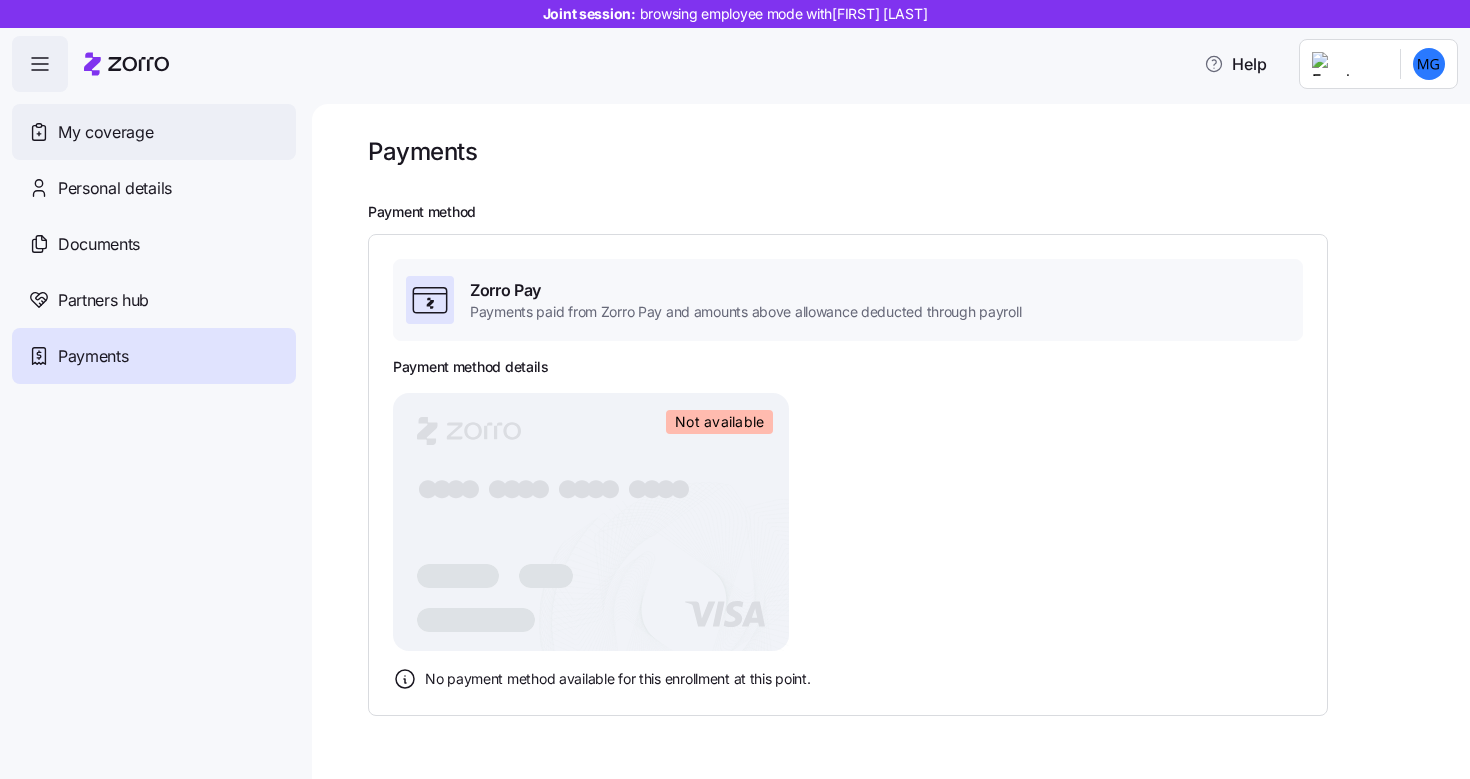 click on "My coverage" at bounding box center [154, 132] 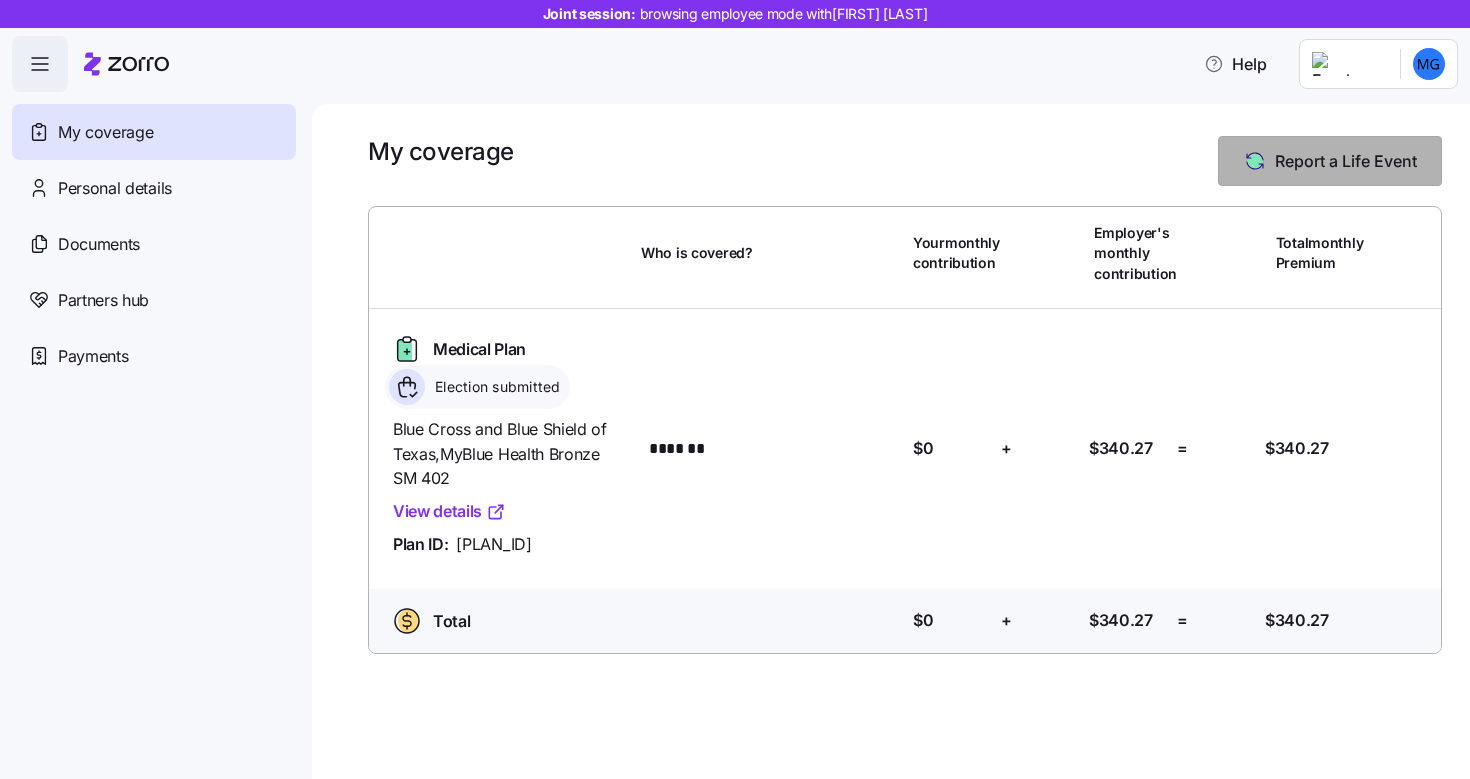 click on "Report a Life Event" at bounding box center [1346, 161] 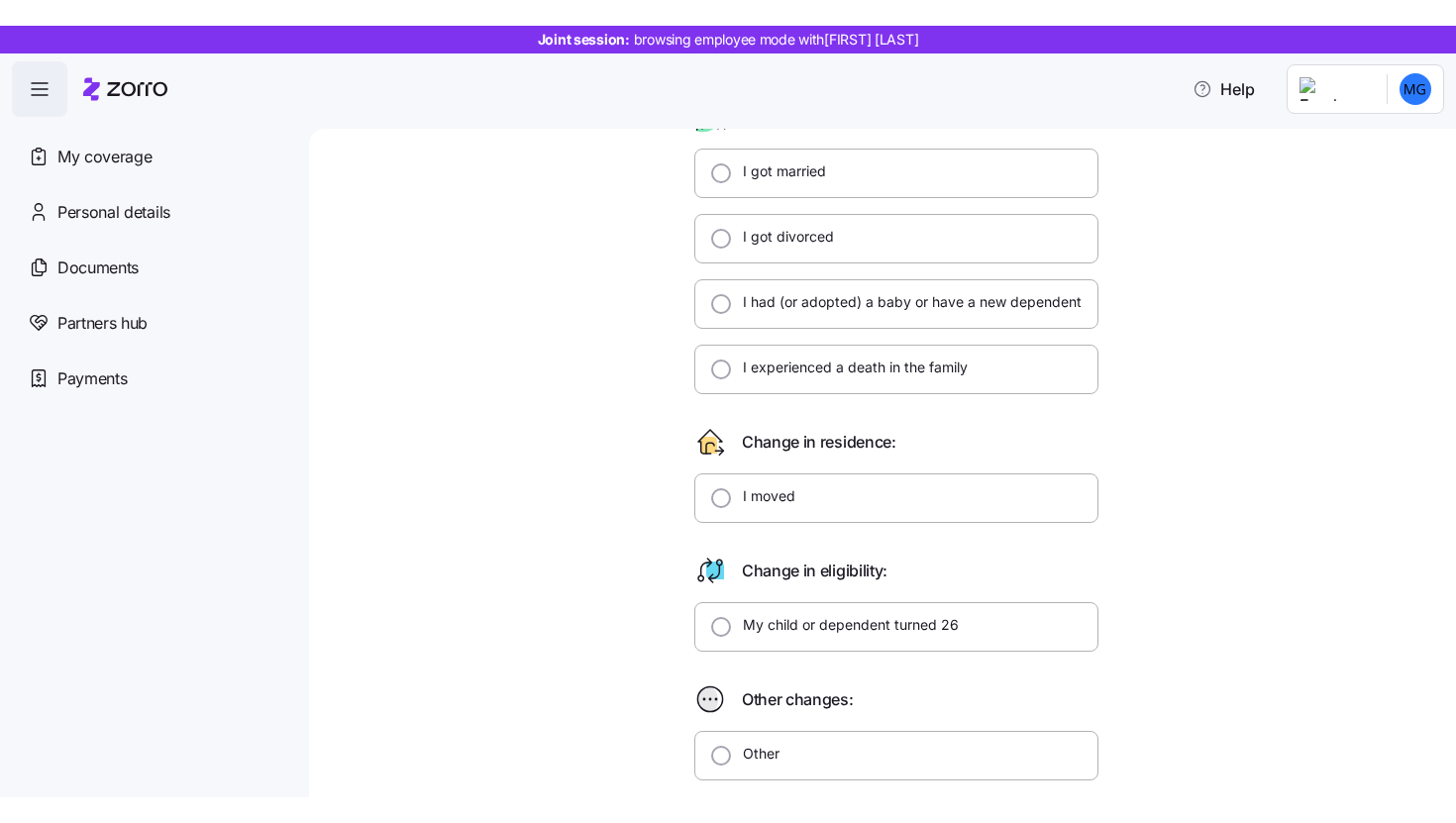 scroll, scrollTop: 0, scrollLeft: 0, axis: both 